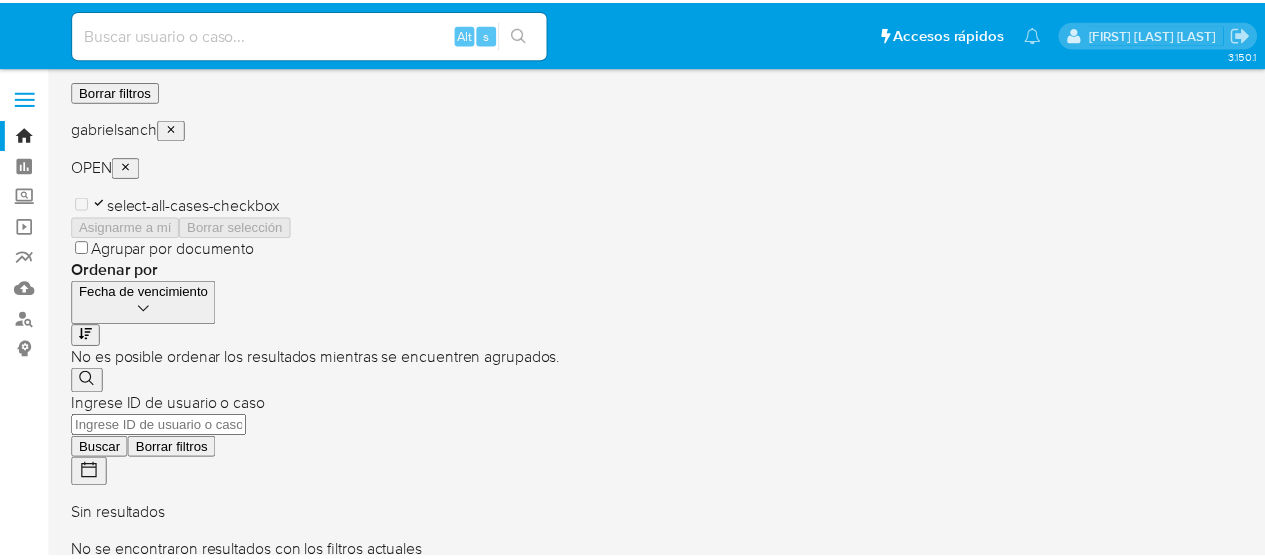 scroll, scrollTop: 0, scrollLeft: 0, axis: both 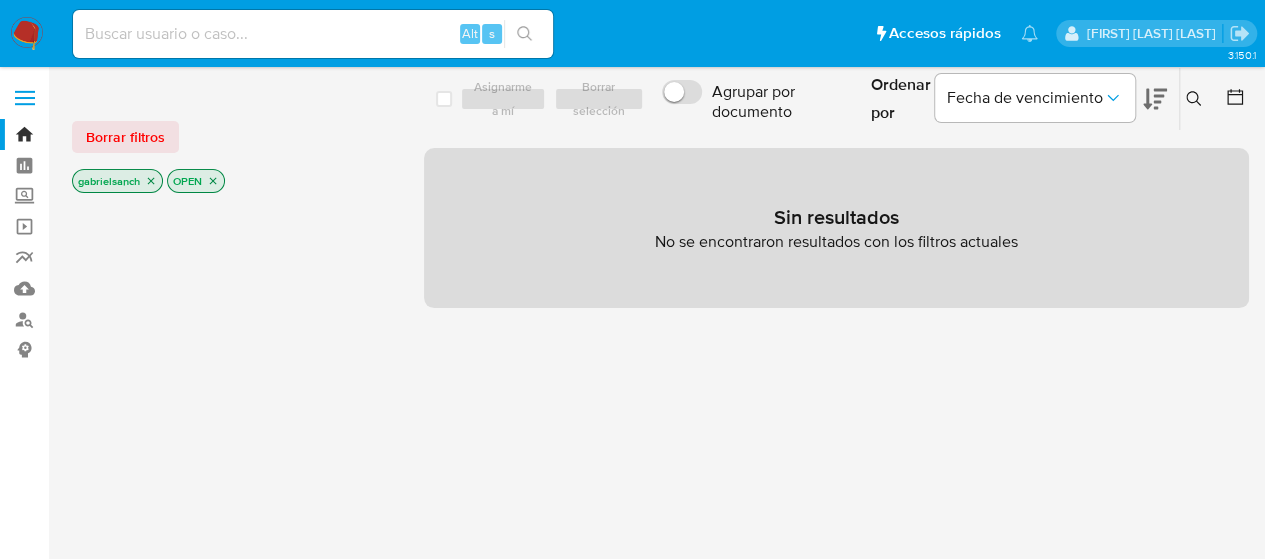 click at bounding box center [27, 34] 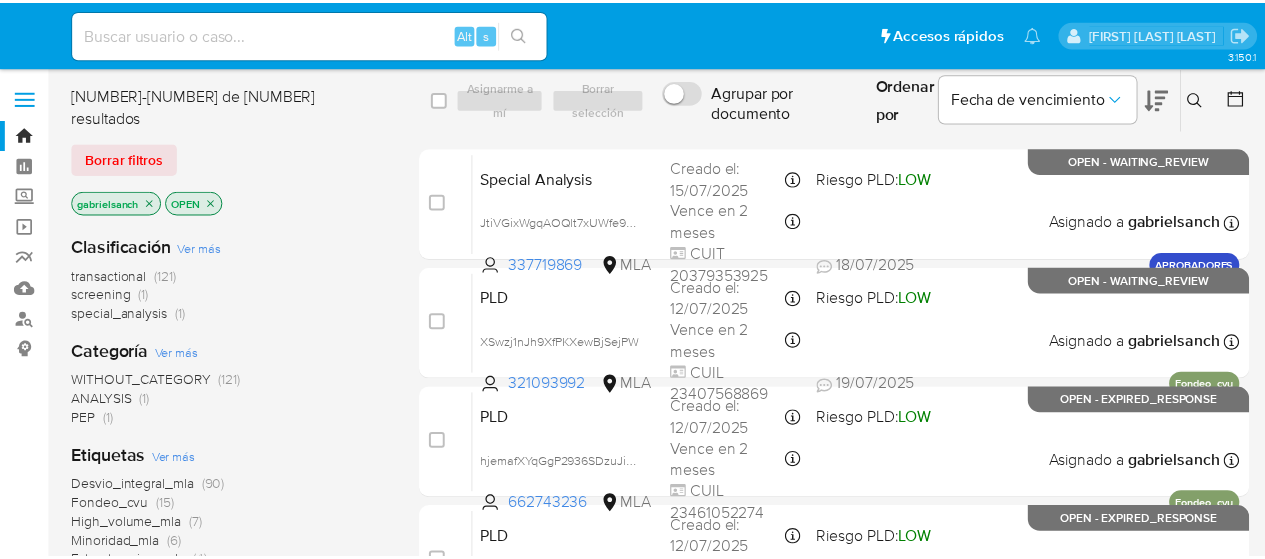 scroll, scrollTop: 0, scrollLeft: 0, axis: both 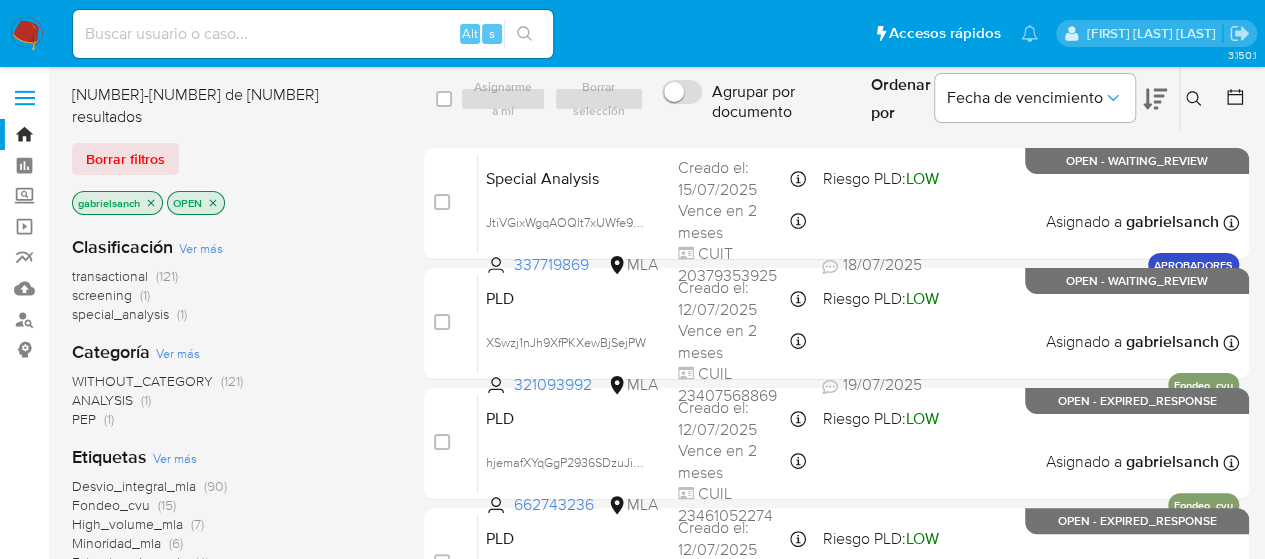 click at bounding box center [313, 34] 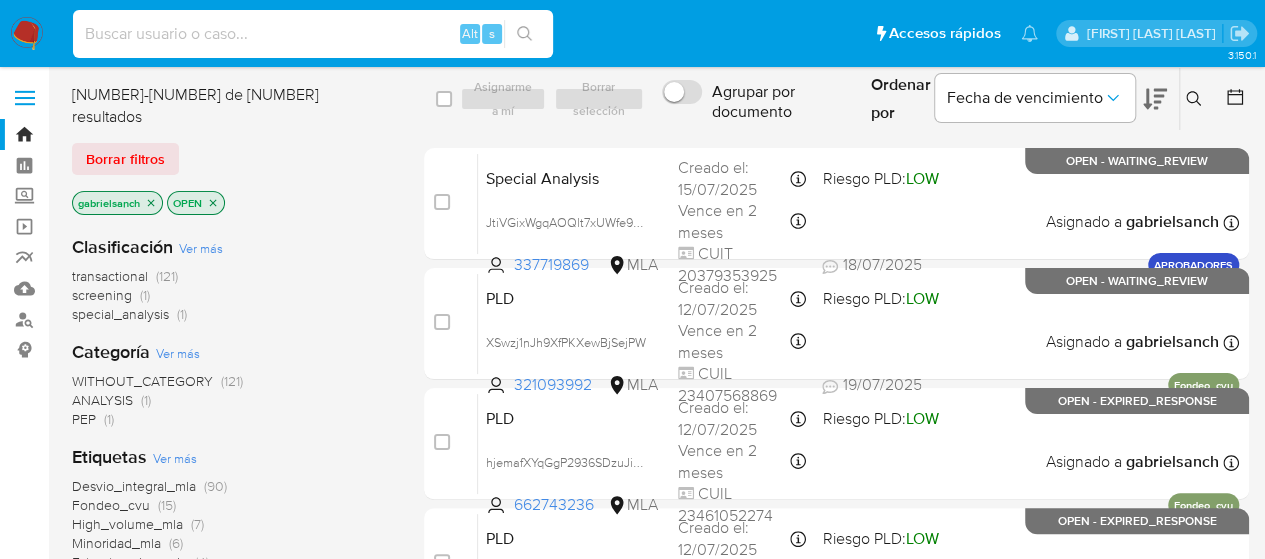 paste on "[HASH]" 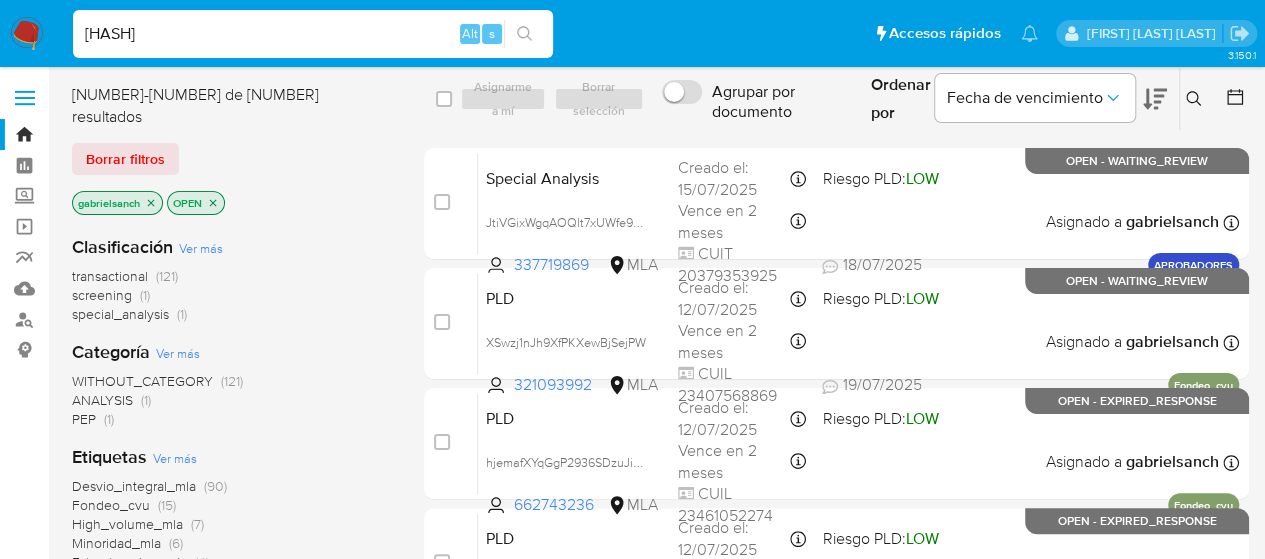 type on "[HASH]" 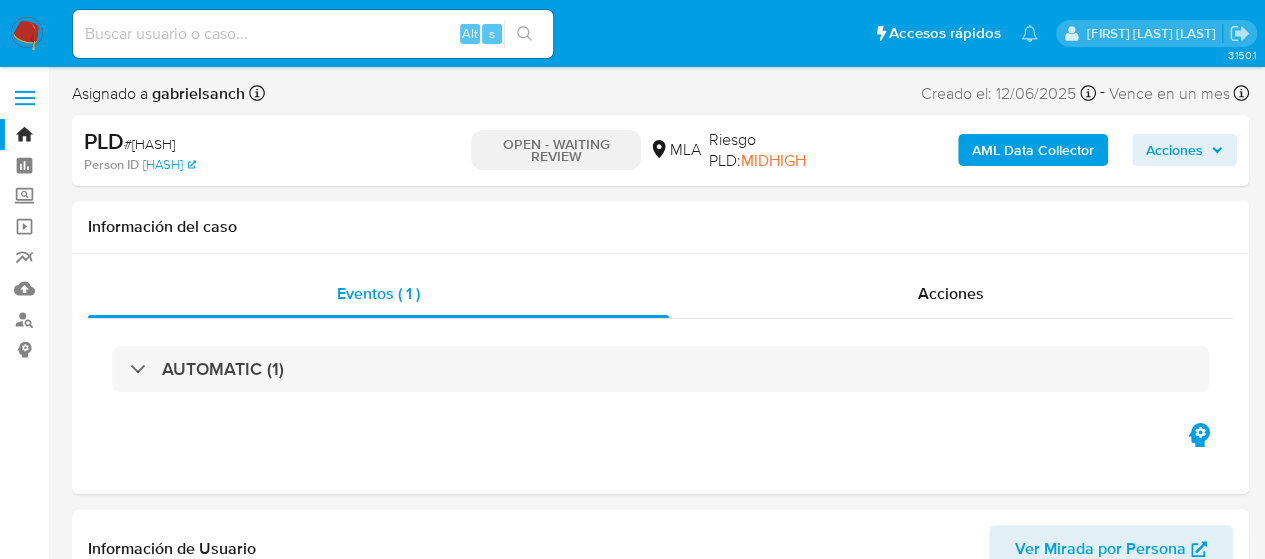 select on "10" 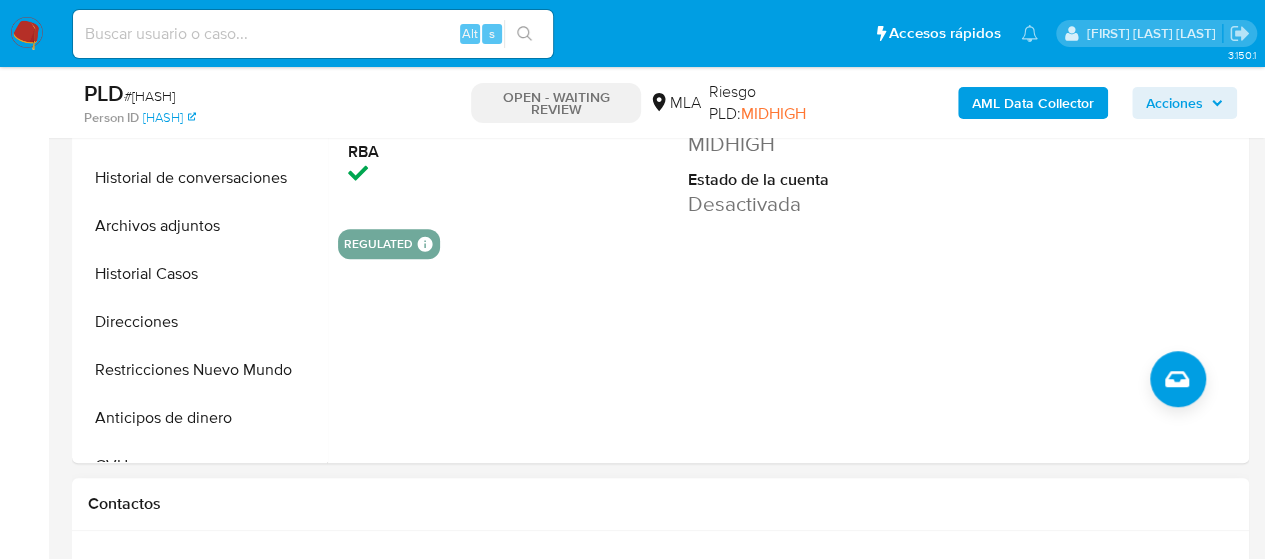 scroll, scrollTop: 900, scrollLeft: 0, axis: vertical 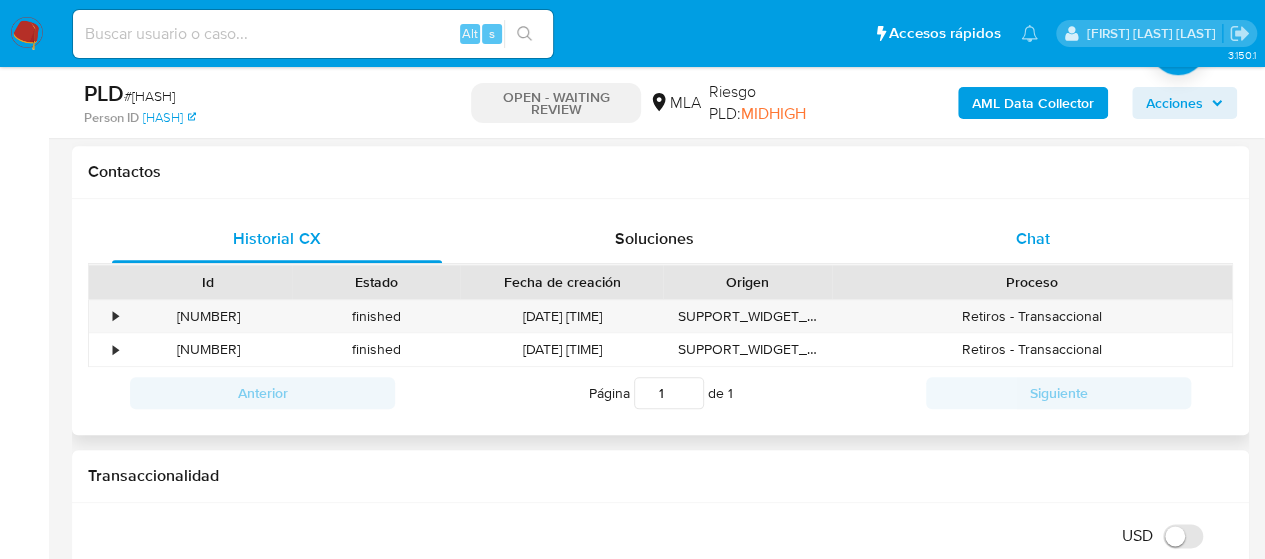 click on "Chat" at bounding box center [1033, 239] 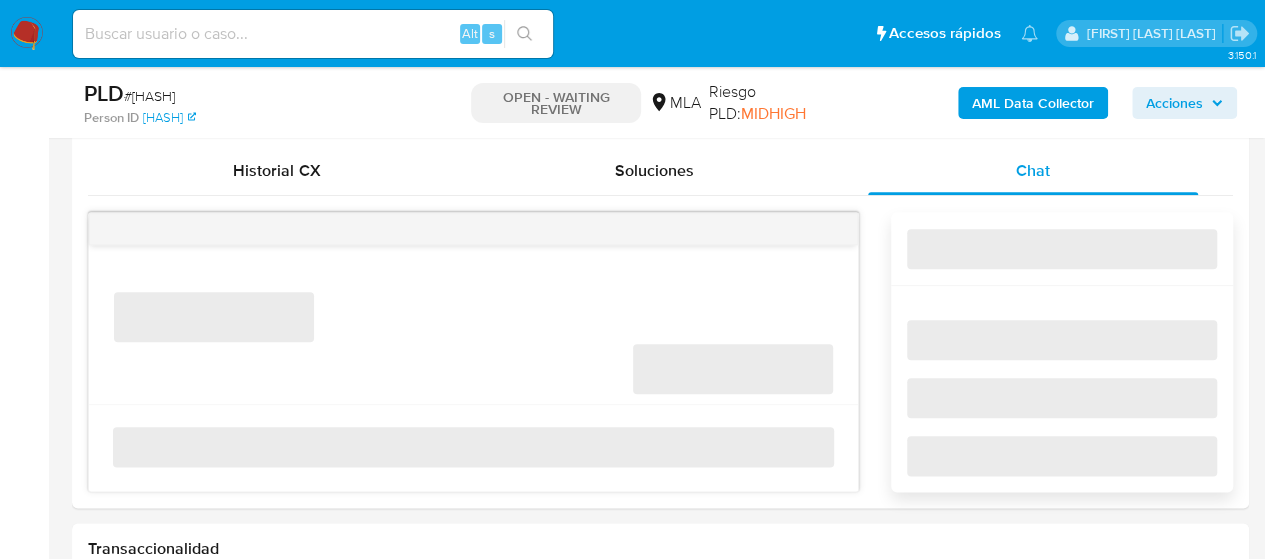 scroll, scrollTop: 1000, scrollLeft: 0, axis: vertical 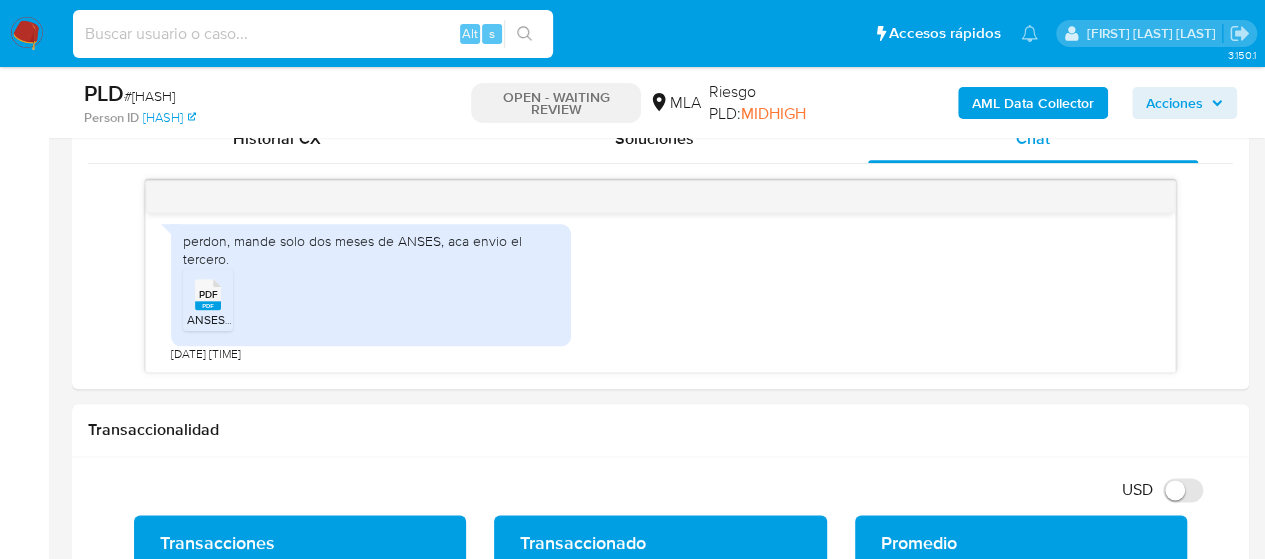 click at bounding box center [313, 34] 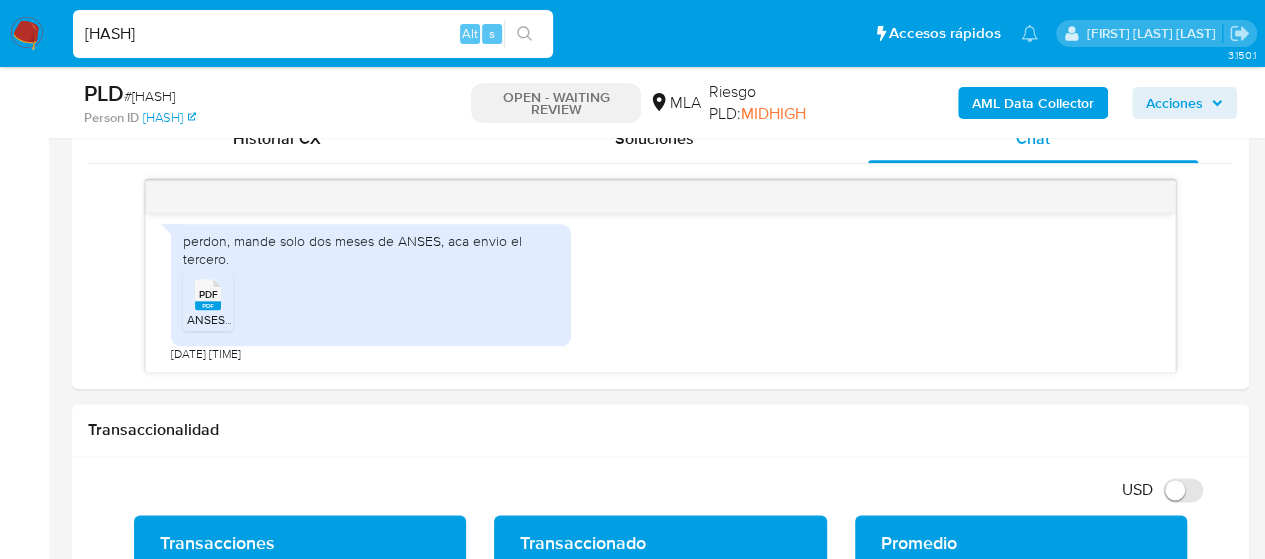 type on "sCXkpETlAJ6qGajcQxvD7Jht" 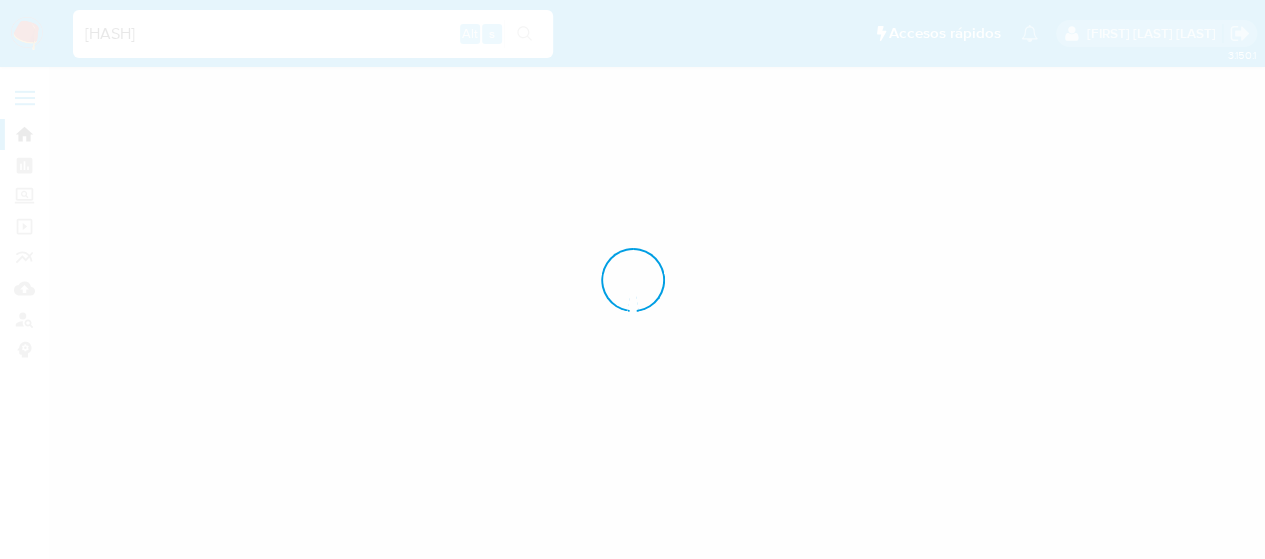 scroll, scrollTop: 0, scrollLeft: 0, axis: both 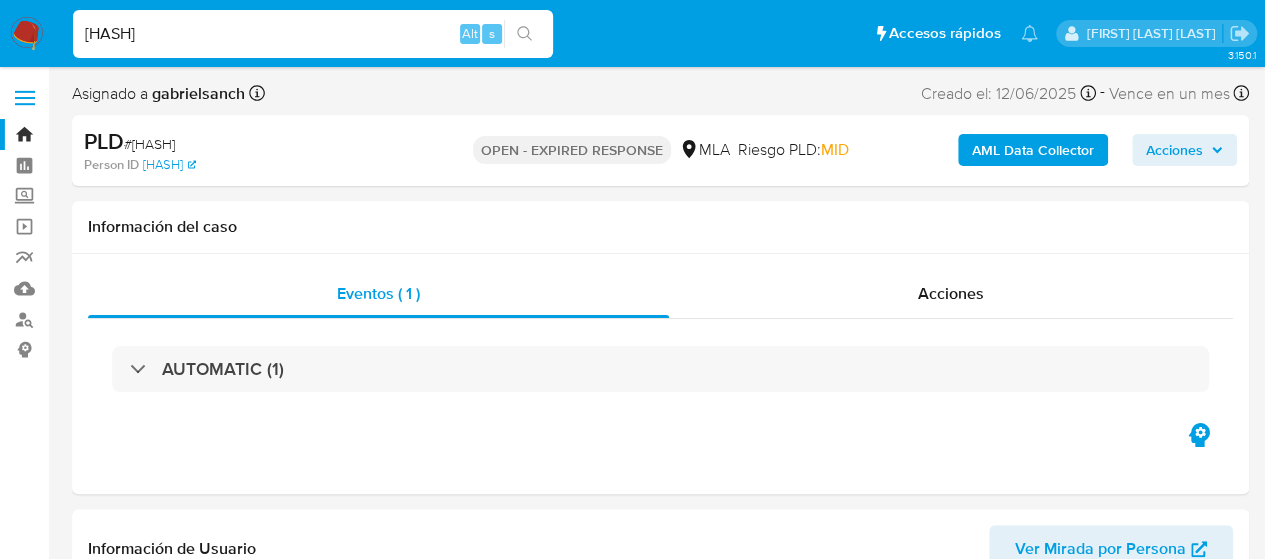 select on "10" 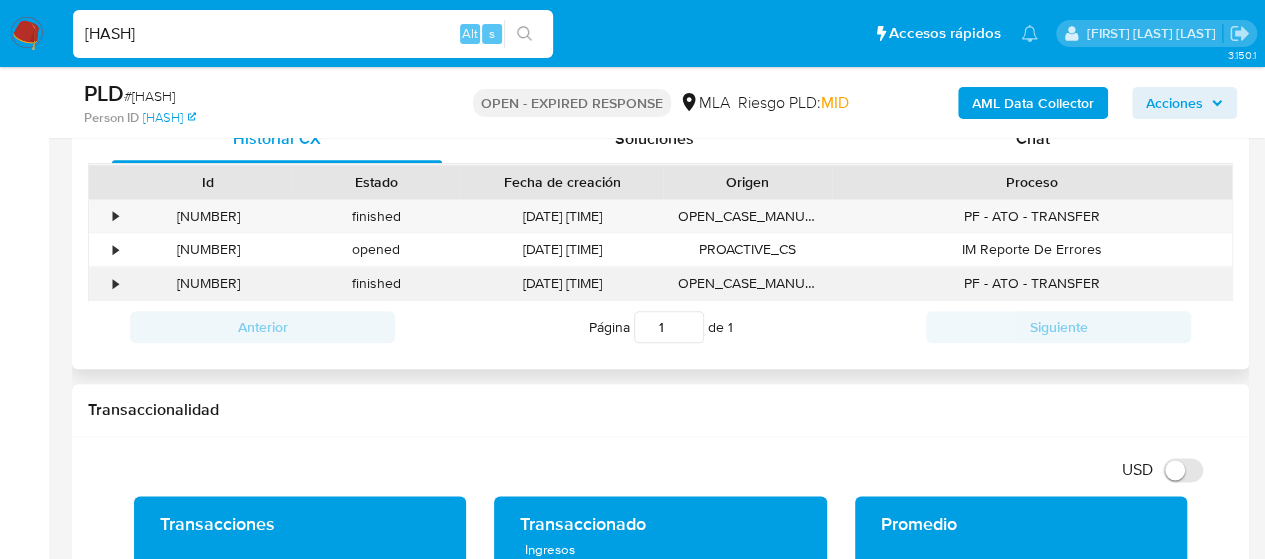 scroll, scrollTop: 800, scrollLeft: 0, axis: vertical 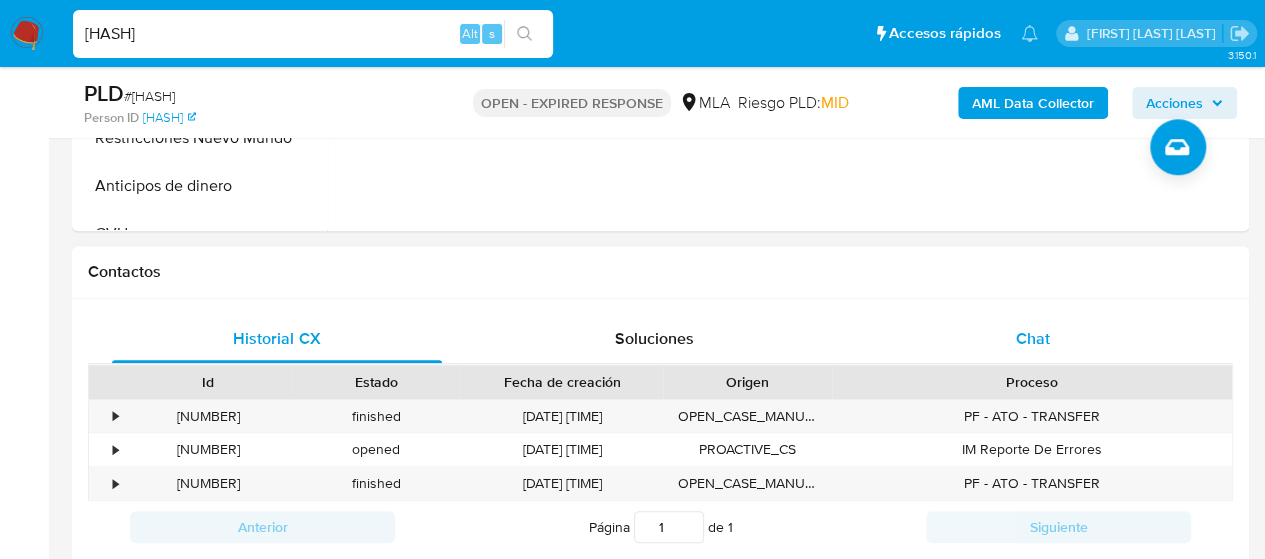 click on "Chat" at bounding box center (1033, 338) 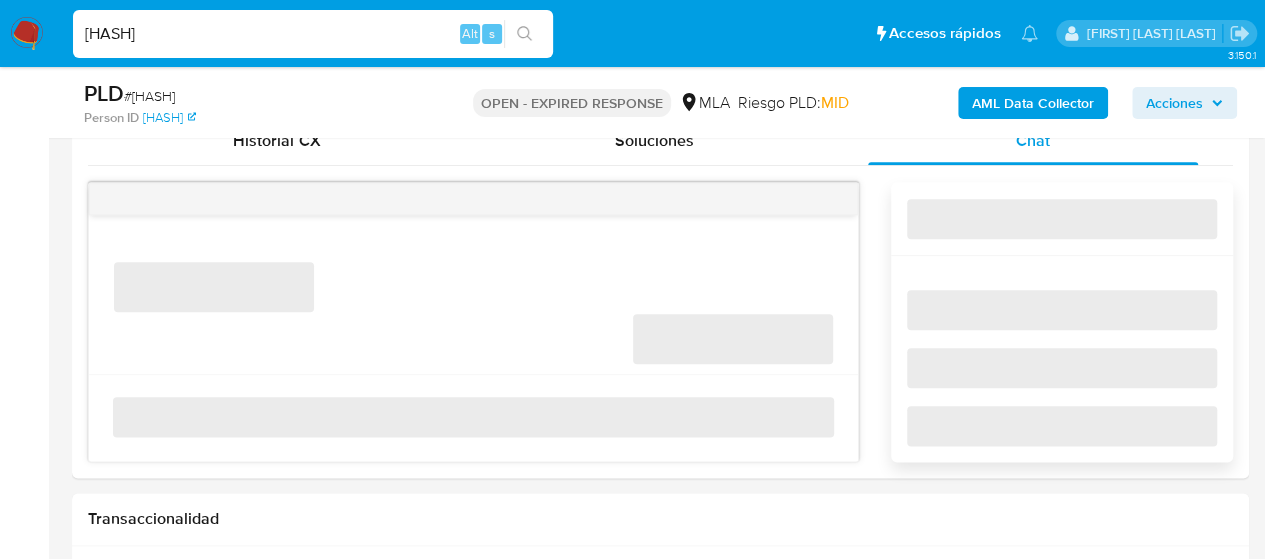 scroll, scrollTop: 1000, scrollLeft: 0, axis: vertical 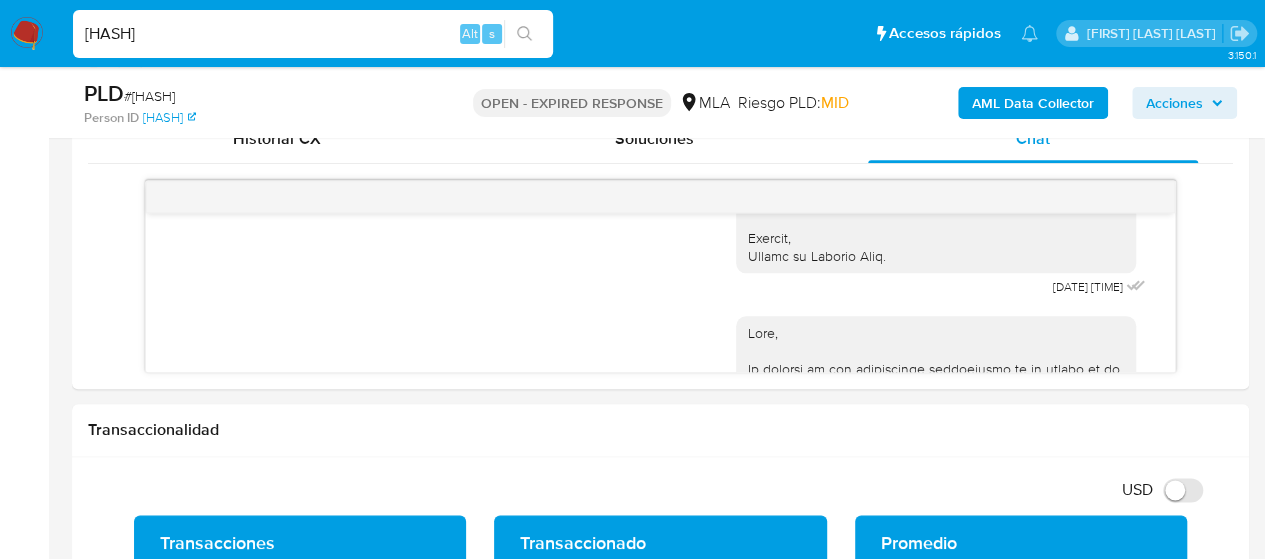 click on "sCXkpETlAJ6qGajcQxvD7Jht" at bounding box center (313, 34) 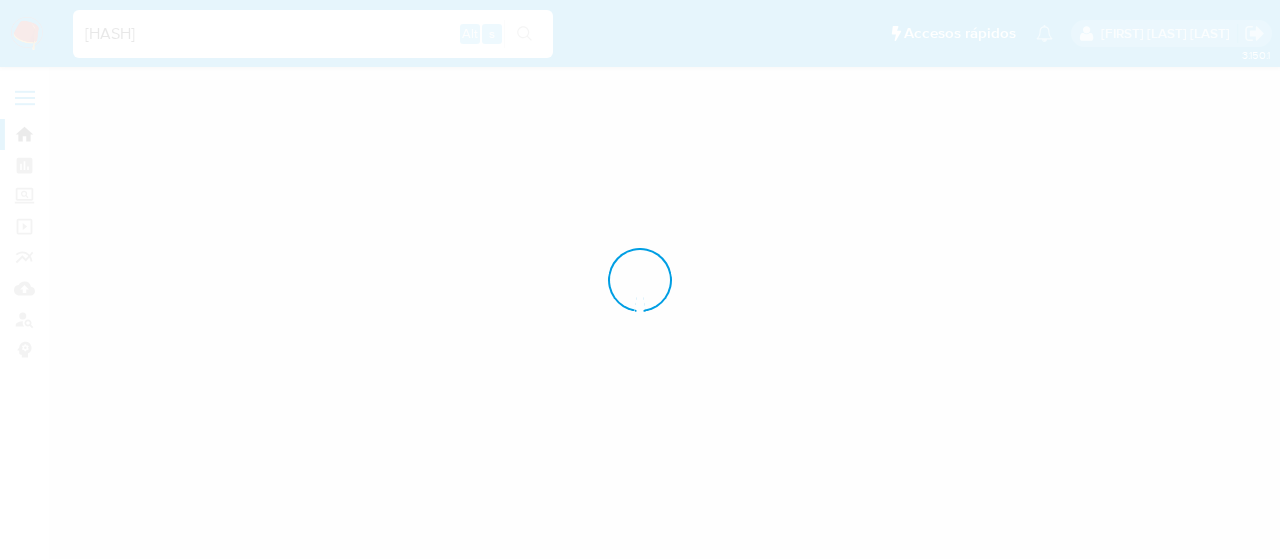 drag, startPoint x: 36, startPoint y: 37, endPoint x: 52, endPoint y: 35, distance: 16.124516 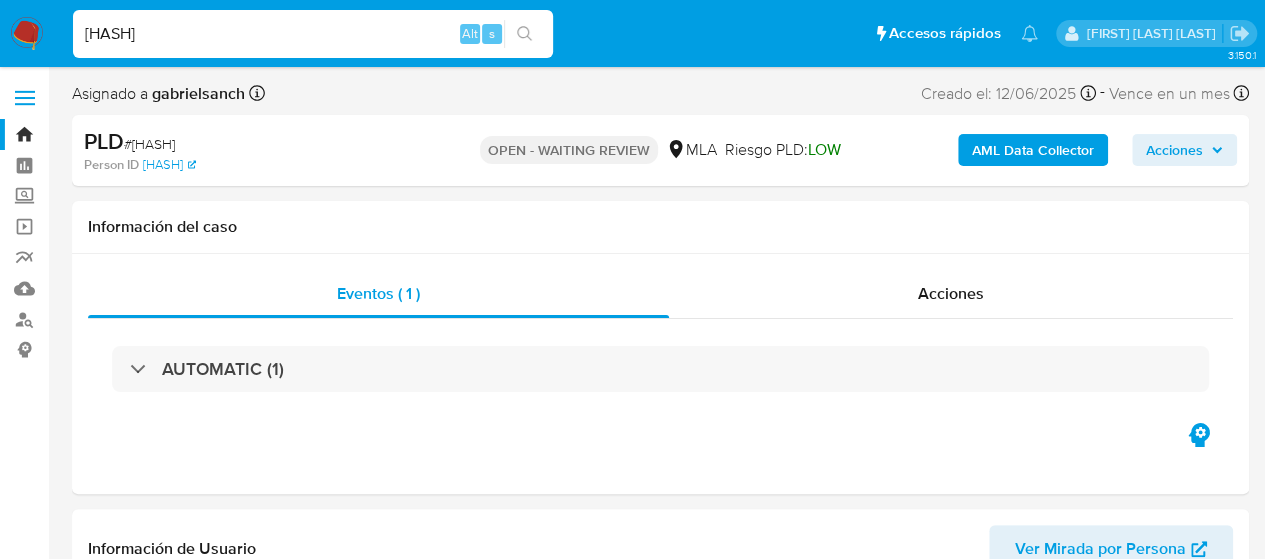 select on "10" 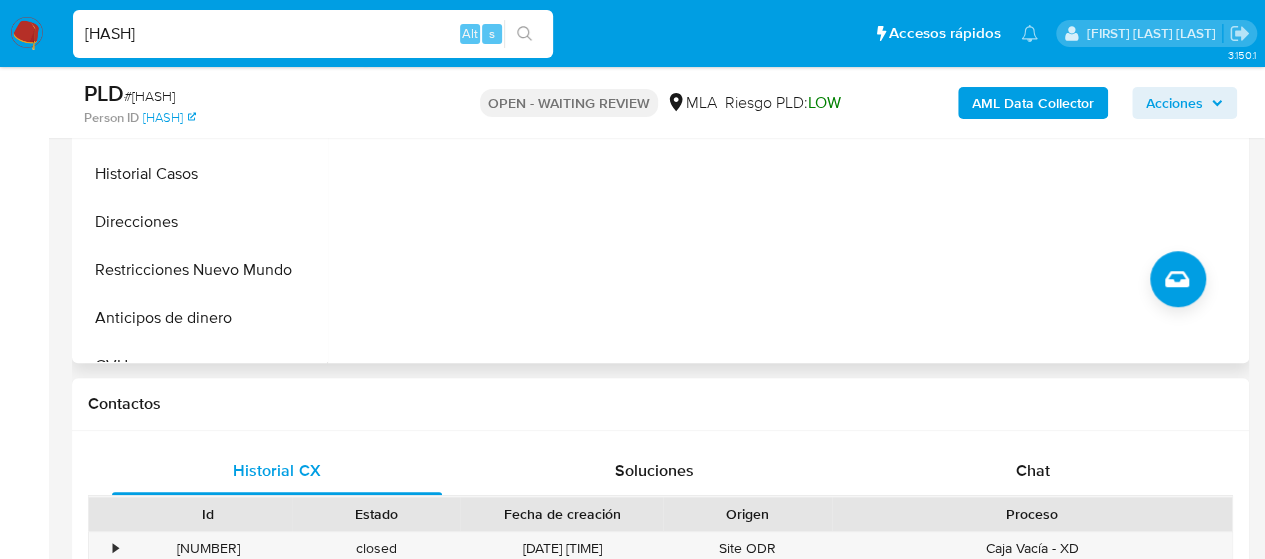scroll, scrollTop: 700, scrollLeft: 0, axis: vertical 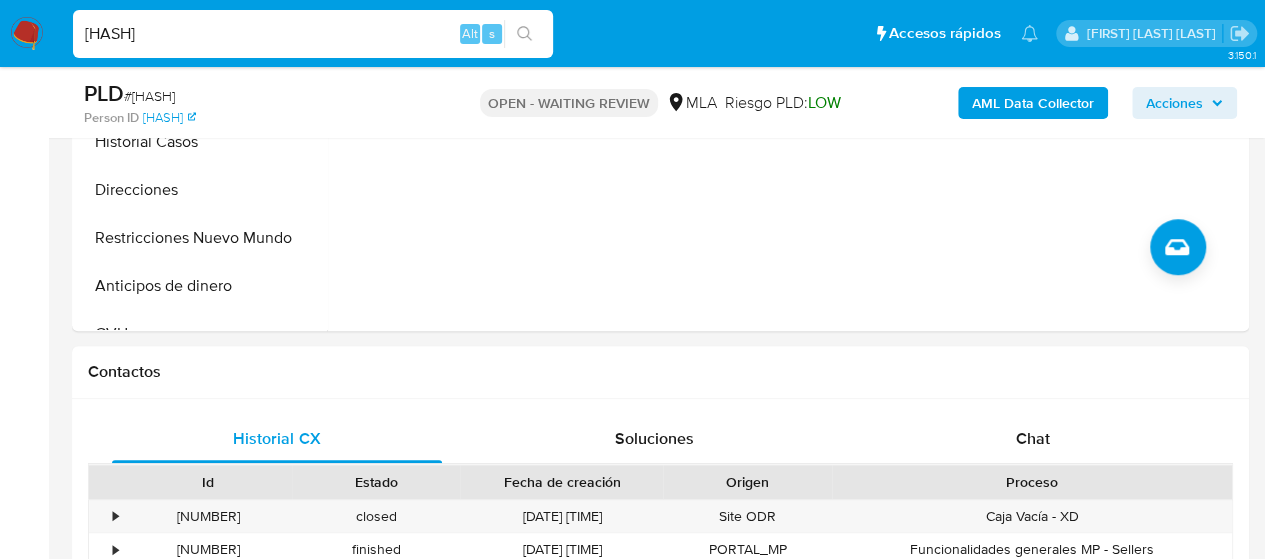 click on "IM9ceABVGmaPh1uUW3SPZ4Vl" at bounding box center (313, 34) 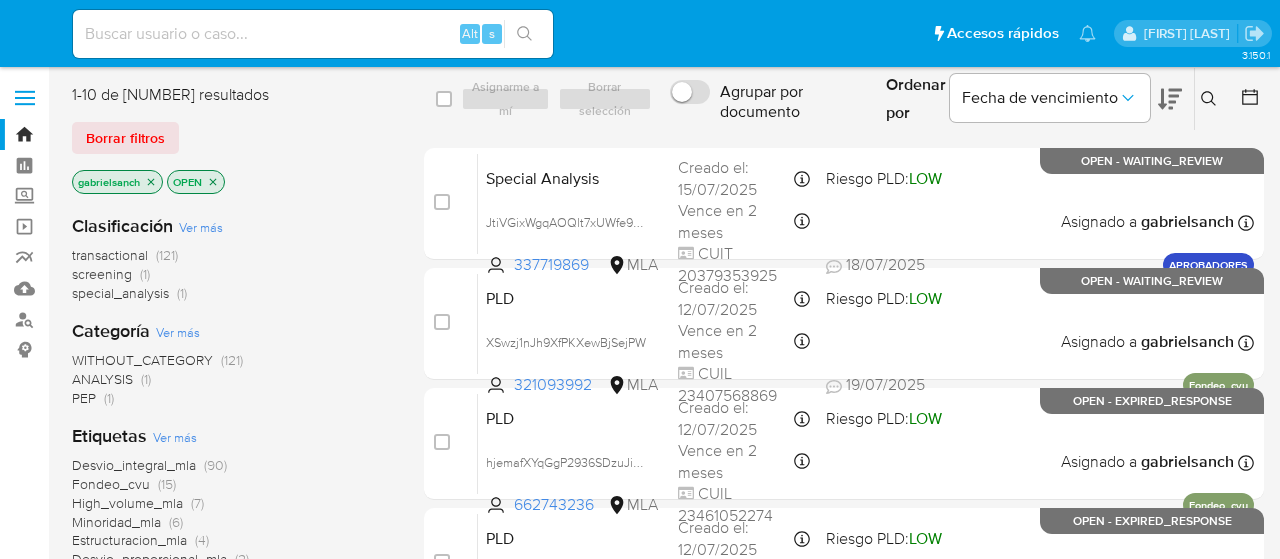 scroll, scrollTop: 0, scrollLeft: 0, axis: both 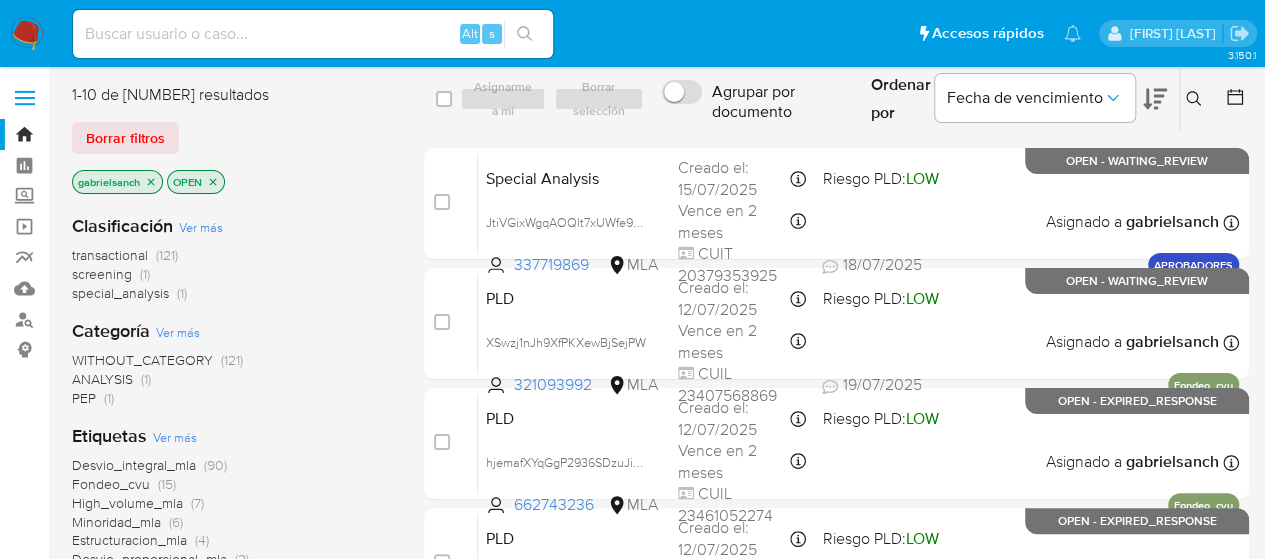 click at bounding box center [1196, 99] 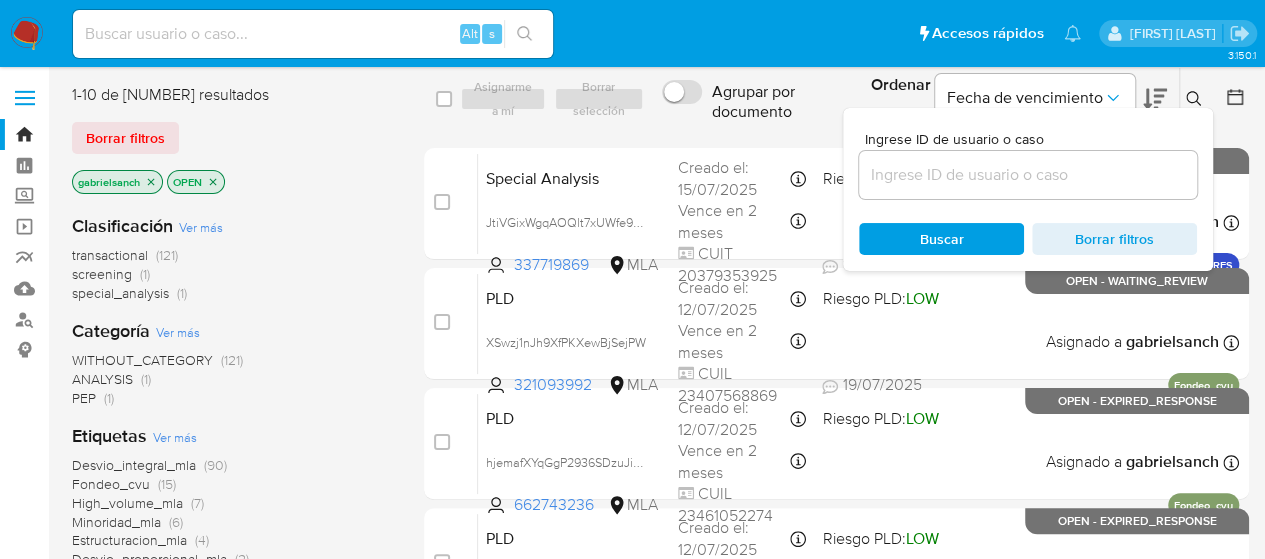 click at bounding box center (1028, 175) 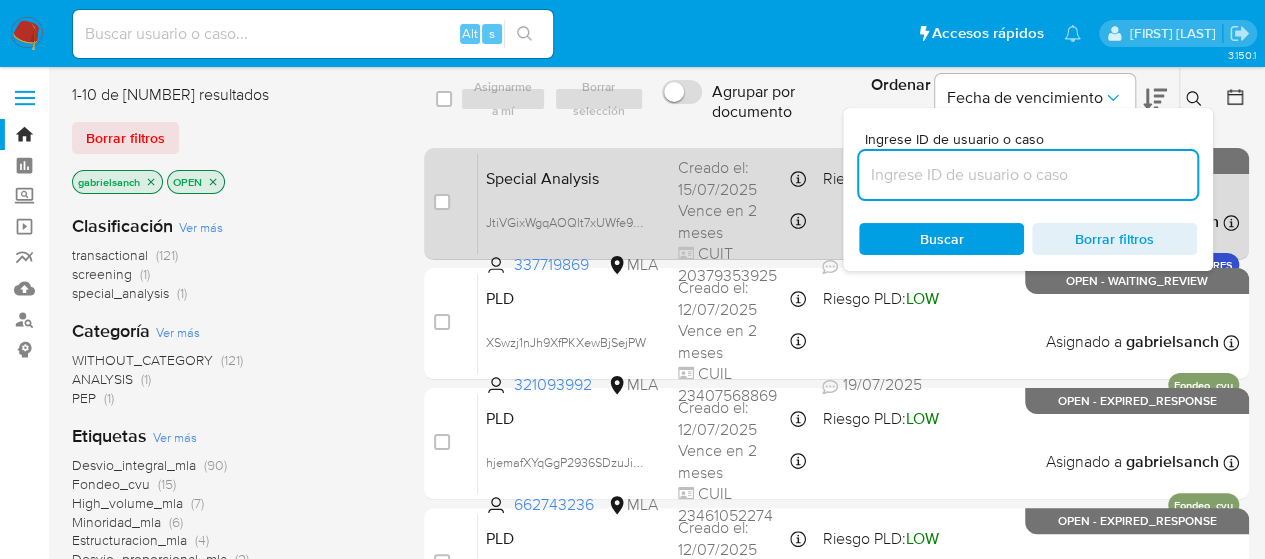 paste on "[HASH]" 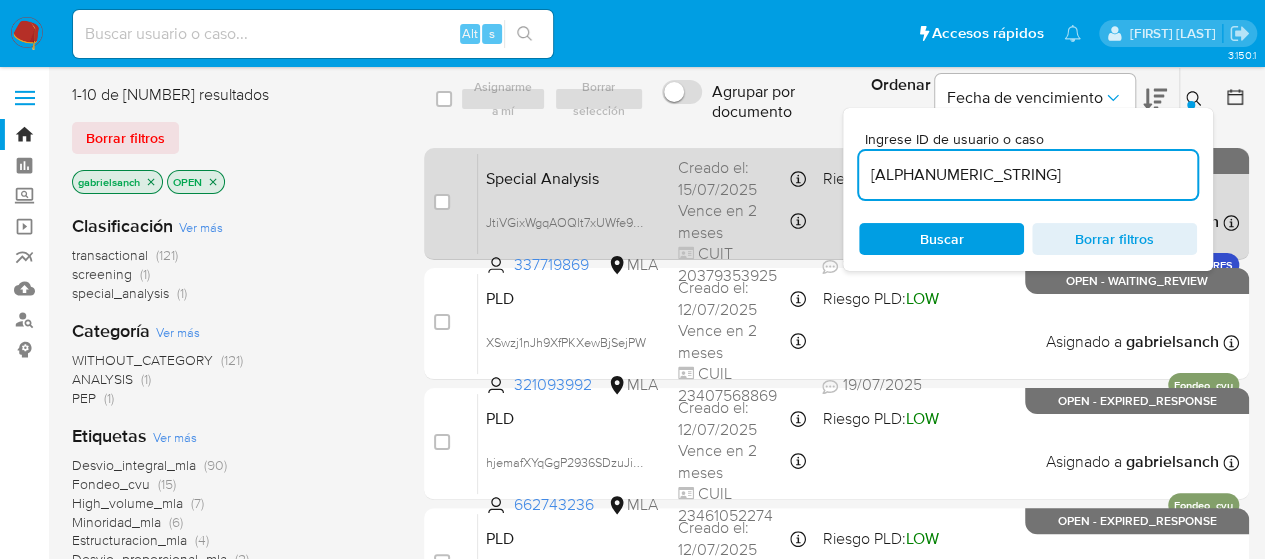 type on "[HASH]" 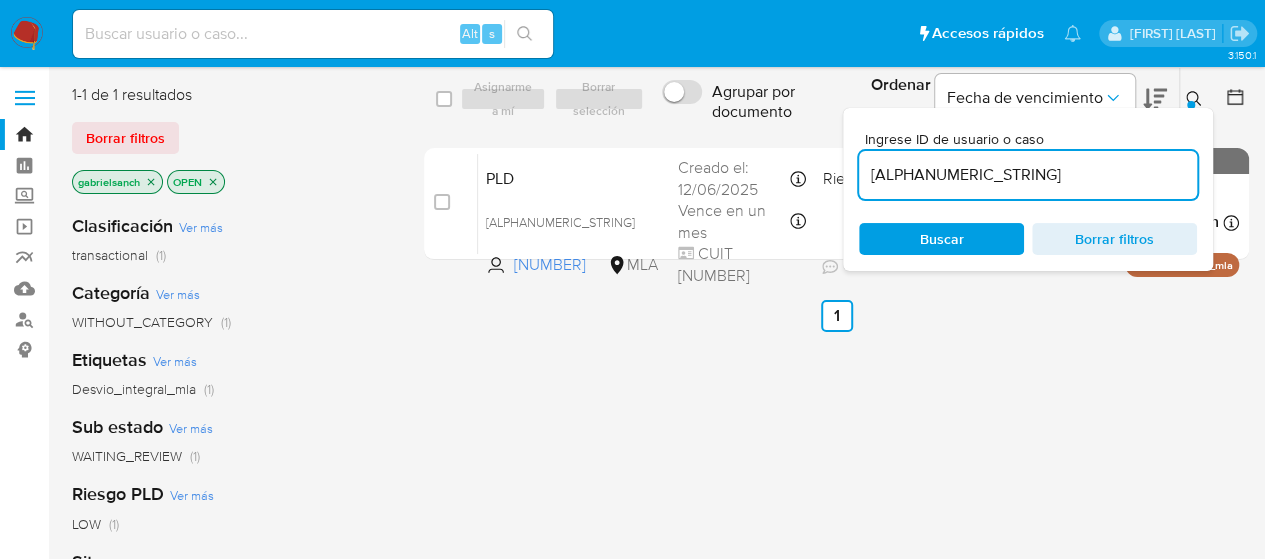 click at bounding box center (442, 202) 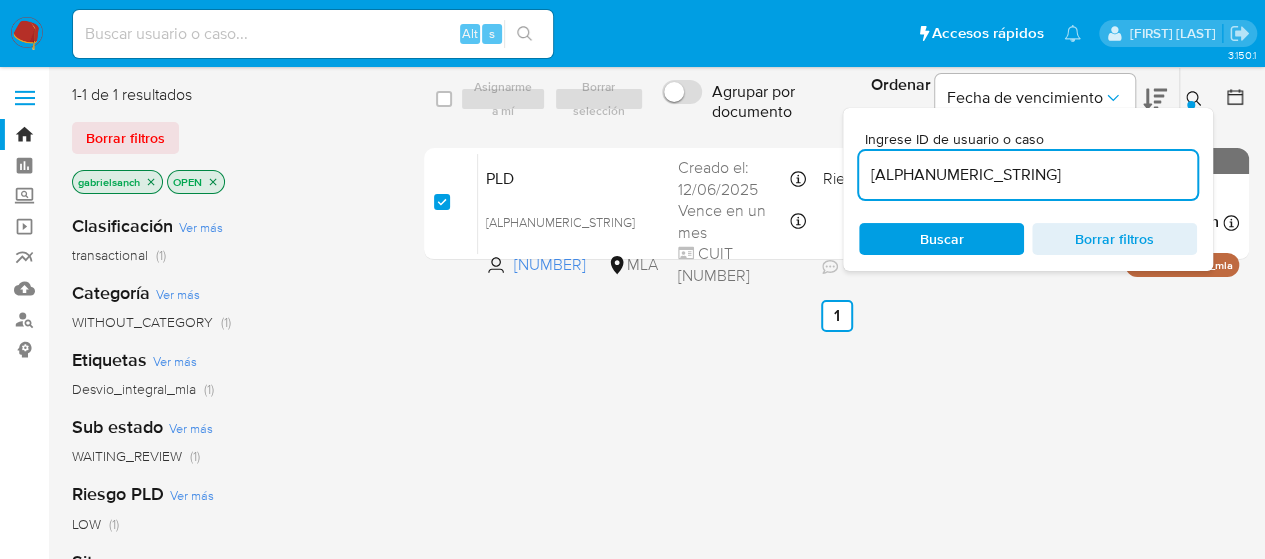 checkbox on "true" 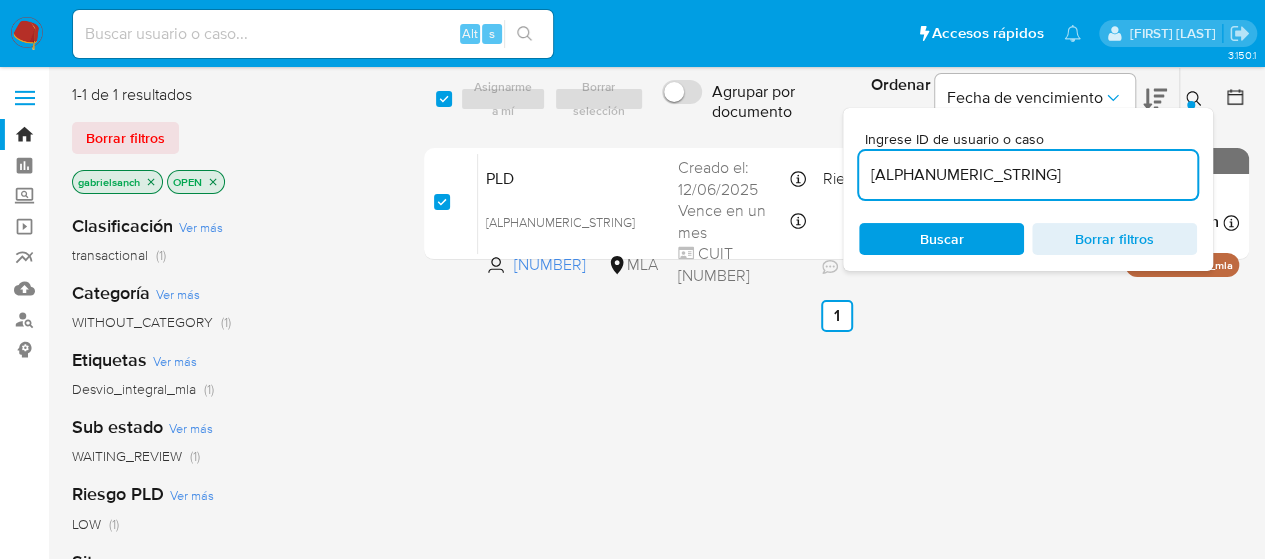 checkbox on "true" 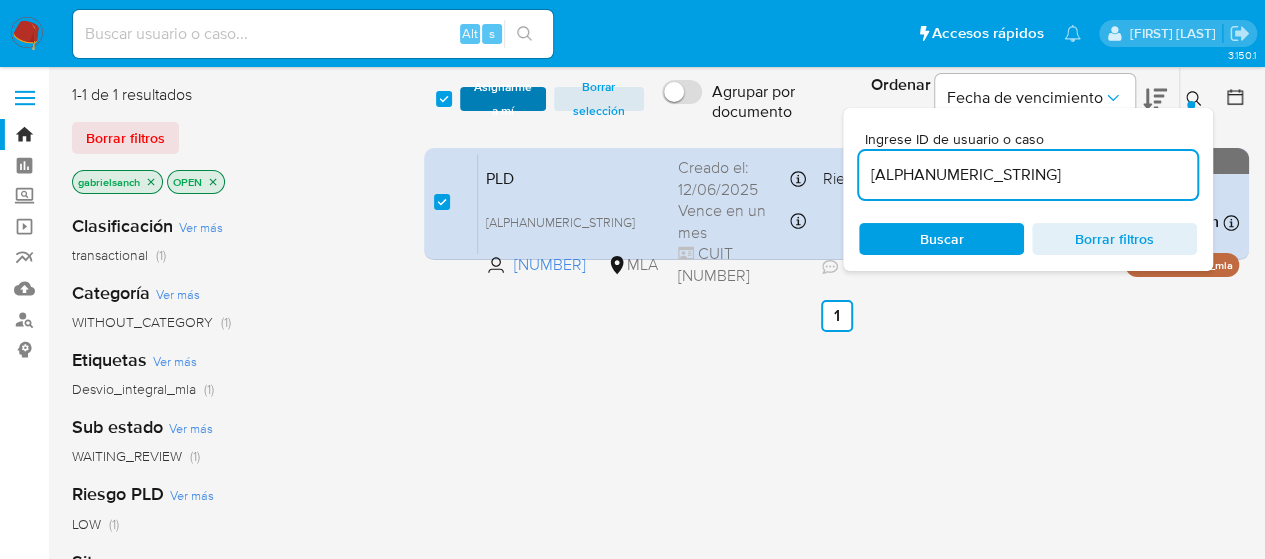 click on "Asignarme a mí" at bounding box center (503, 99) 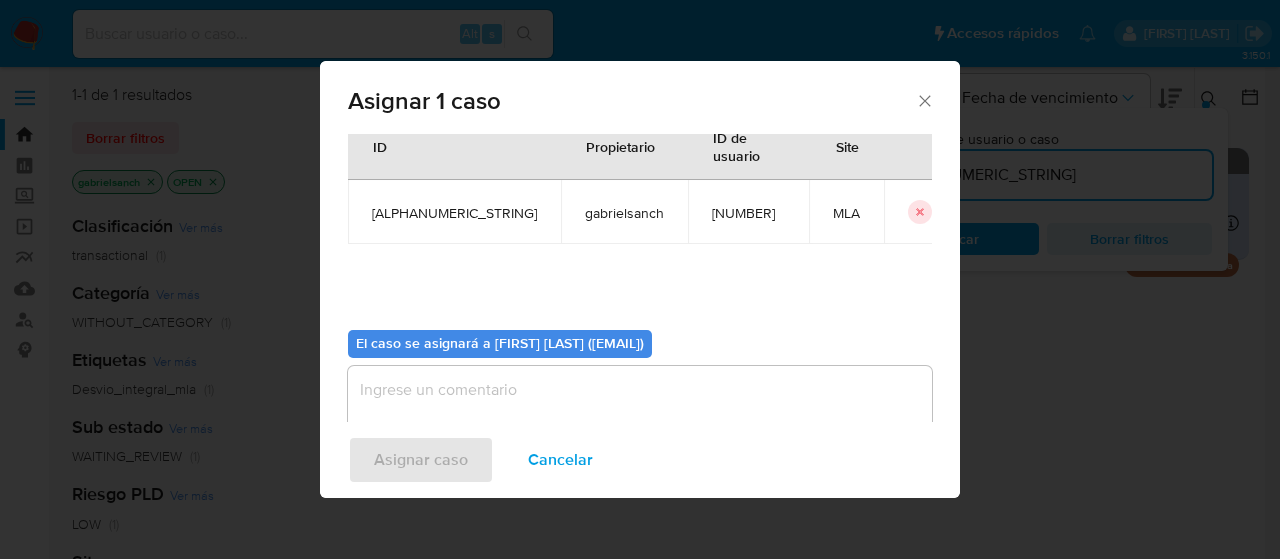 scroll, scrollTop: 102, scrollLeft: 0, axis: vertical 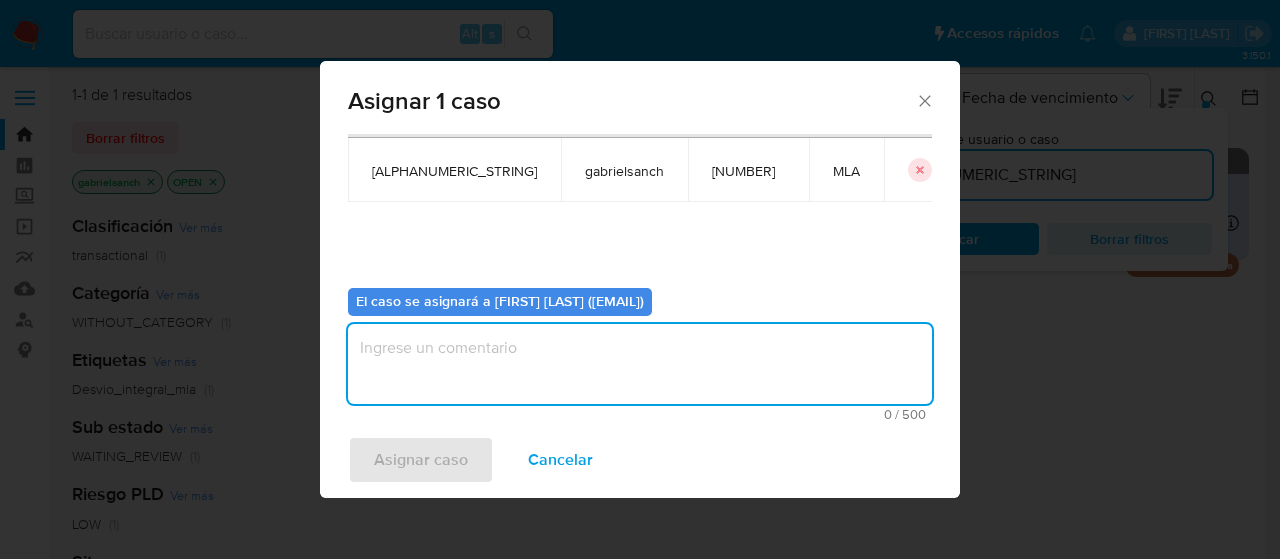 click at bounding box center (640, 364) 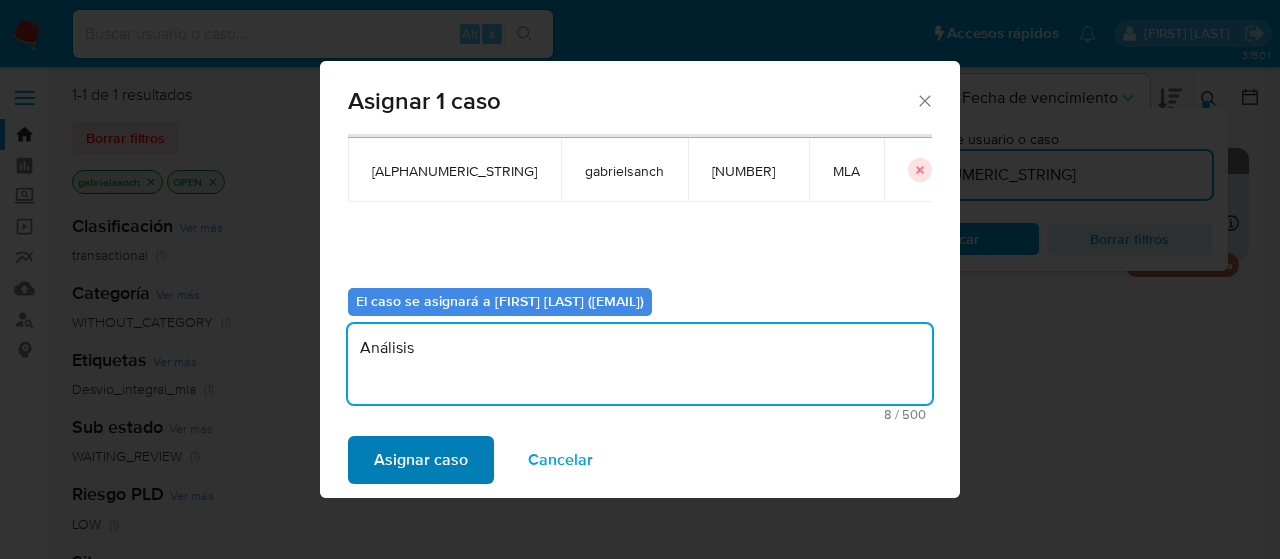 type on "Análisis" 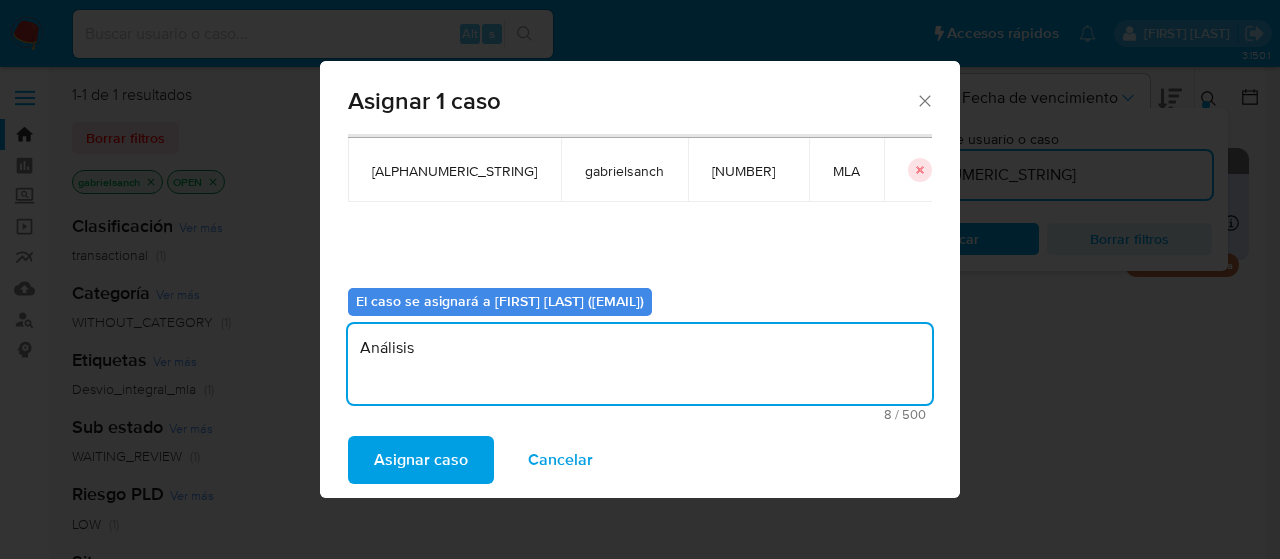 click on "Asignar caso" at bounding box center [421, 460] 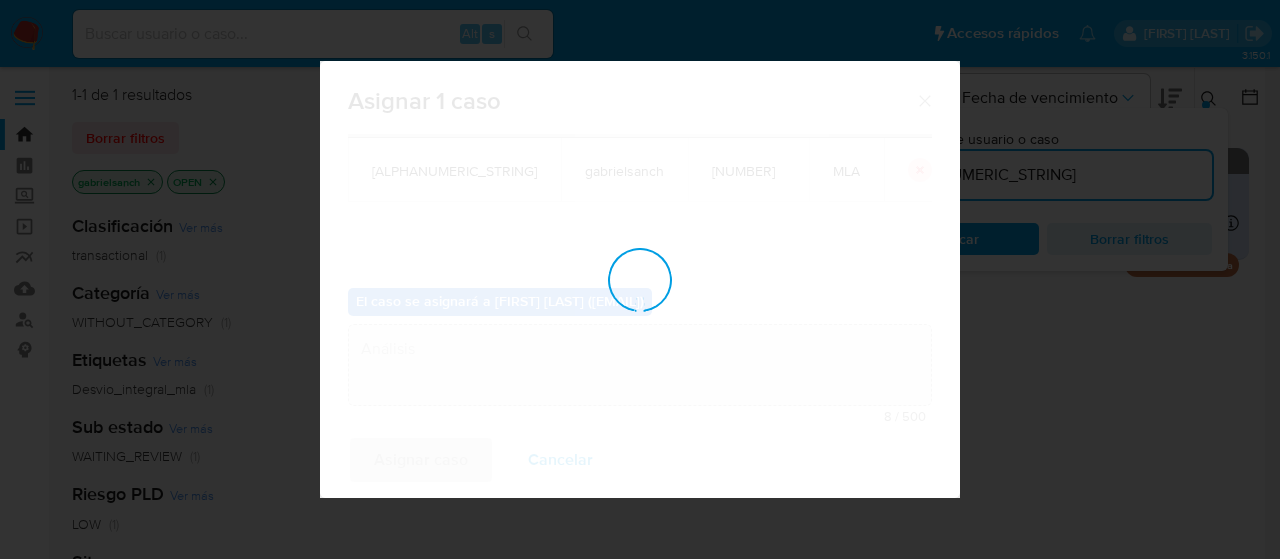 type 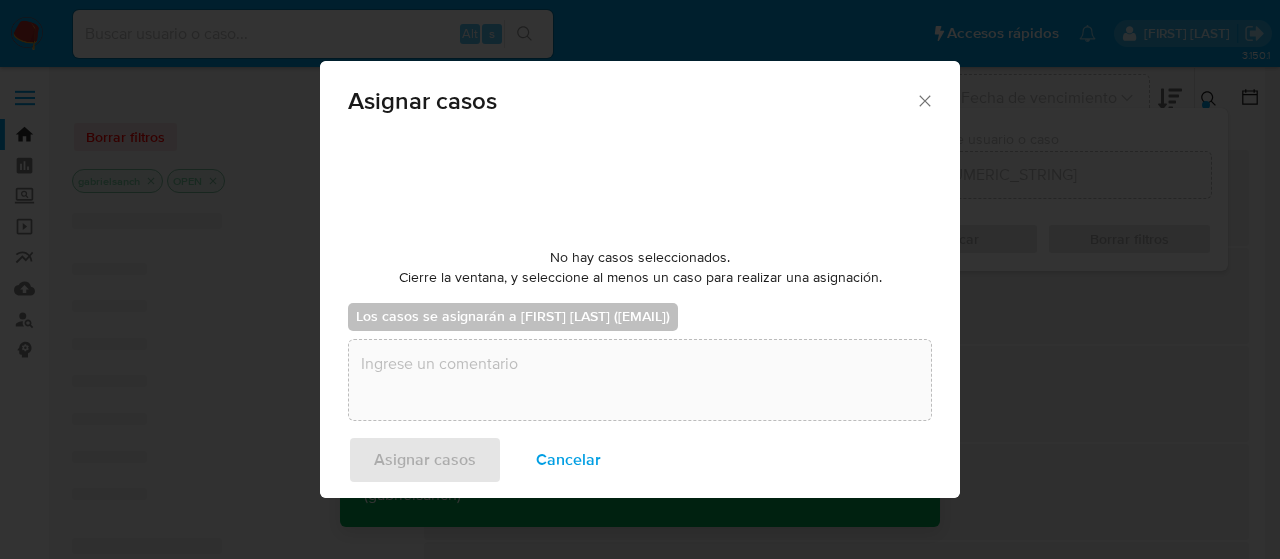 checkbox on "false" 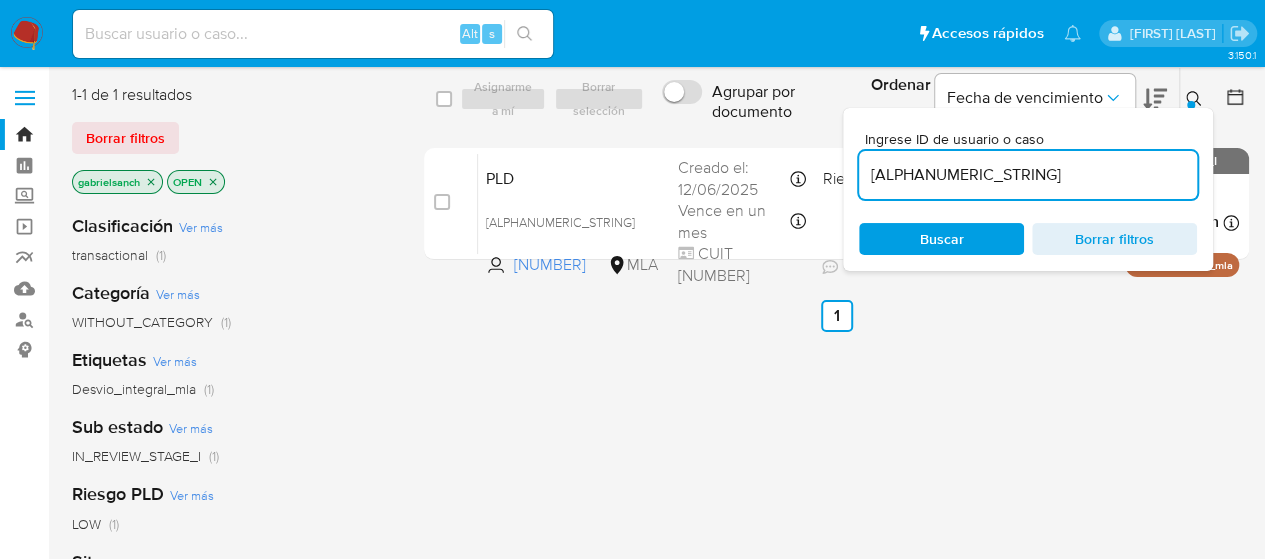 click on "IM9ceABVGmaPh1uUW3SPZ4Vl" at bounding box center [1028, 175] 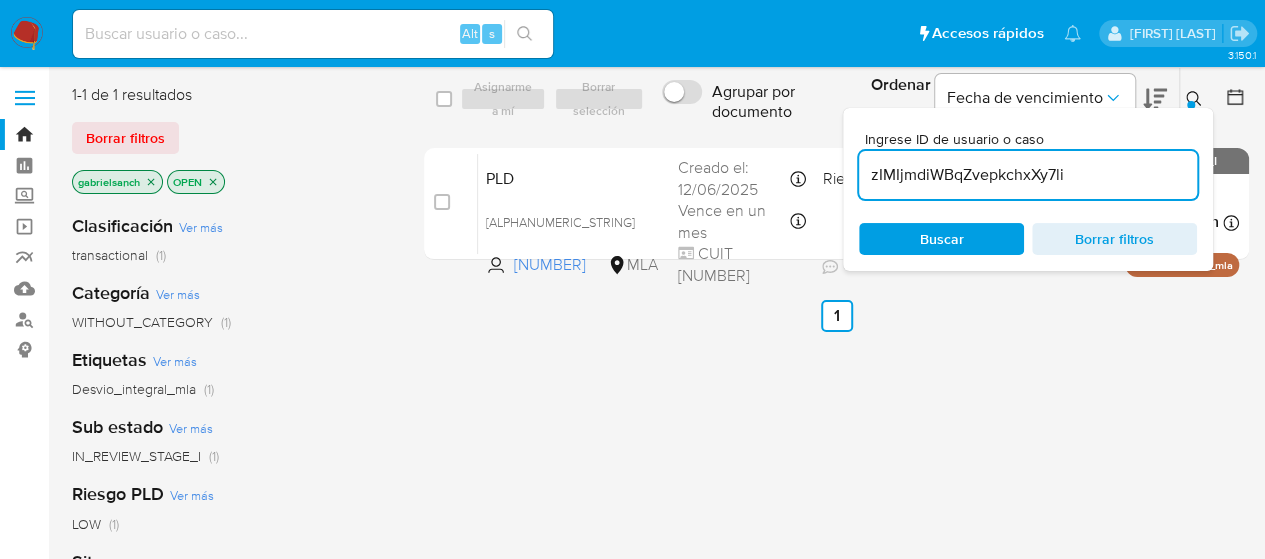 type on "zIMIjmdiWBqZvepkchxXy7li" 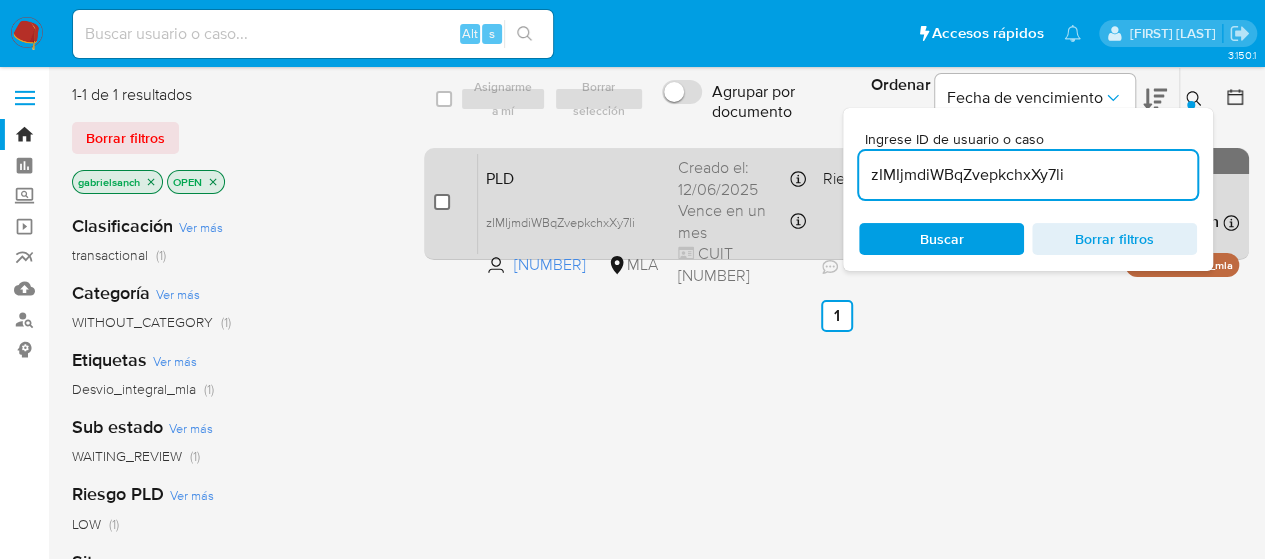 click at bounding box center (442, 202) 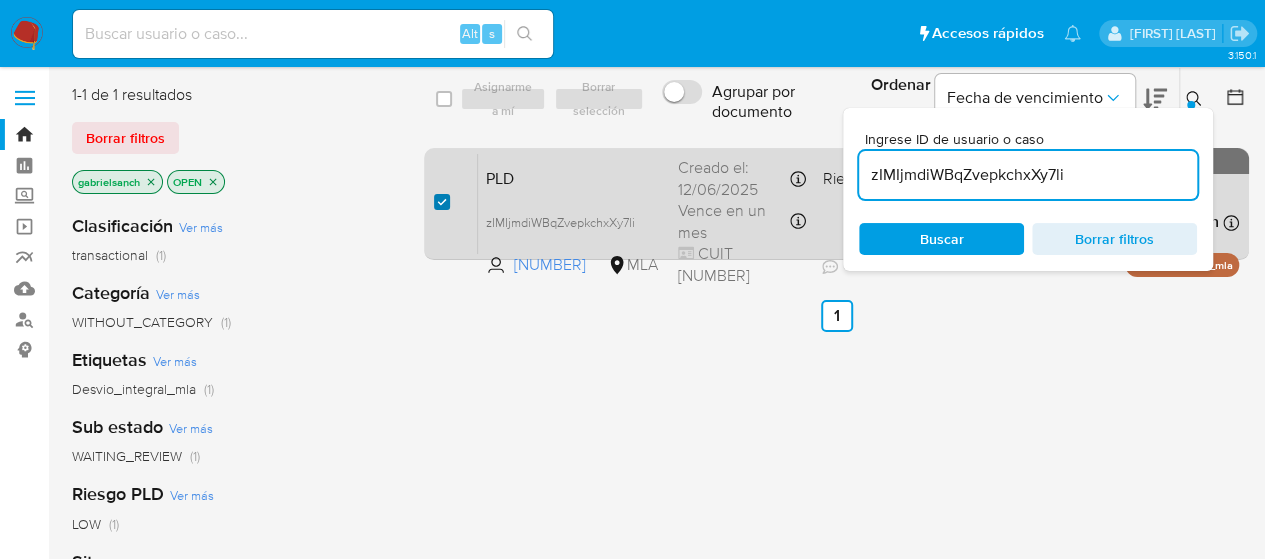 checkbox on "true" 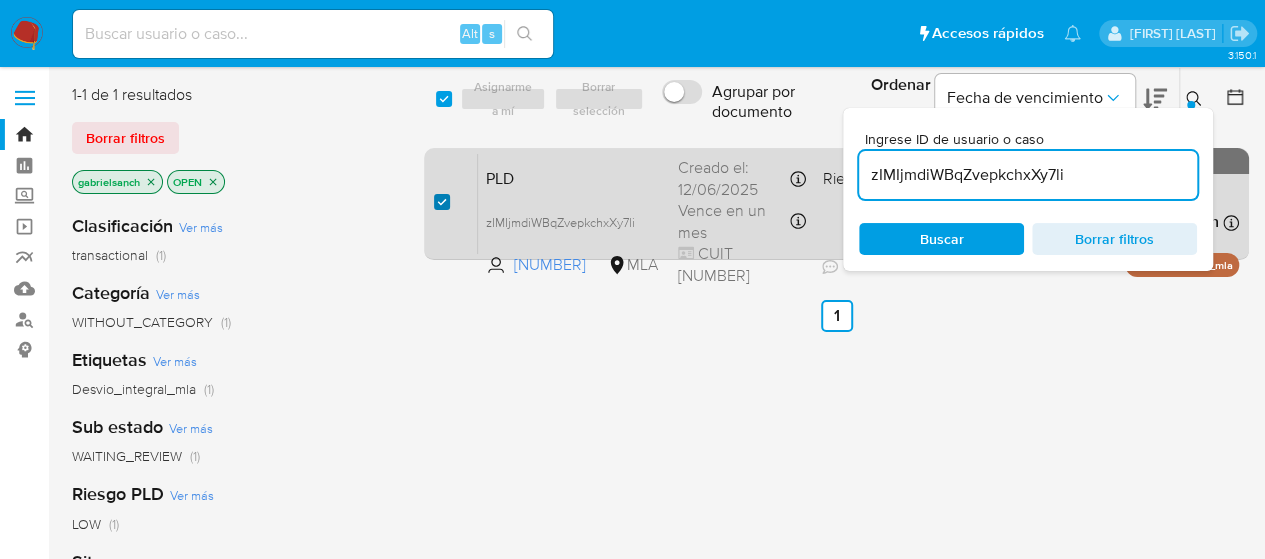 checkbox on "true" 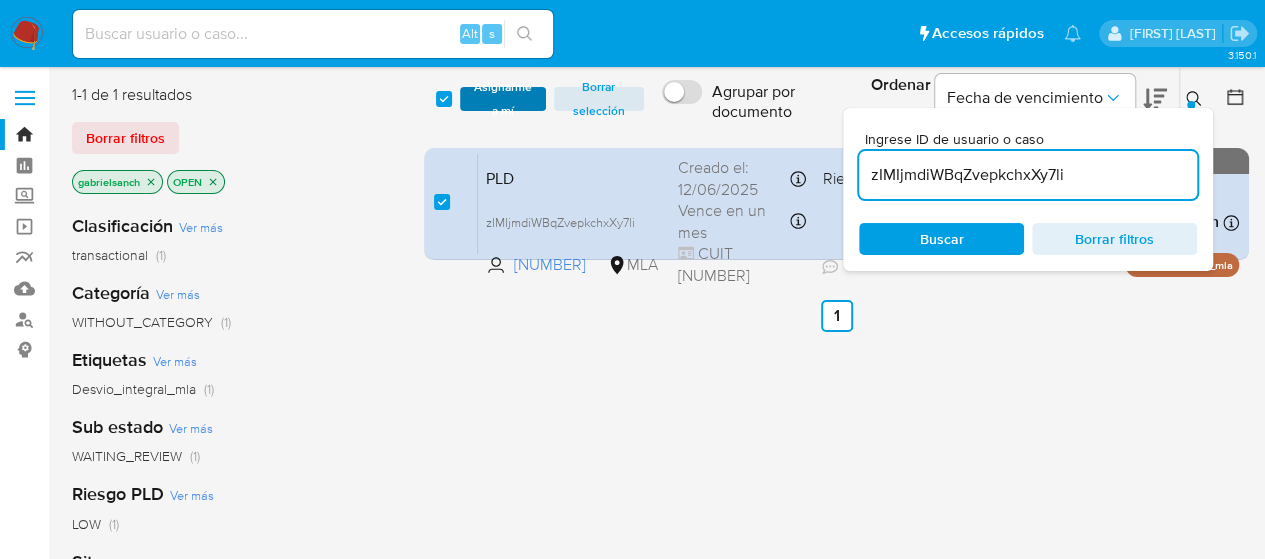click on "Asignarme a mí" at bounding box center (503, 99) 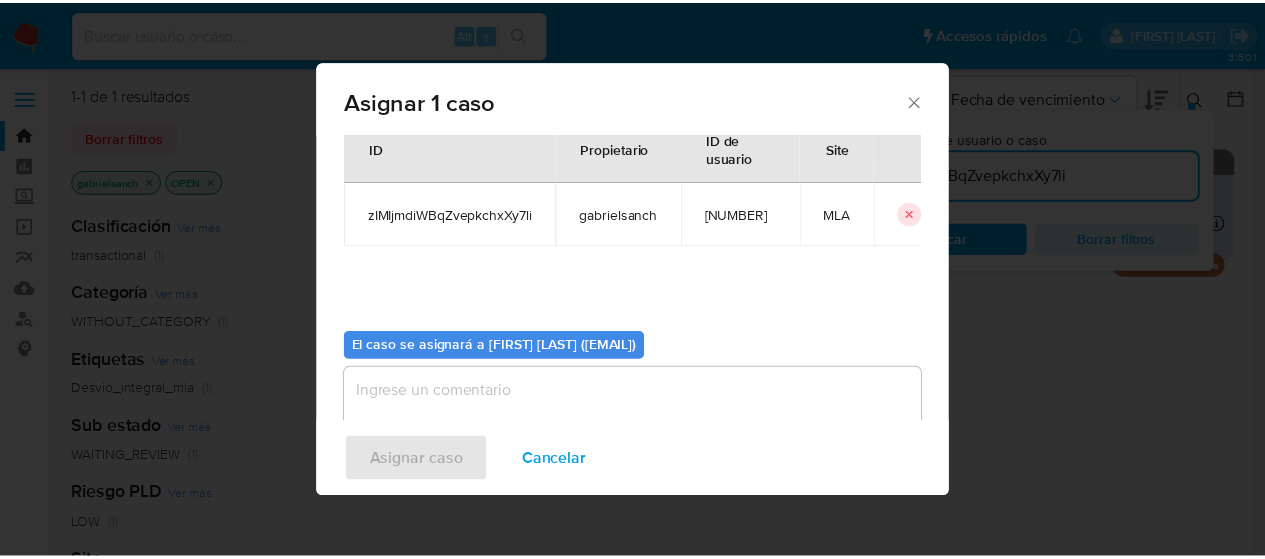scroll, scrollTop: 102, scrollLeft: 0, axis: vertical 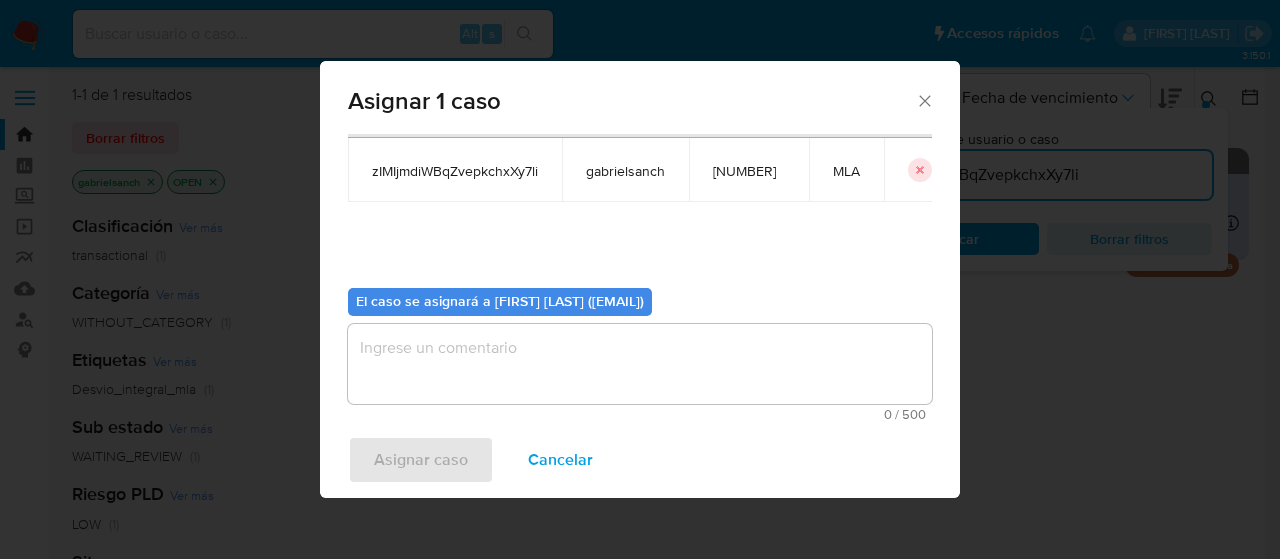 click at bounding box center [640, 364] 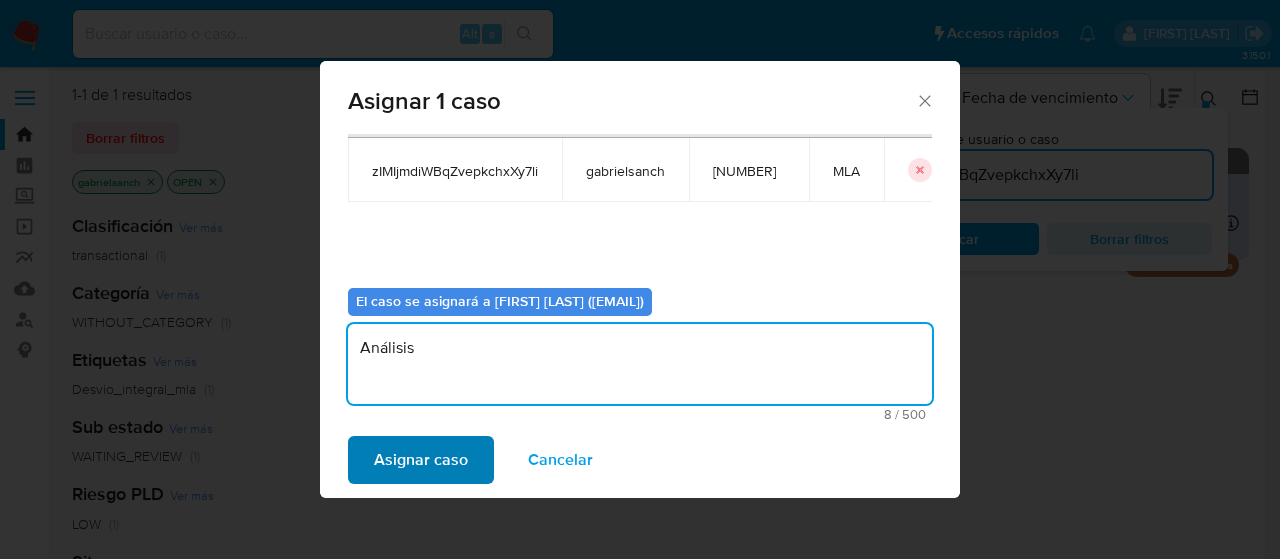 type on "Análisis" 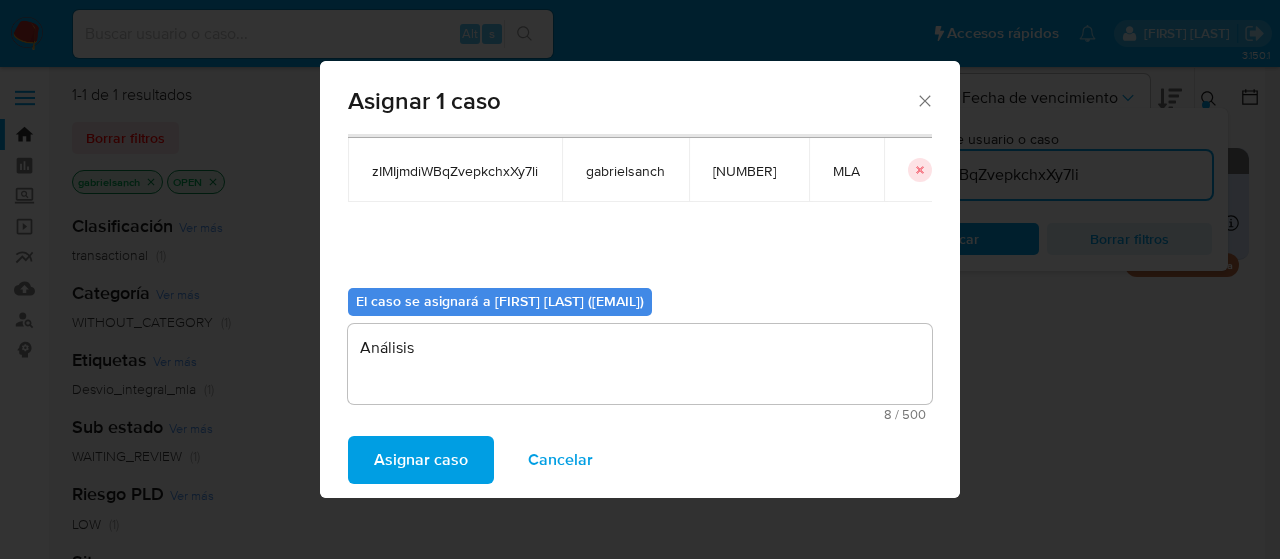 click on "Asignar caso" at bounding box center (421, 460) 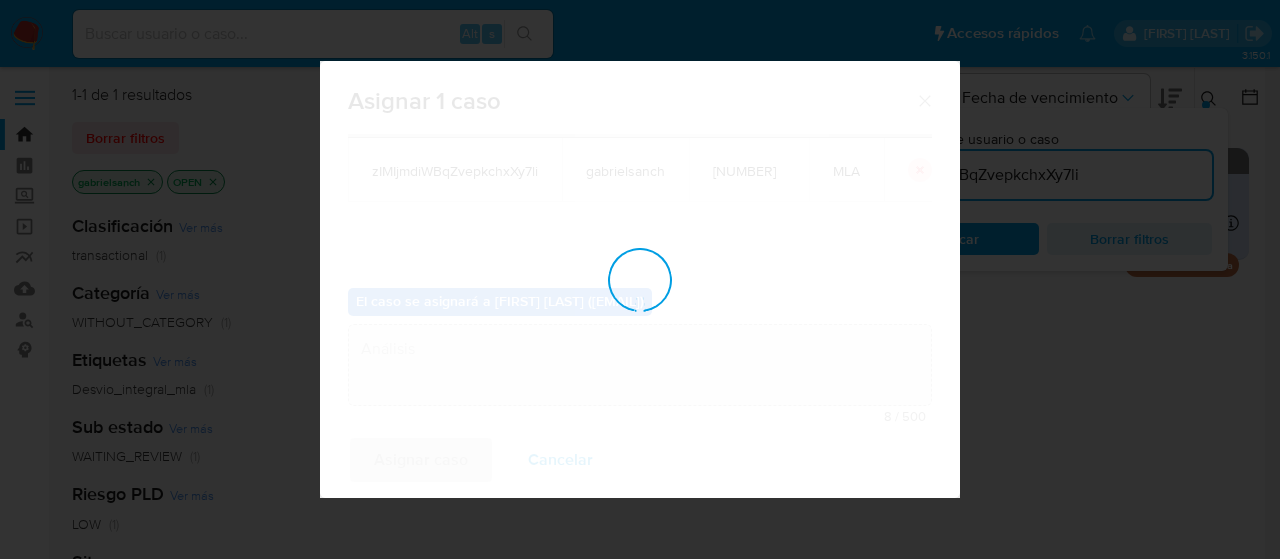 type 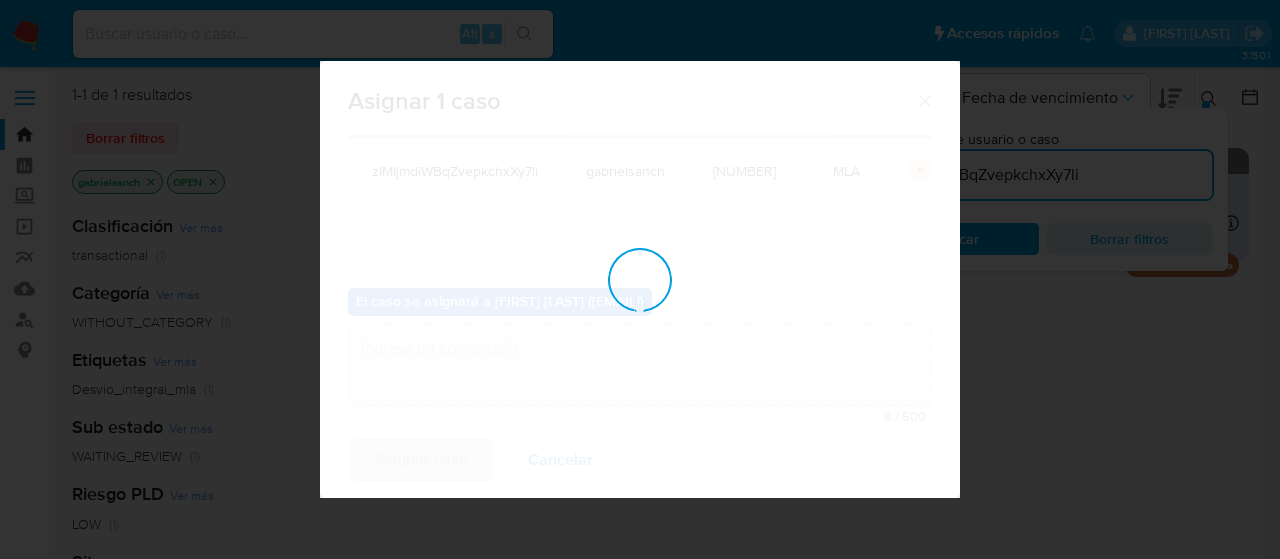 checkbox on "false" 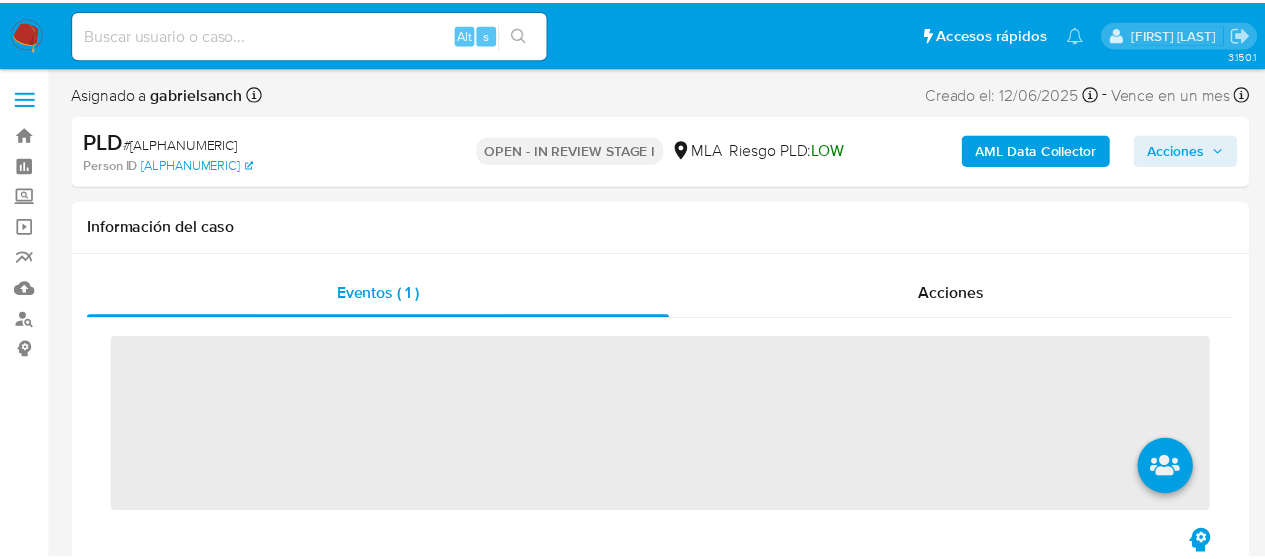 scroll, scrollTop: 0, scrollLeft: 0, axis: both 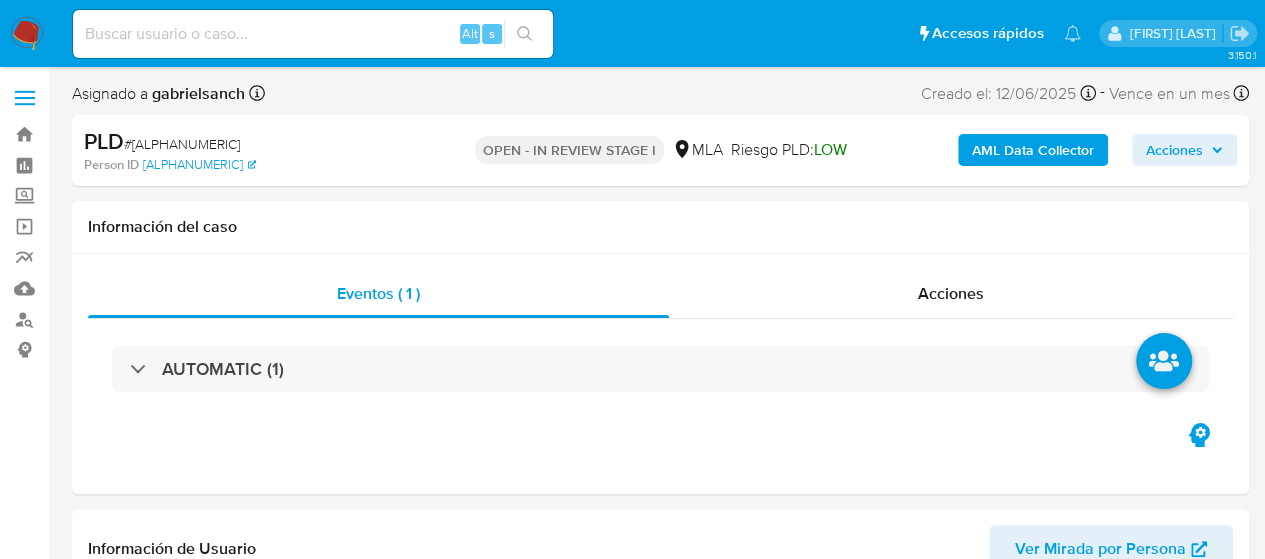 select on "10" 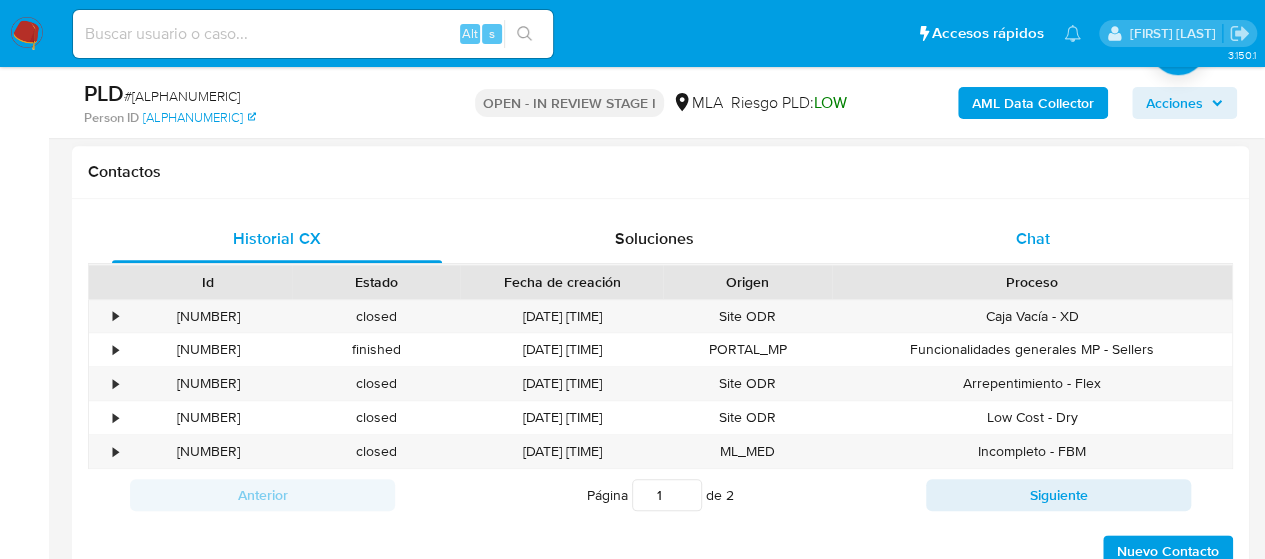 drag, startPoint x: 1028, startPoint y: 247, endPoint x: 1129, endPoint y: 243, distance: 101.07918 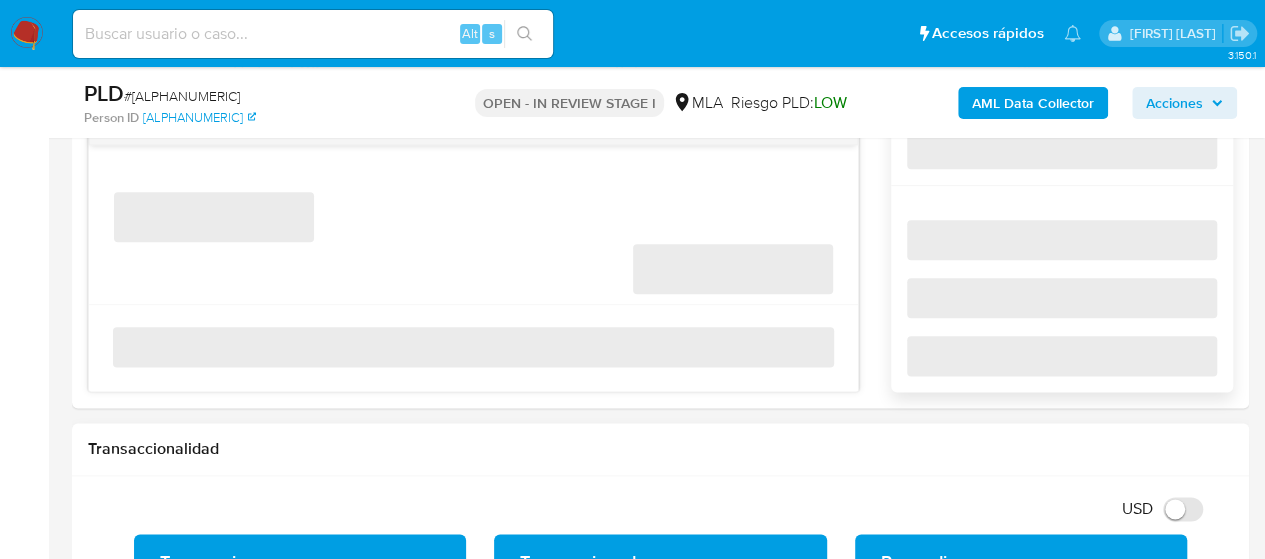 scroll, scrollTop: 1100, scrollLeft: 0, axis: vertical 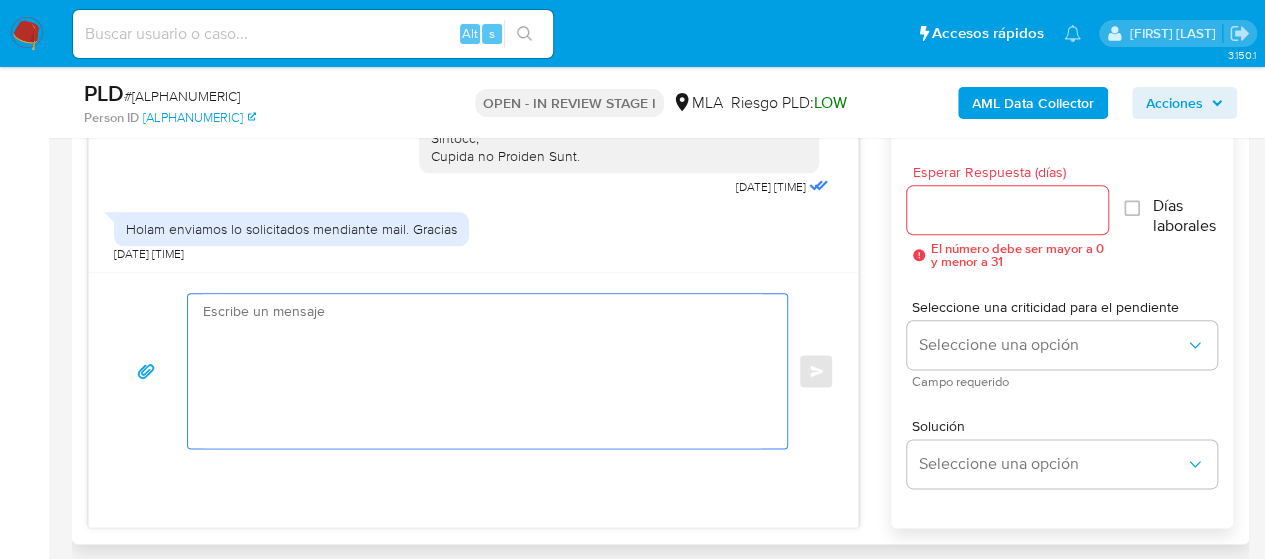 click at bounding box center [482, 371] 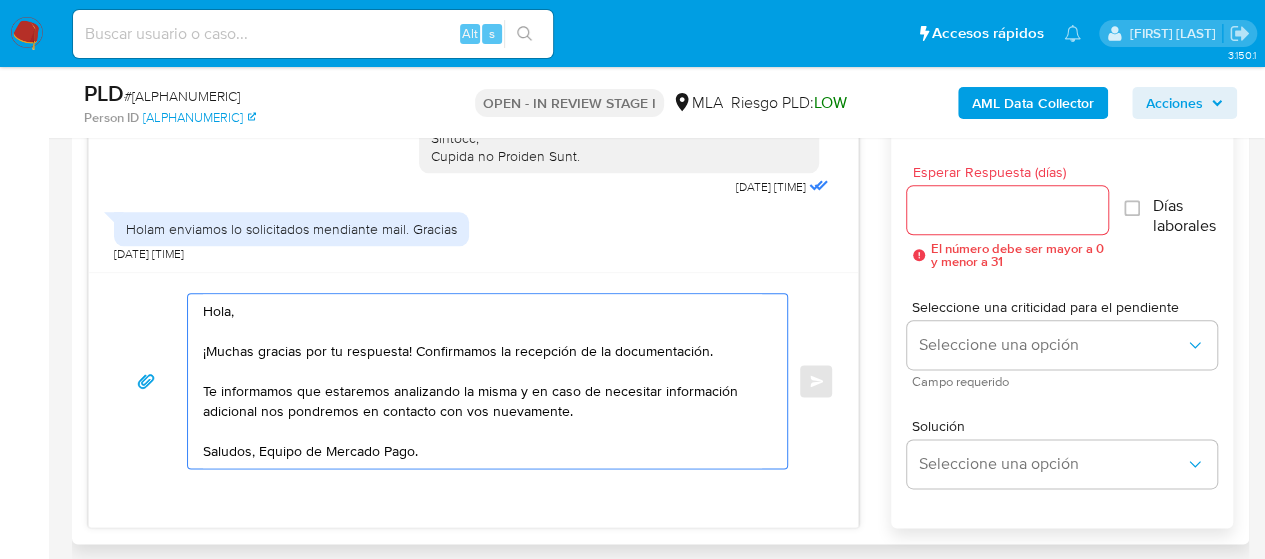 type on "Hola,
¡Muchas gracias por tu respuesta! Confirmamos la recepción de la documentación.
Te informamos que estaremos analizando la misma y en caso de necesitar información adicional nos pondremos en contacto con vos nuevamente.
Saludos, Equipo de Mercado Pago." 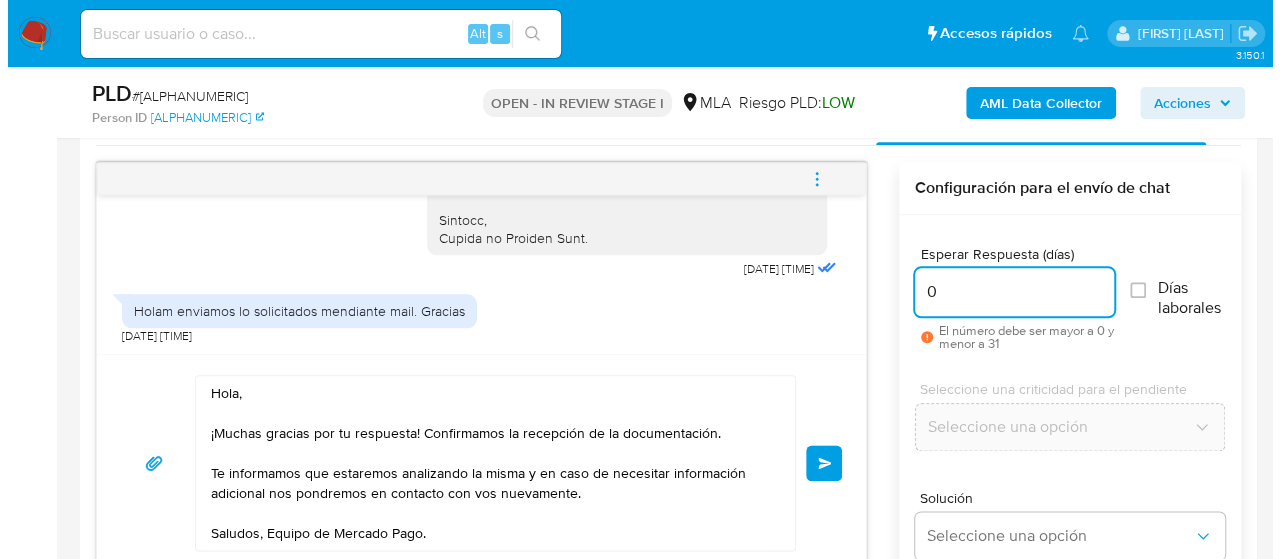 scroll, scrollTop: 1000, scrollLeft: 0, axis: vertical 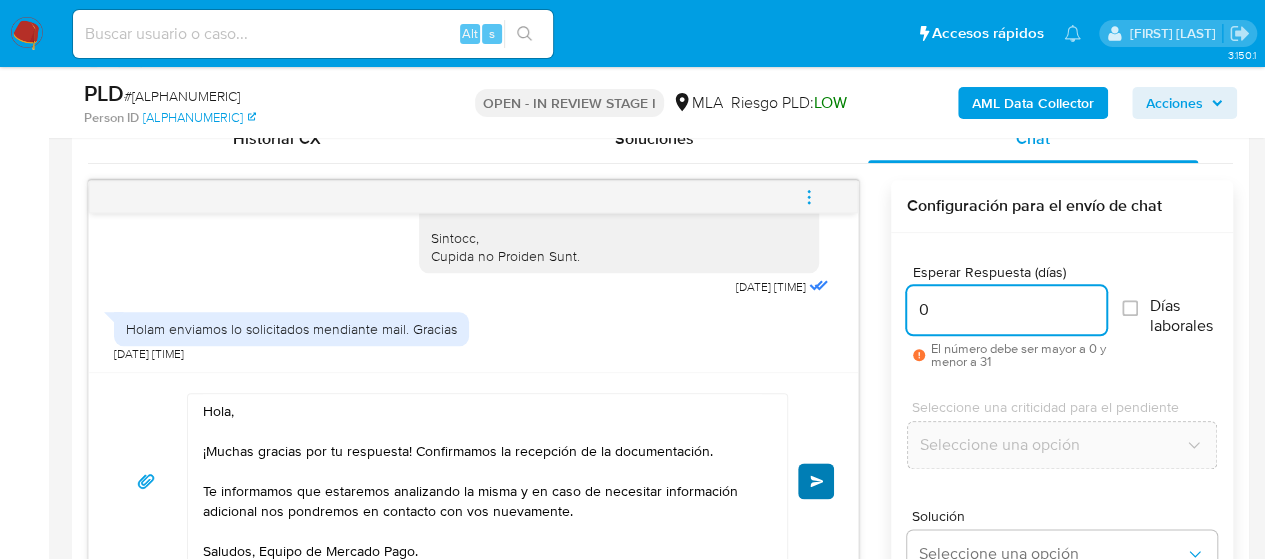 type on "0" 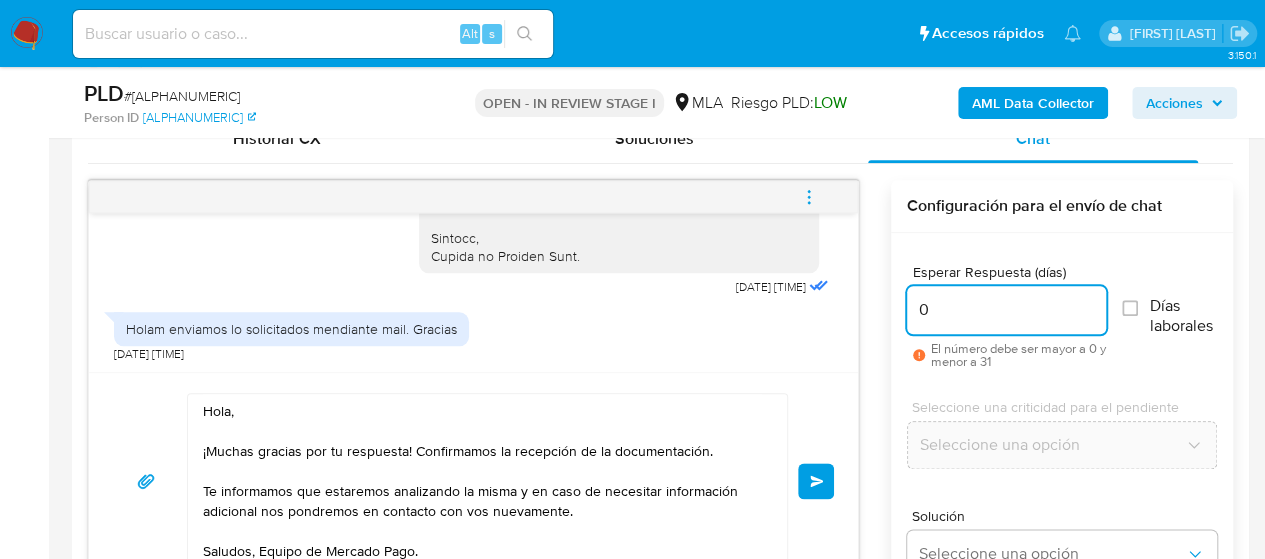 click on "Enviar" at bounding box center [816, 481] 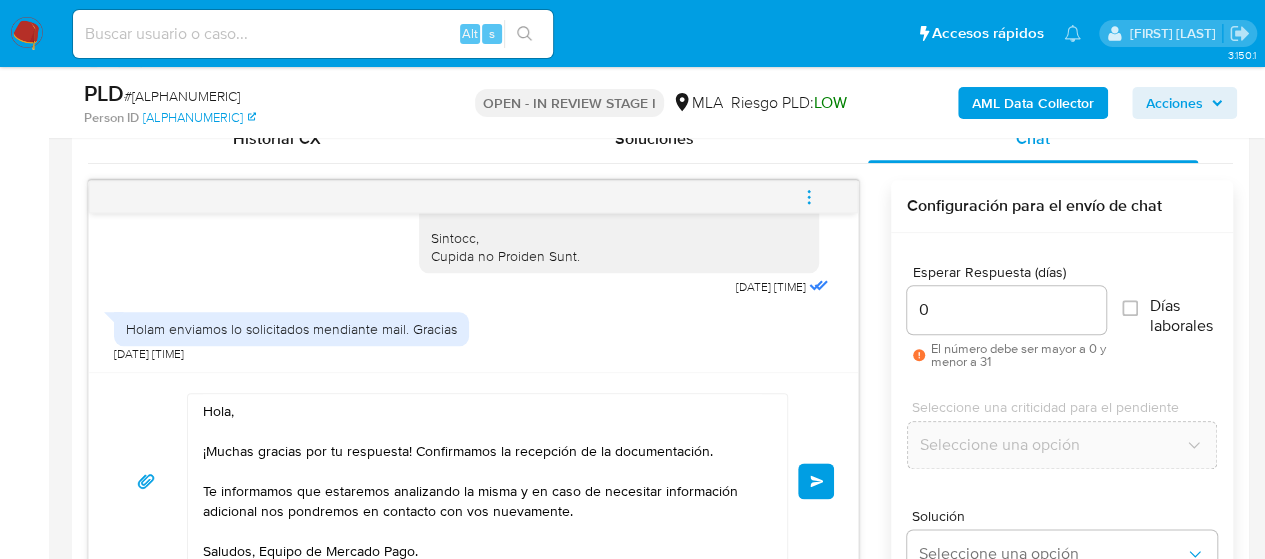click 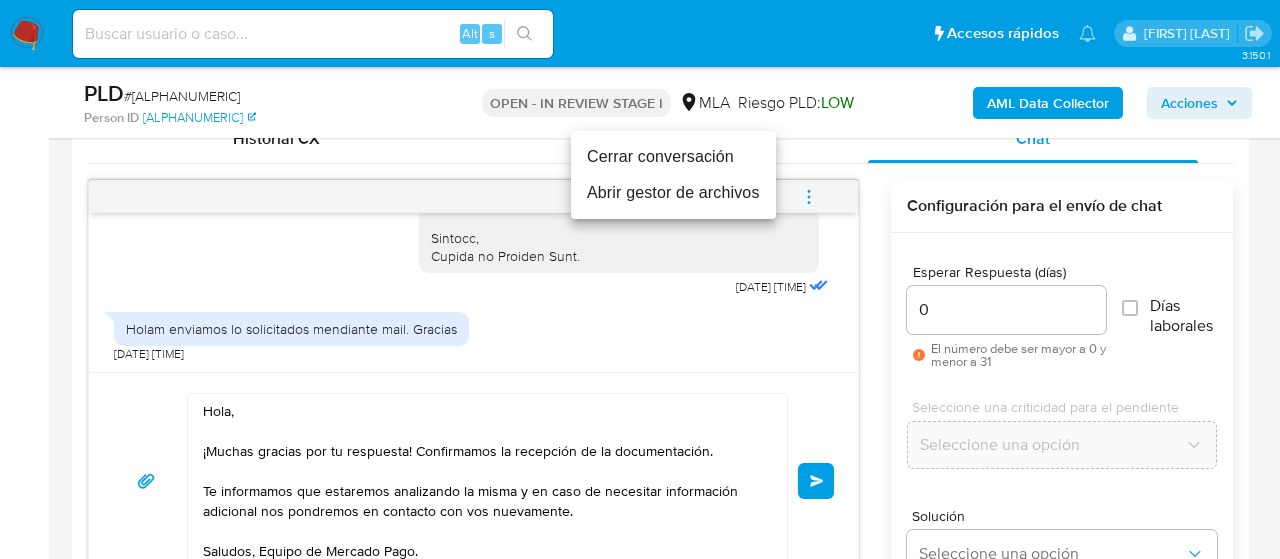 type 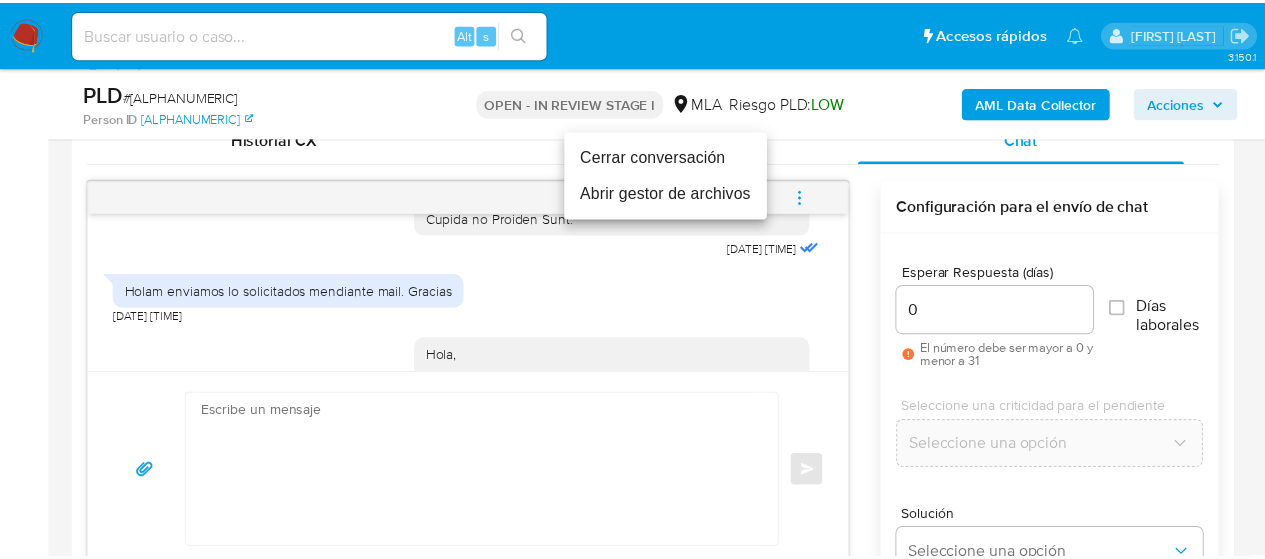 scroll, scrollTop: 3485, scrollLeft: 0, axis: vertical 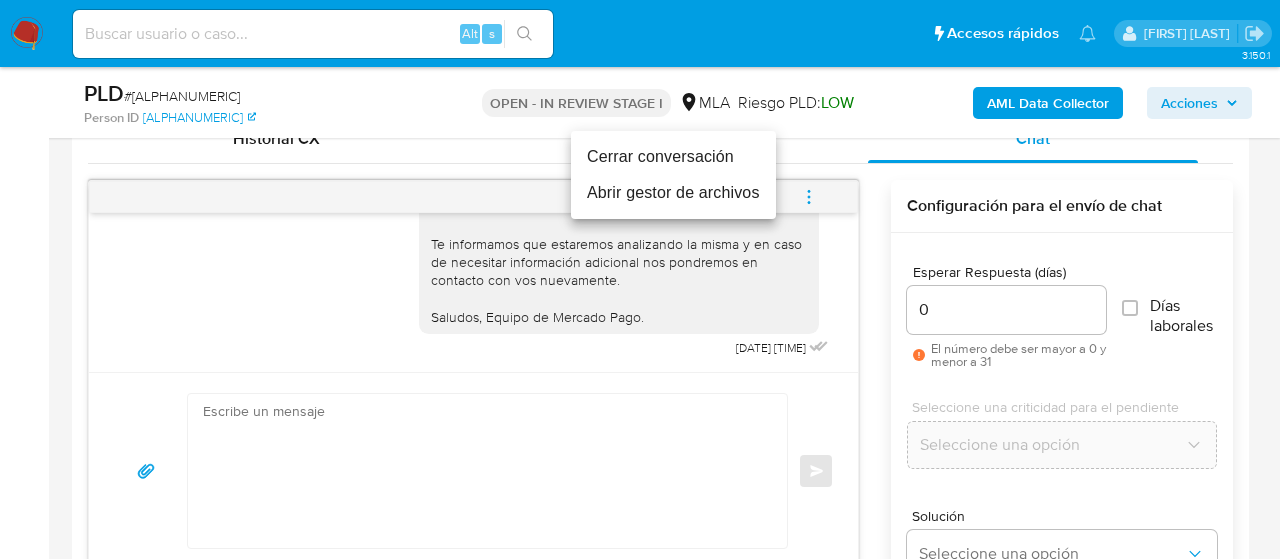 click on "Cerrar conversación" at bounding box center [673, 157] 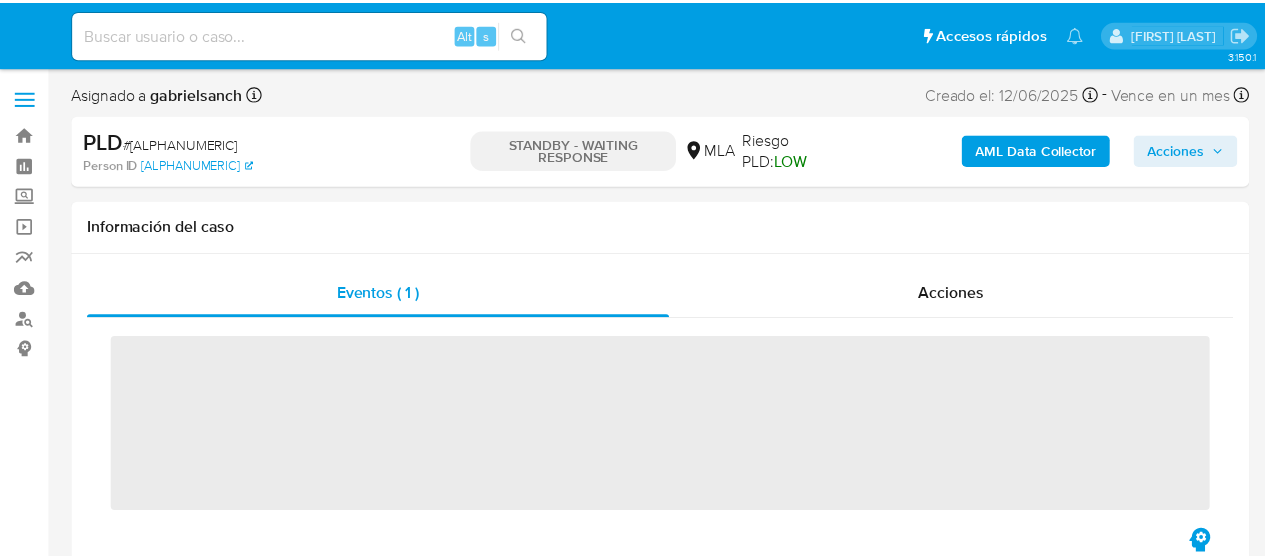 scroll, scrollTop: 0, scrollLeft: 0, axis: both 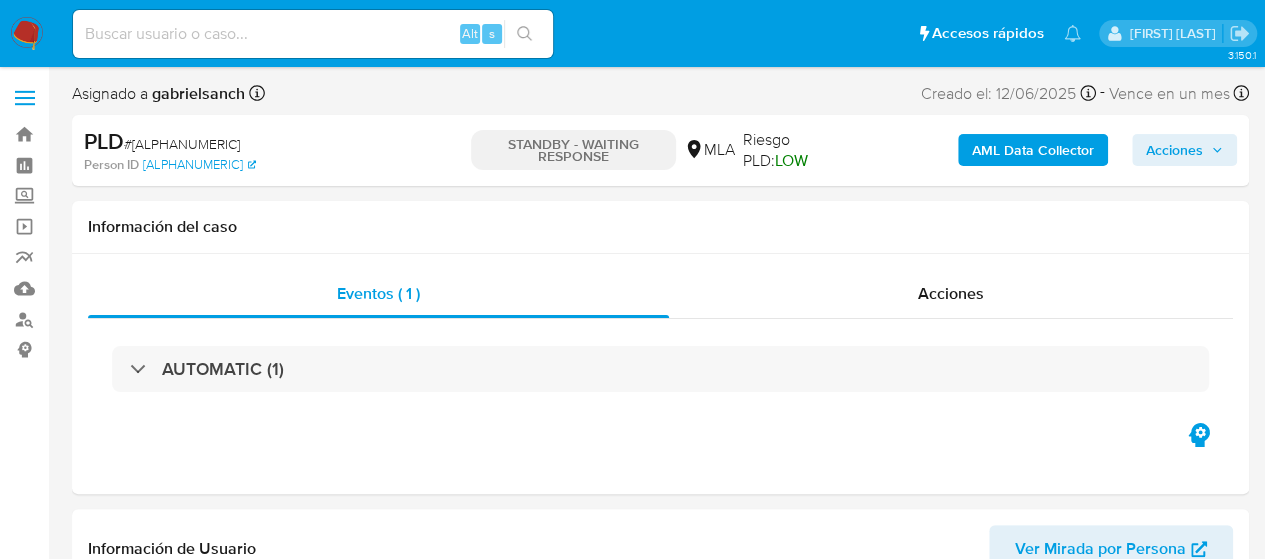click at bounding box center [313, 34] 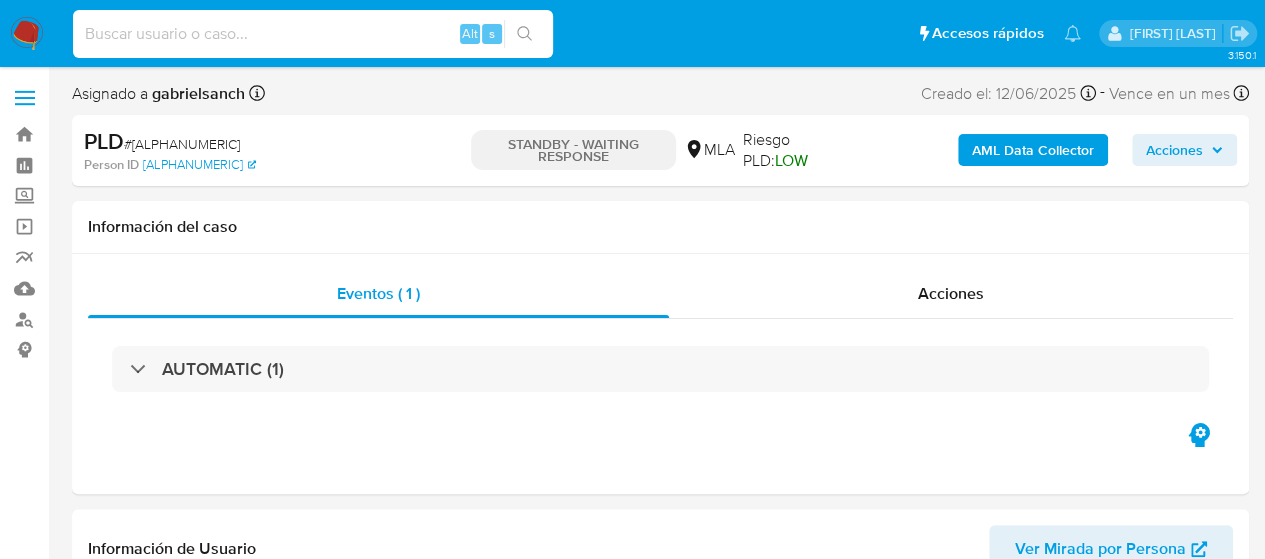 paste on "zIMIjmdiWBqZvepkchxXy7li" 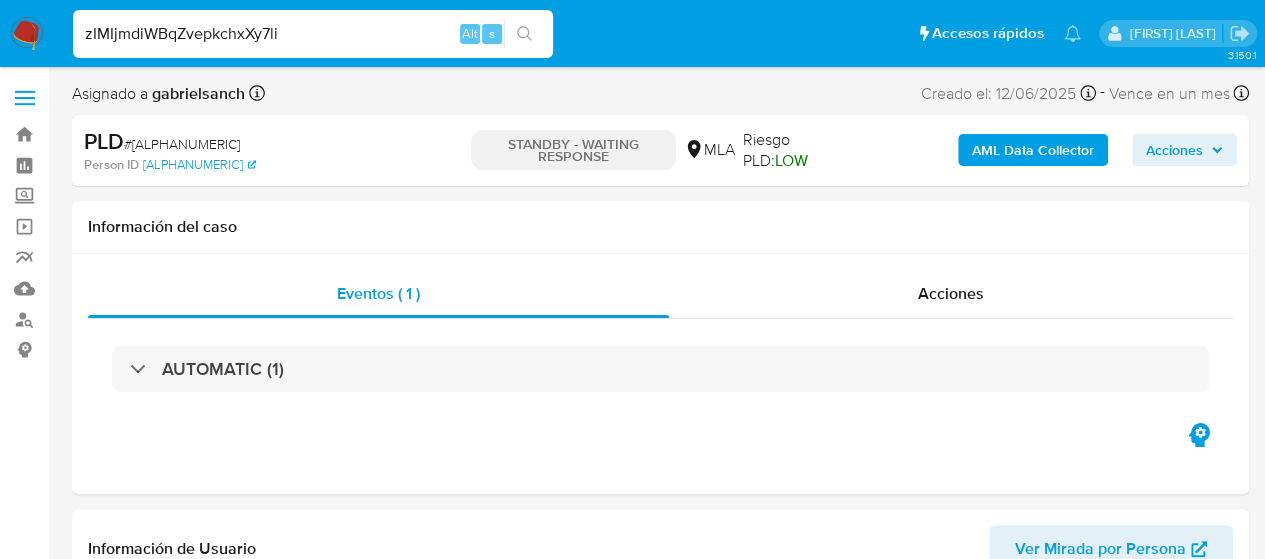 type on "zIMIjmdiWBqZvepkchxXy7li" 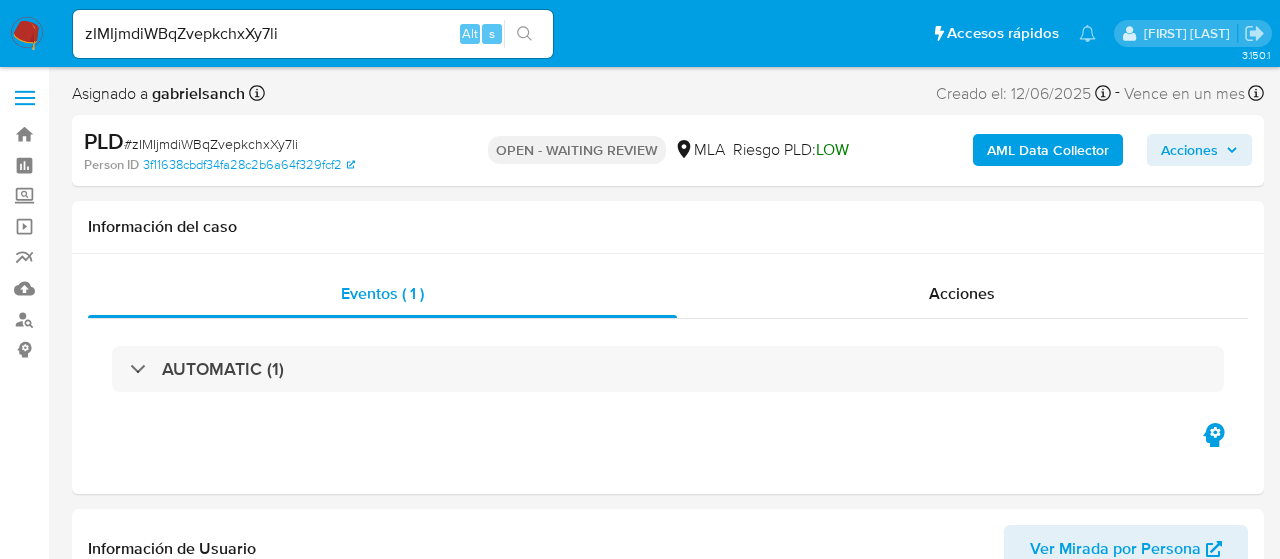 select on "10" 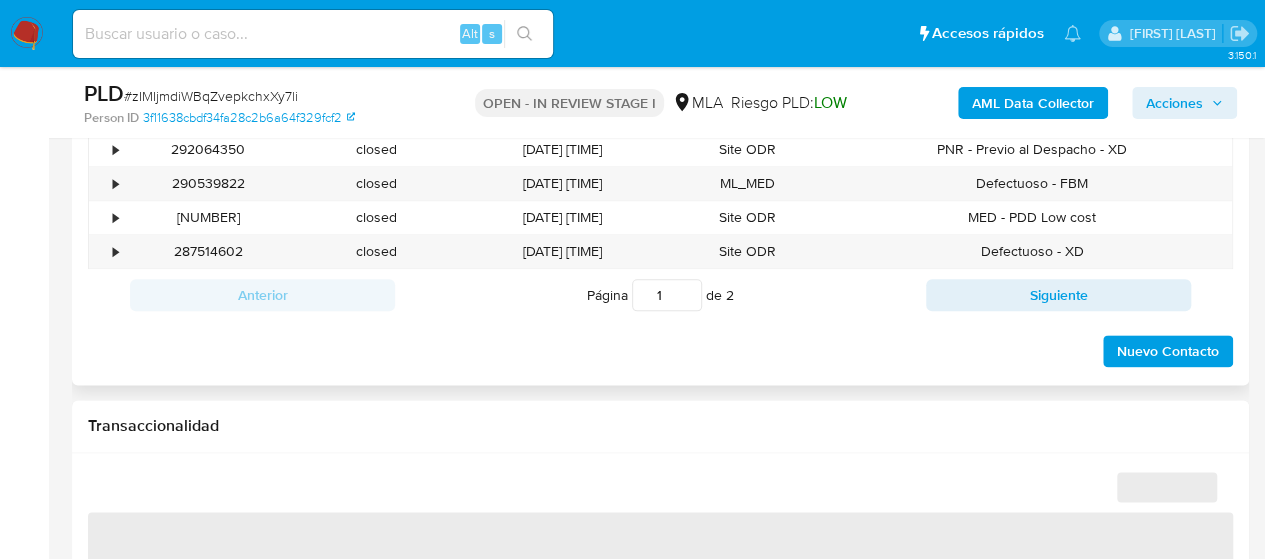 scroll, scrollTop: 1000, scrollLeft: 0, axis: vertical 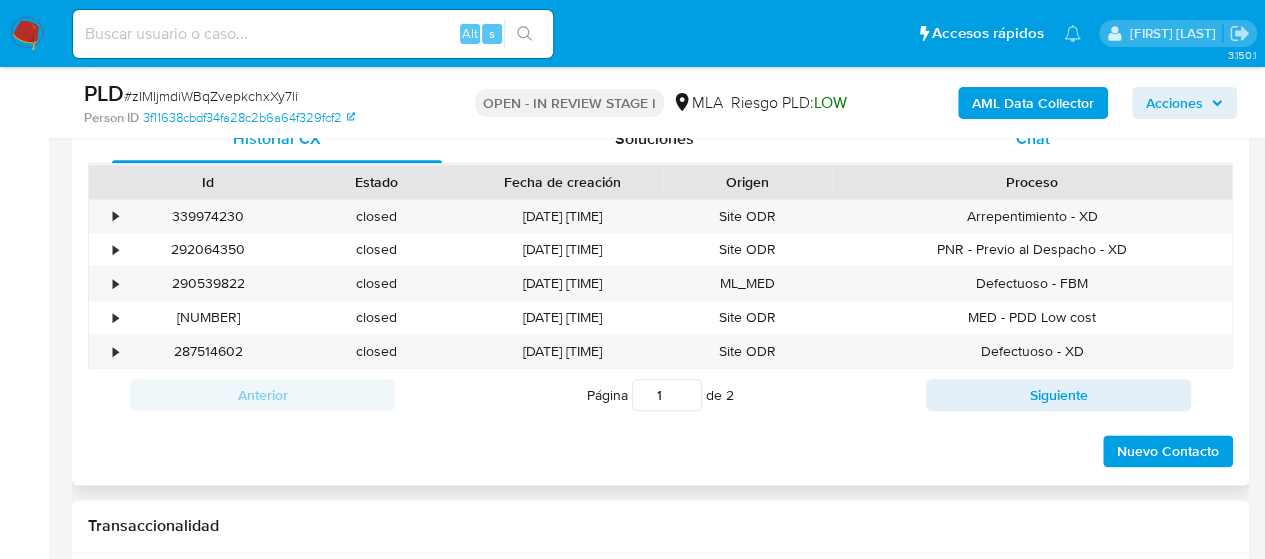 click on "Chat" at bounding box center [1033, 139] 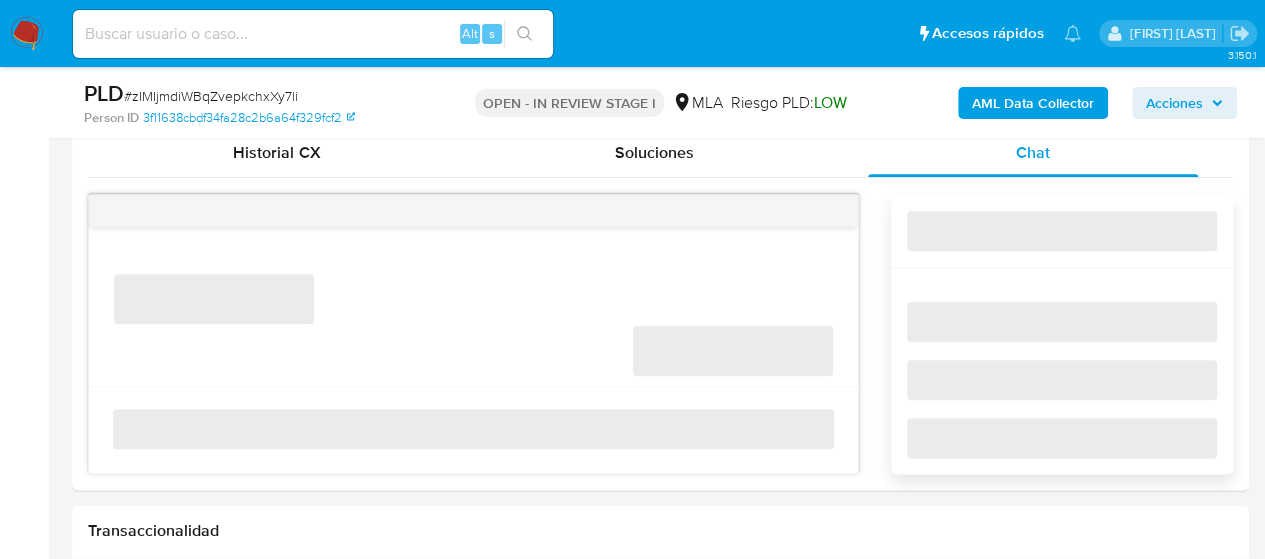 select on "10" 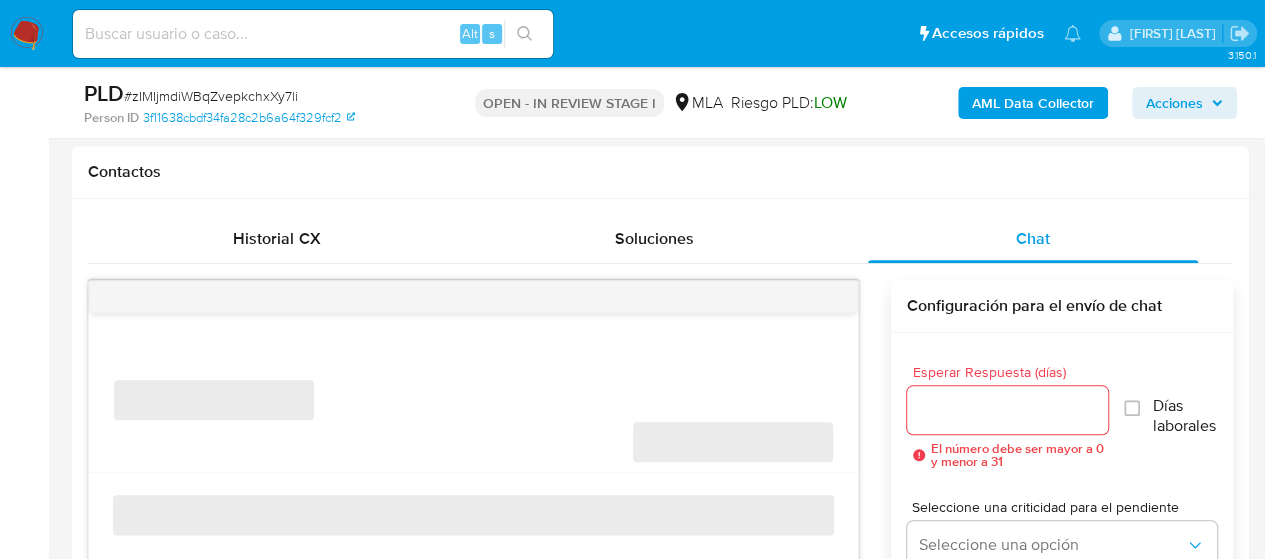 scroll, scrollTop: 1000, scrollLeft: 0, axis: vertical 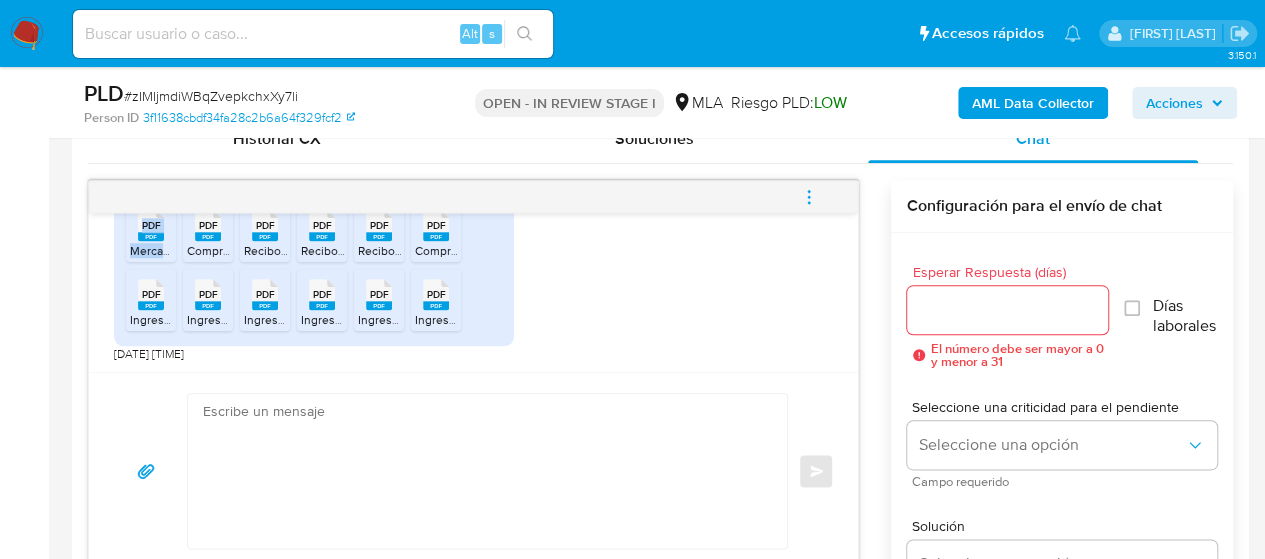 click on "PDF PDF Mercado pago Informe.pdf" at bounding box center (151, 231) 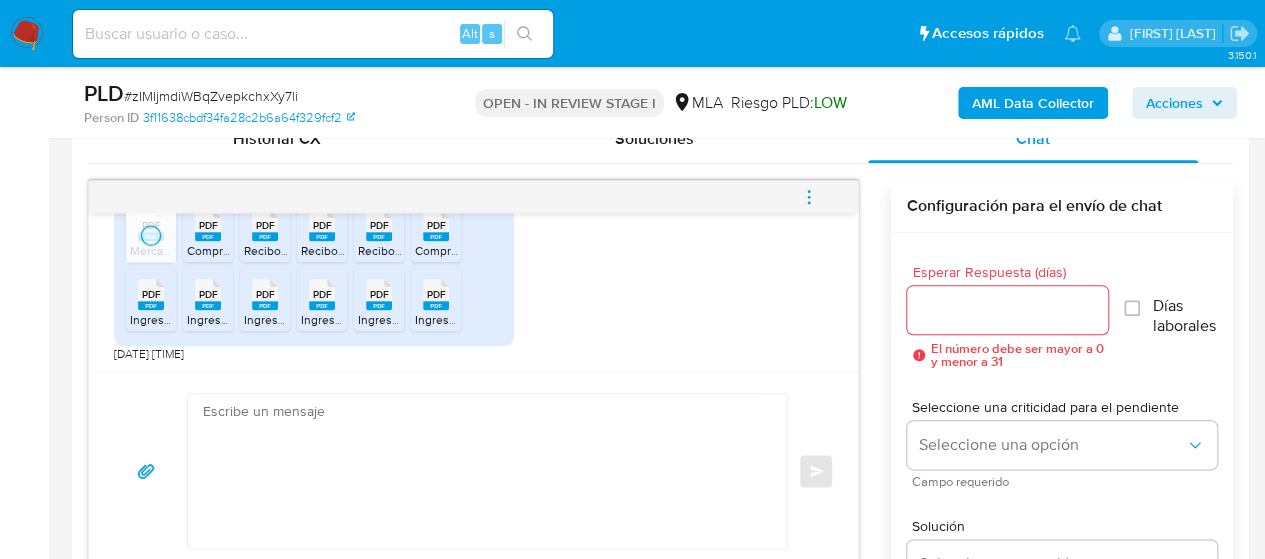 click 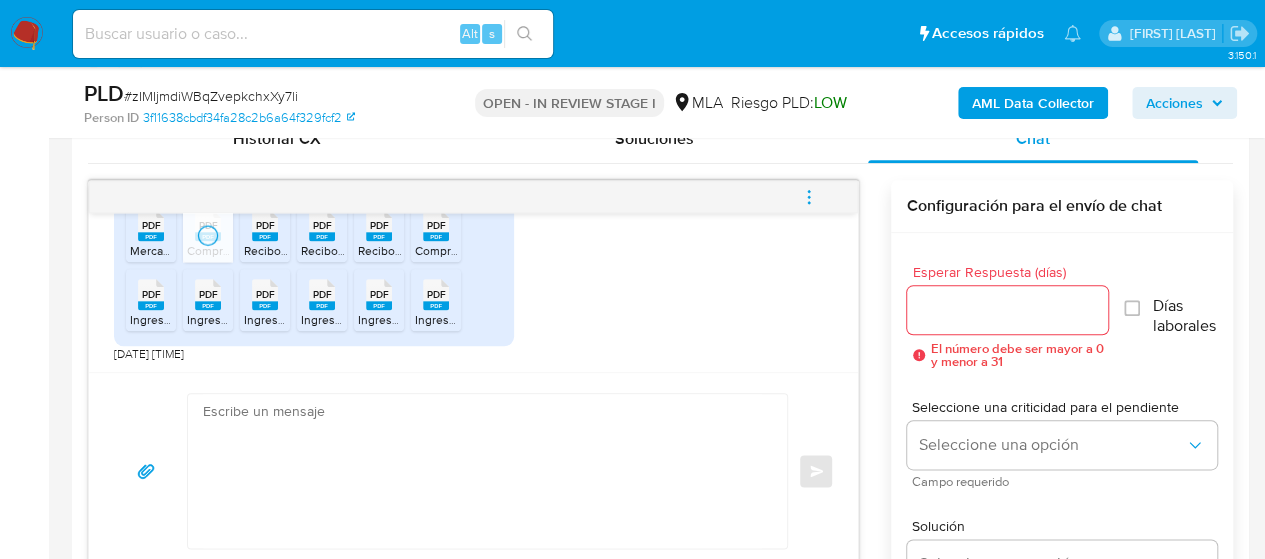 click 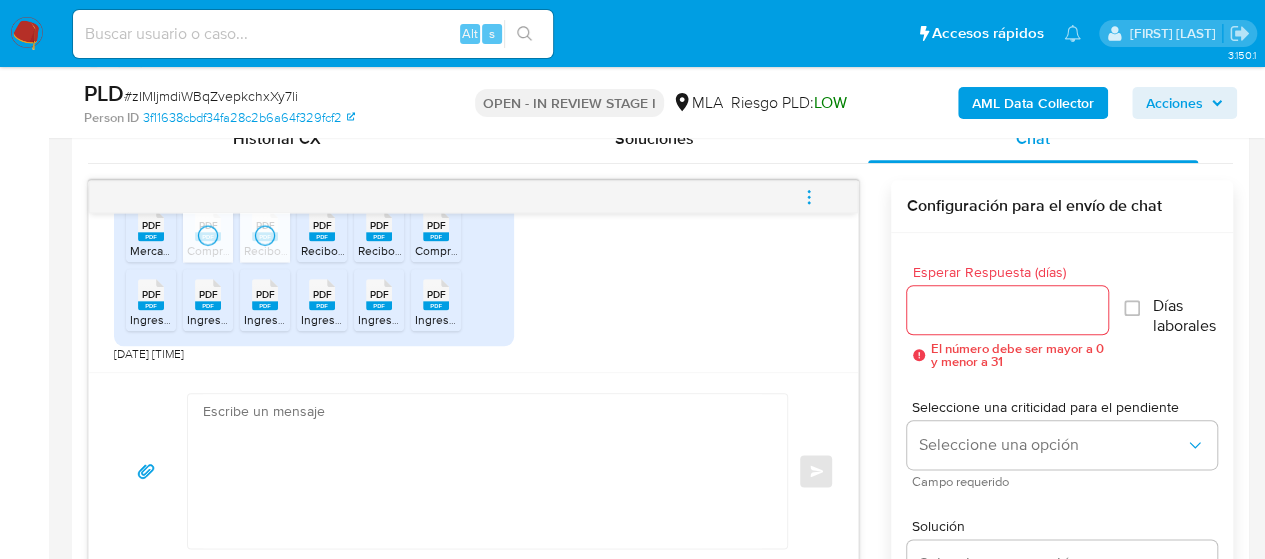 drag, startPoint x: 332, startPoint y: 247, endPoint x: 442, endPoint y: 243, distance: 110.0727 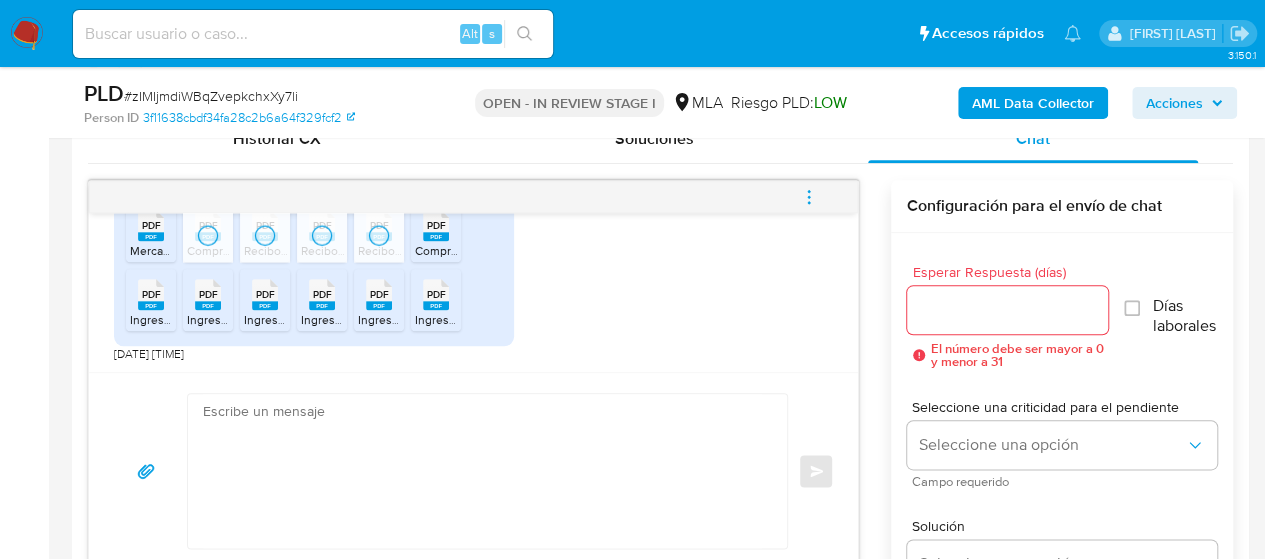 click on "Comprobantes electrónicos emitidos 2025.pdf" at bounding box center [540, 250] 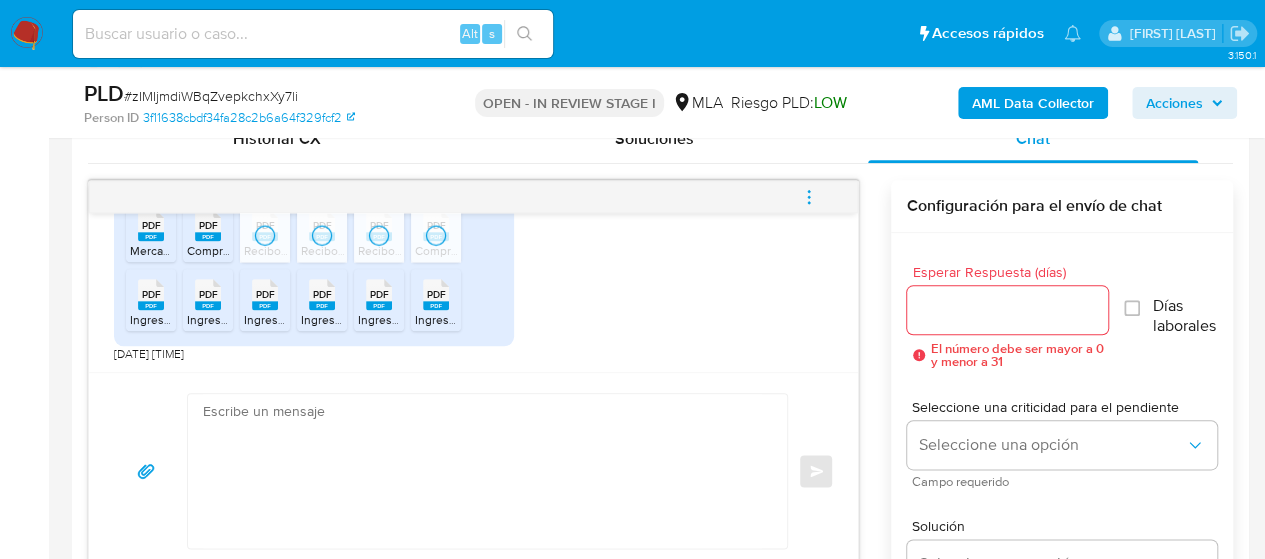 click on "Ingresos Brutos 5.pdf" at bounding box center (188, 319) 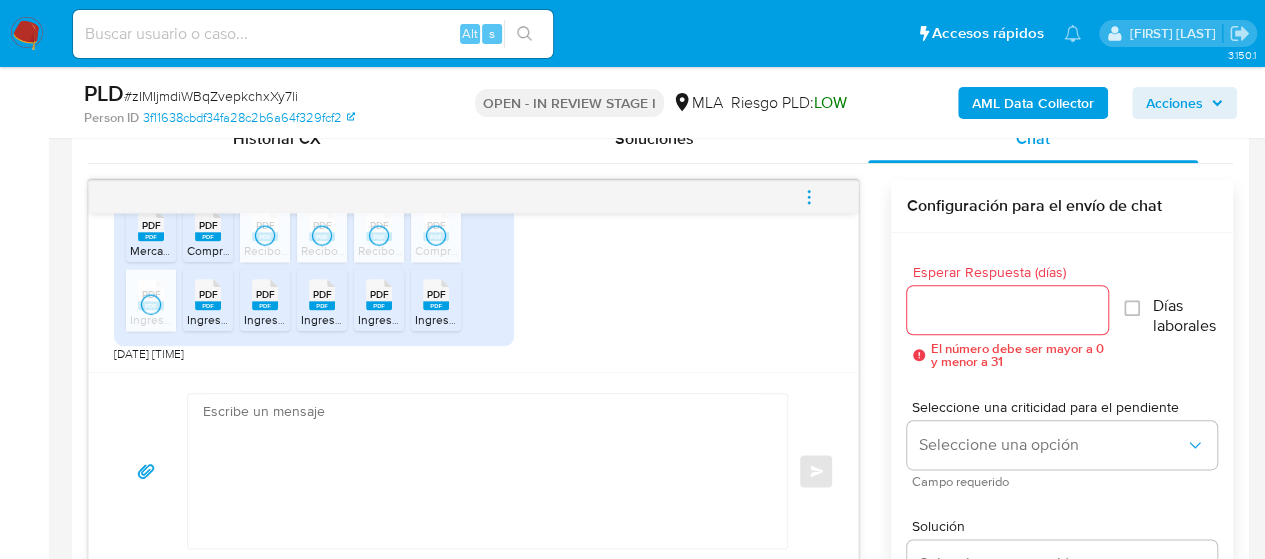 click 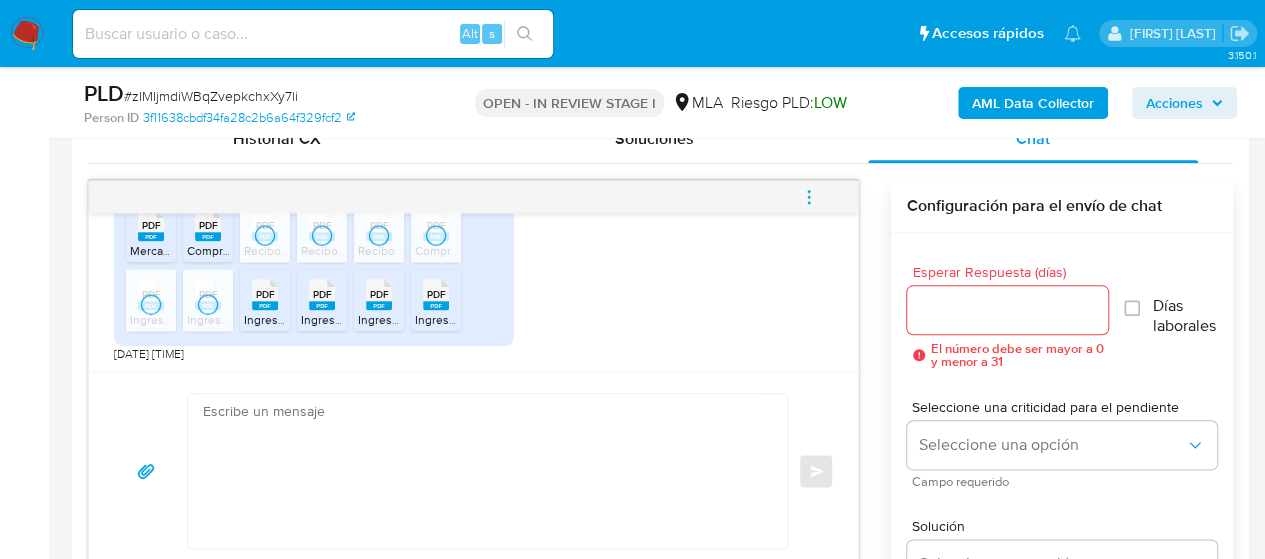 click 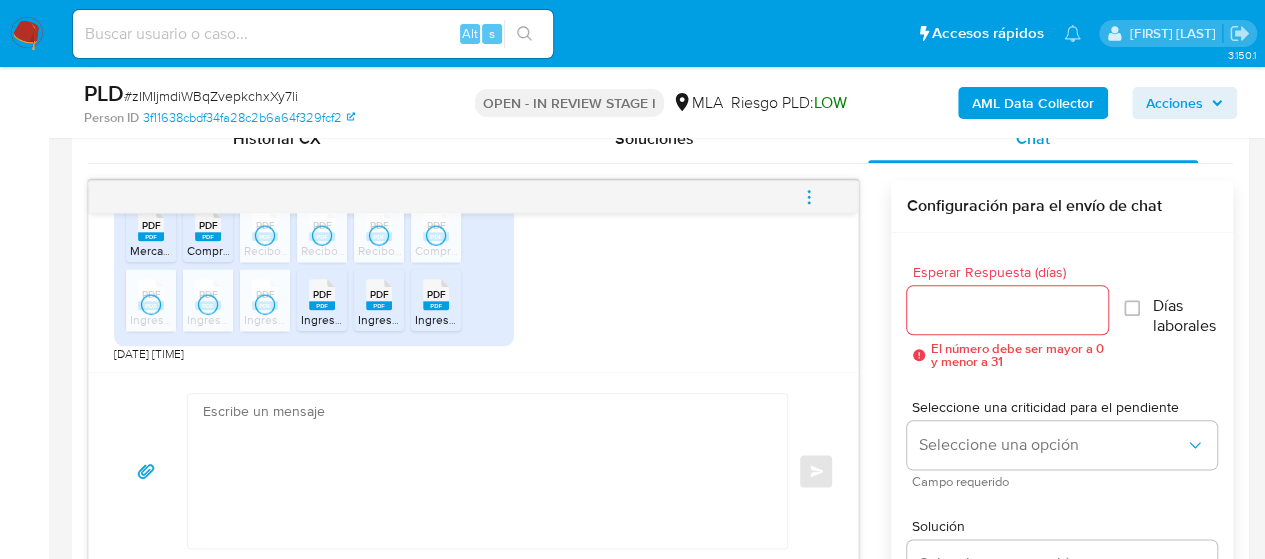 click 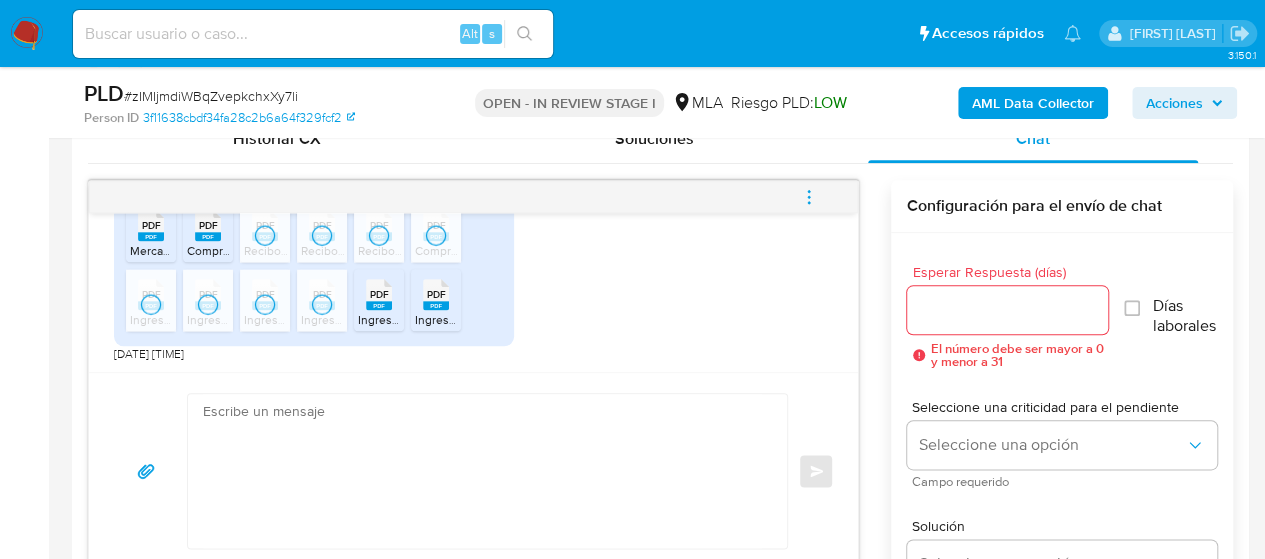 click 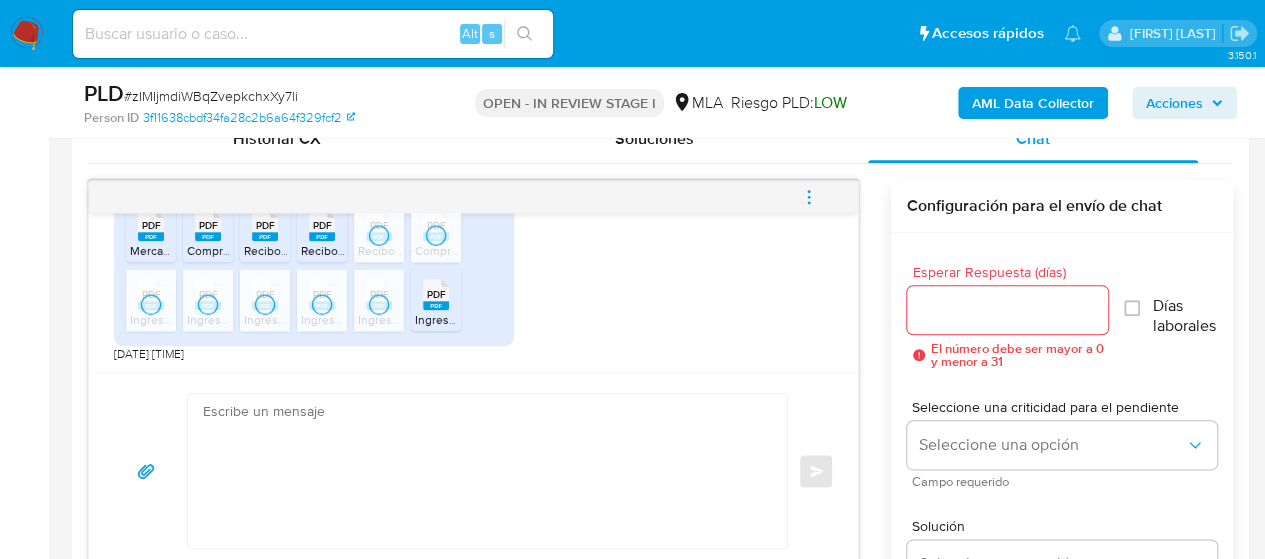 click 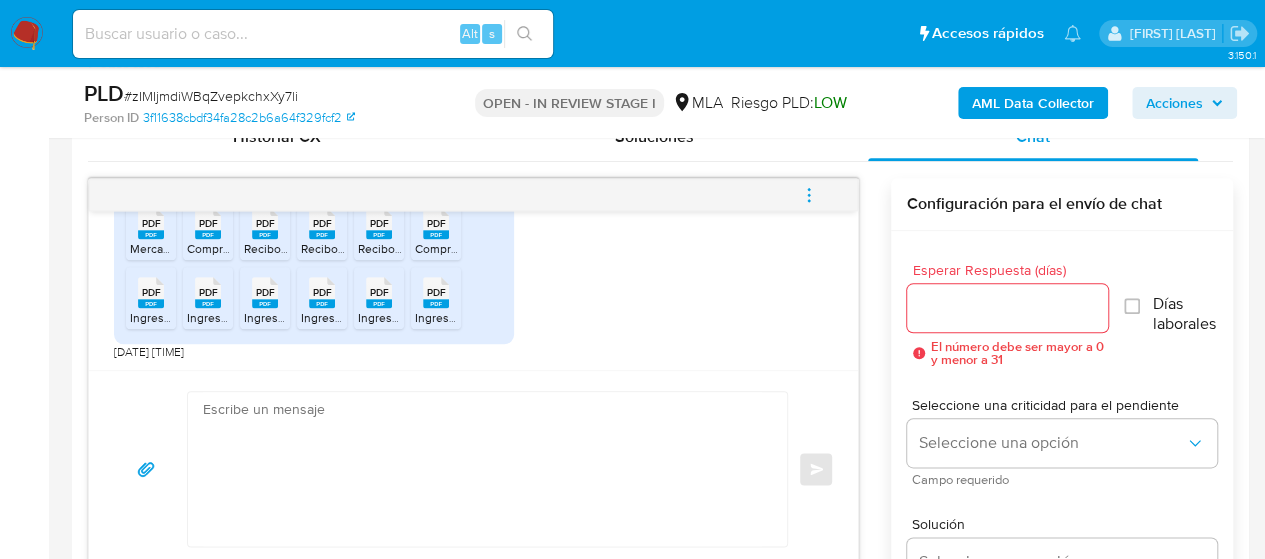 scroll, scrollTop: 1000, scrollLeft: 0, axis: vertical 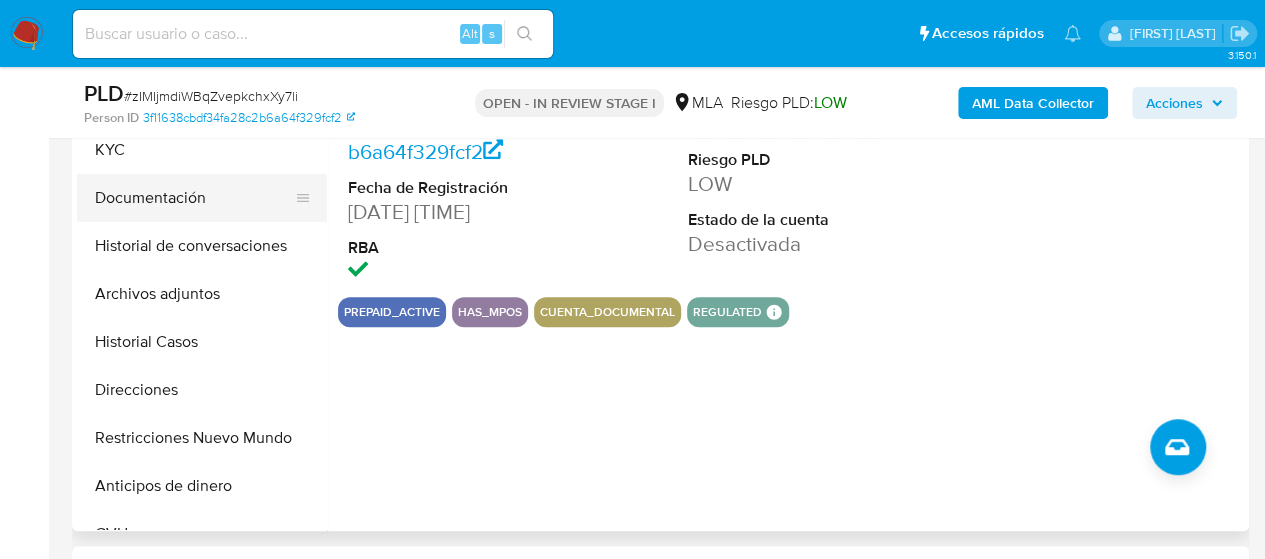 click on "Documentación" at bounding box center [194, 198] 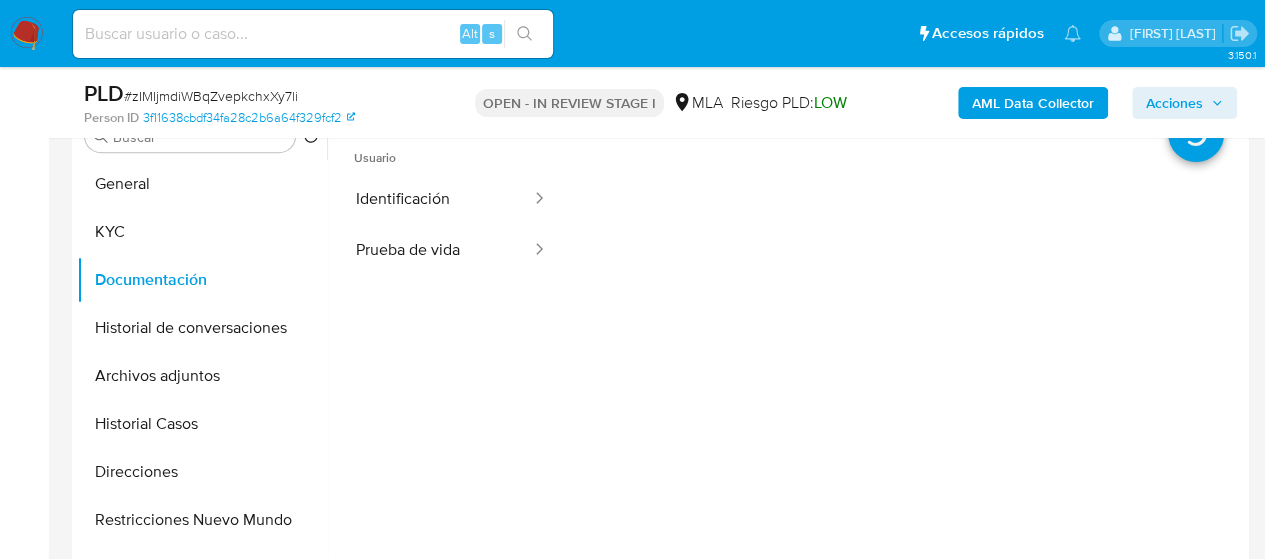 scroll, scrollTop: 400, scrollLeft: 0, axis: vertical 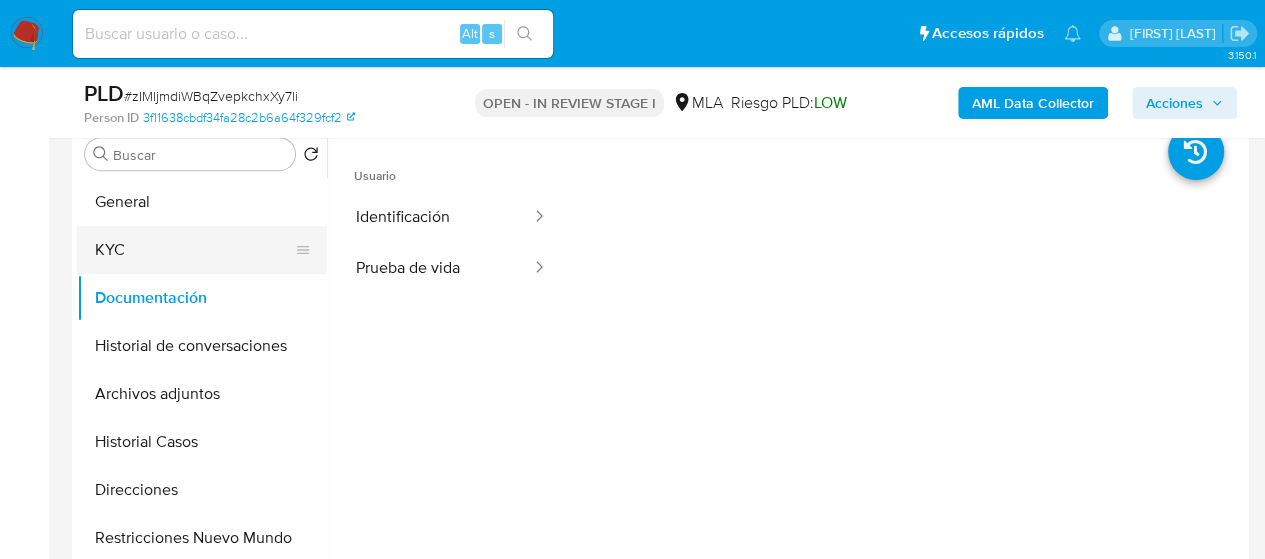 click on "KYC" at bounding box center [194, 250] 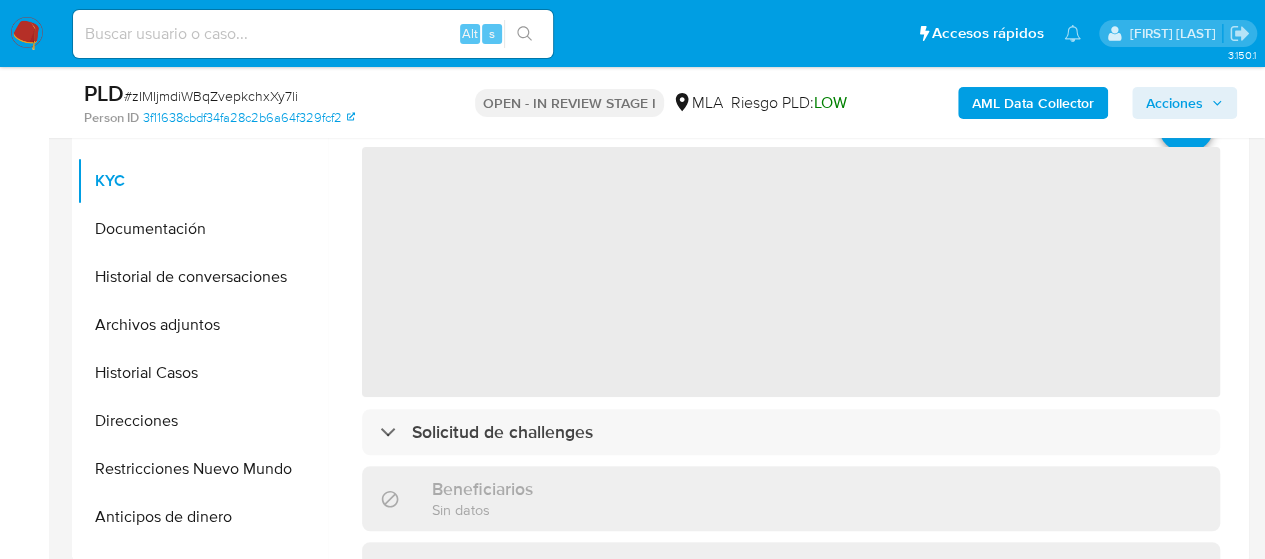 scroll, scrollTop: 500, scrollLeft: 0, axis: vertical 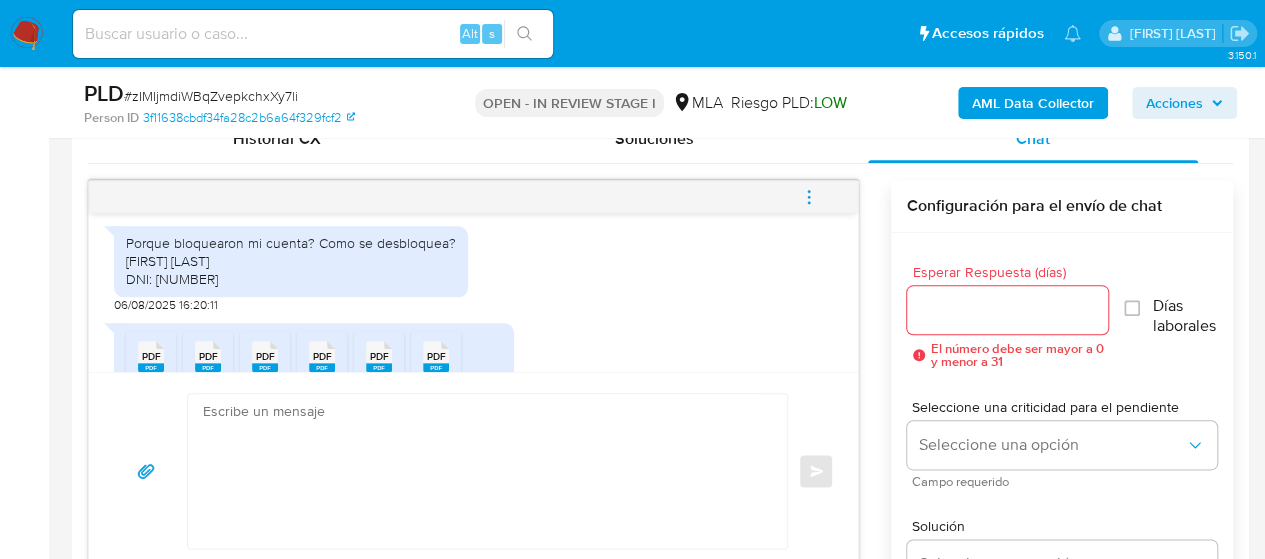 click at bounding box center (482, 471) 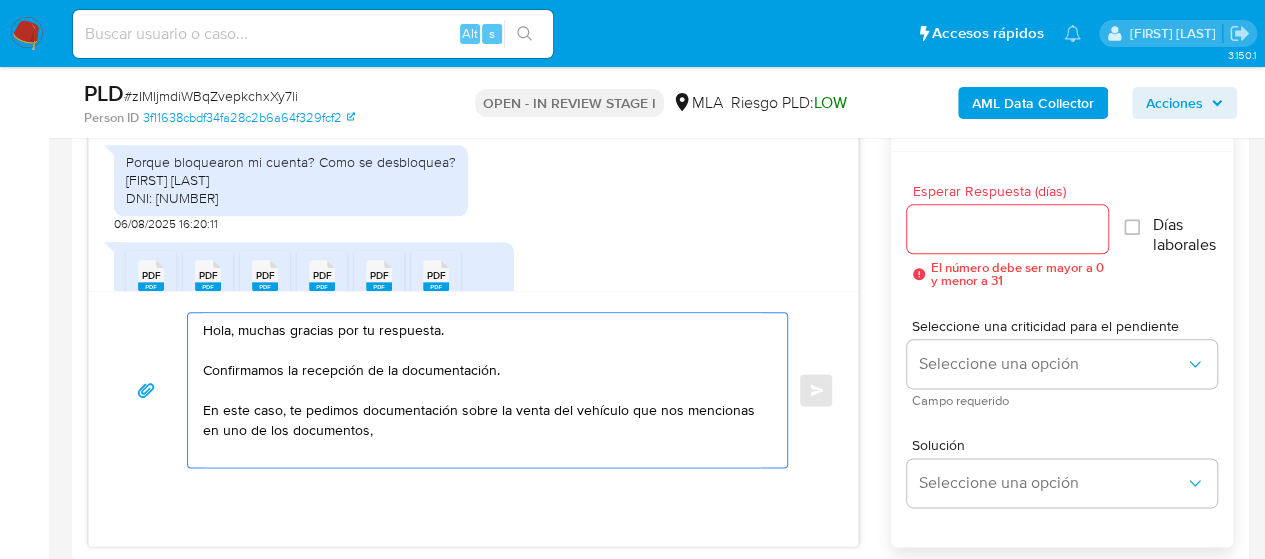 scroll, scrollTop: 1100, scrollLeft: 0, axis: vertical 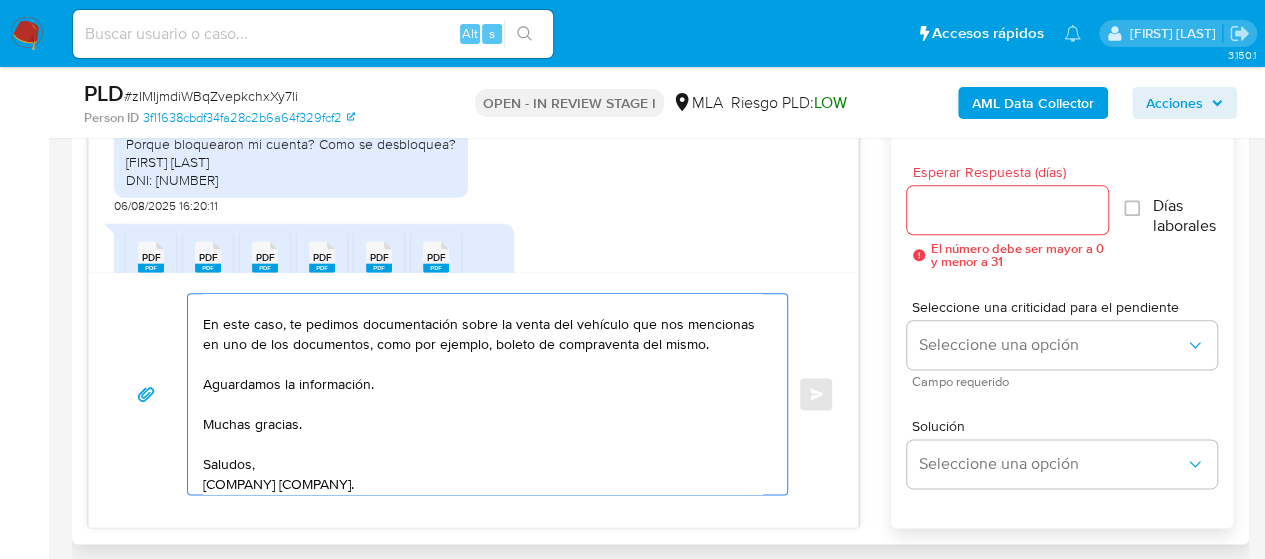 type on "Hola, muchas gracias por tu respuesta.
Confirmamos la recepción de la documentación.
En este caso, te pedimos documentación sobre la venta del vehículo que nos mencionas en uno de los documentos, como por ejemplo, boleto de compraventa del mismo.
Aguardamos la información.
Muchas gracias.
Saludos,
Equipo de Mercado Pago." 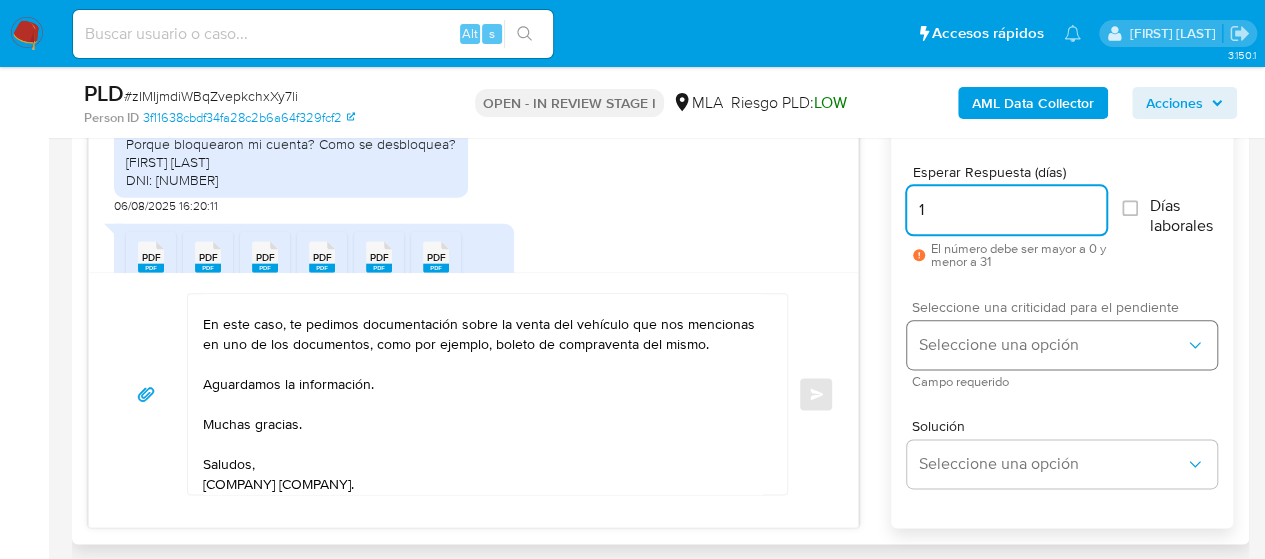 type on "1" 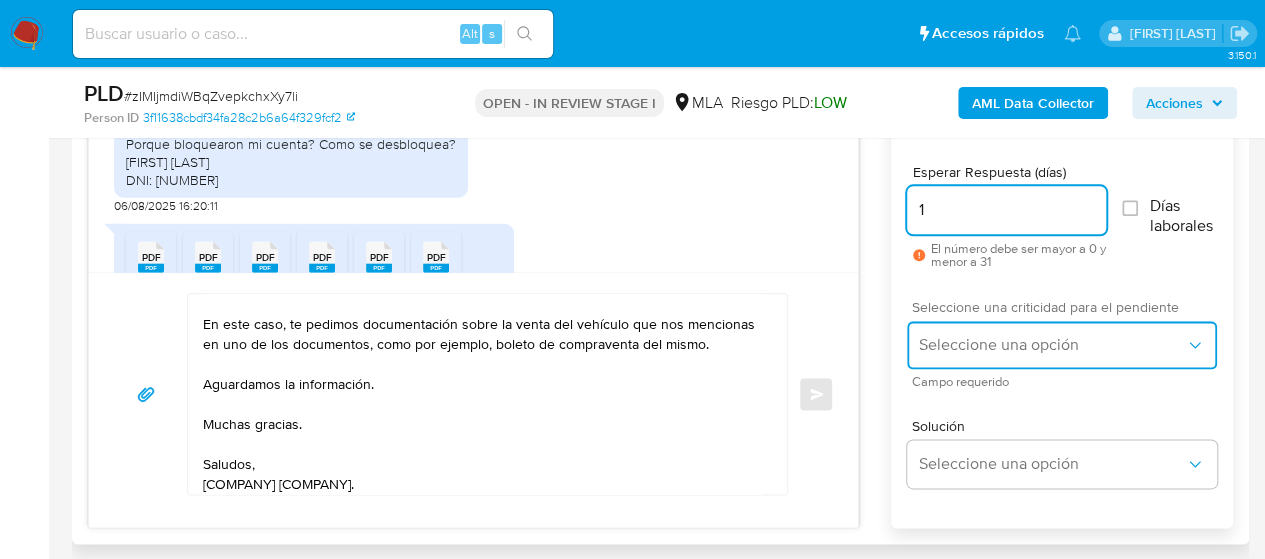 click on "Seleccione una opción" at bounding box center (1052, 345) 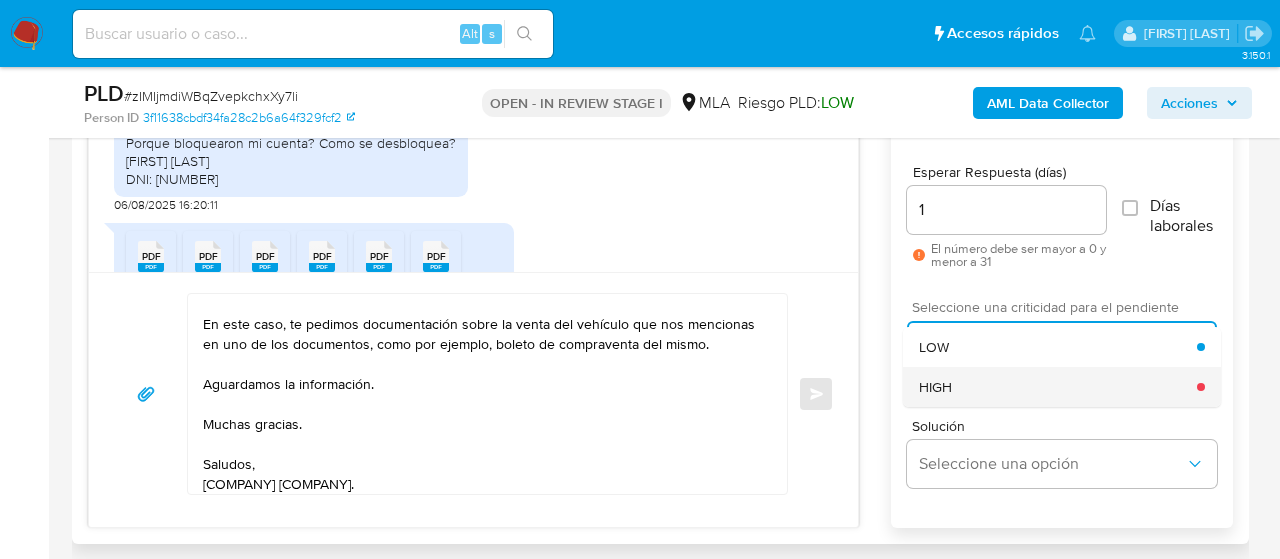 click on "HIGH" at bounding box center [1058, 387] 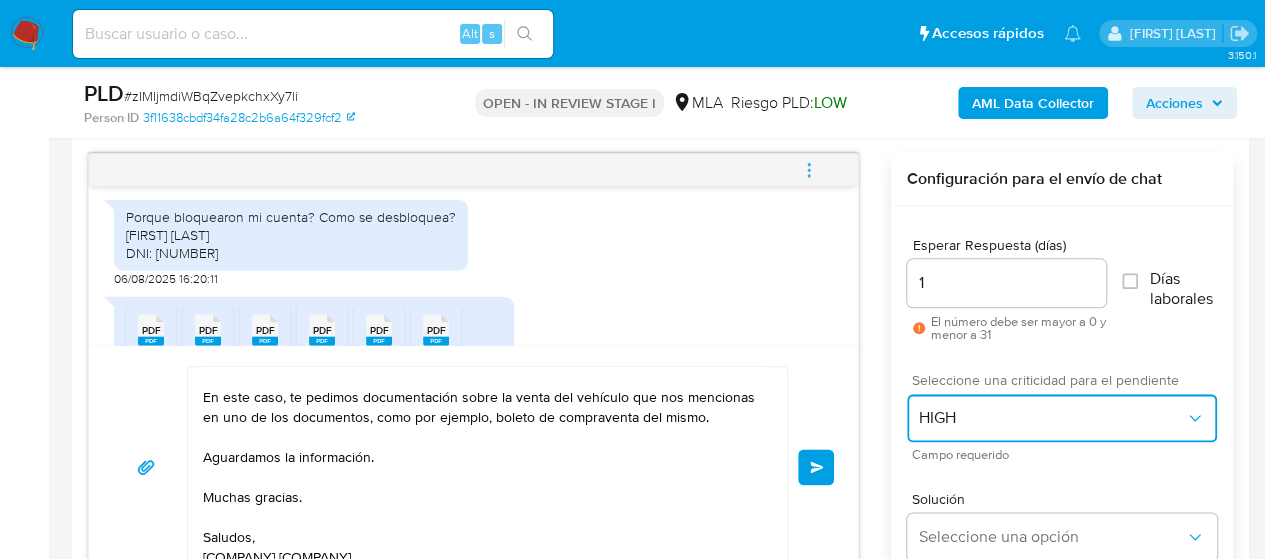 scroll, scrollTop: 1000, scrollLeft: 0, axis: vertical 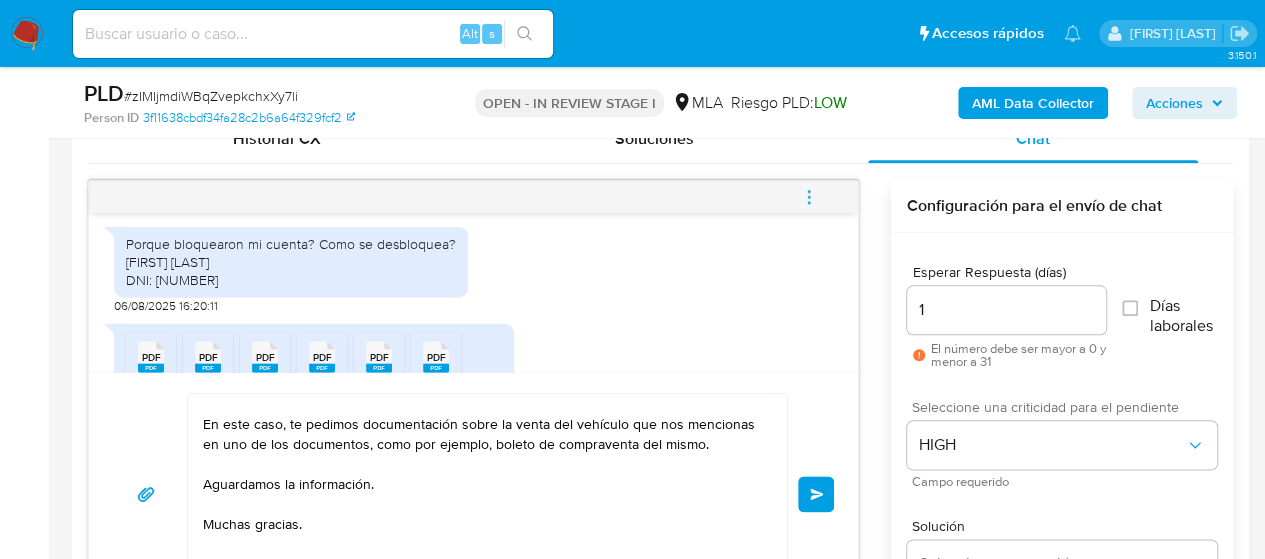 click on "Enviar" at bounding box center [816, 494] 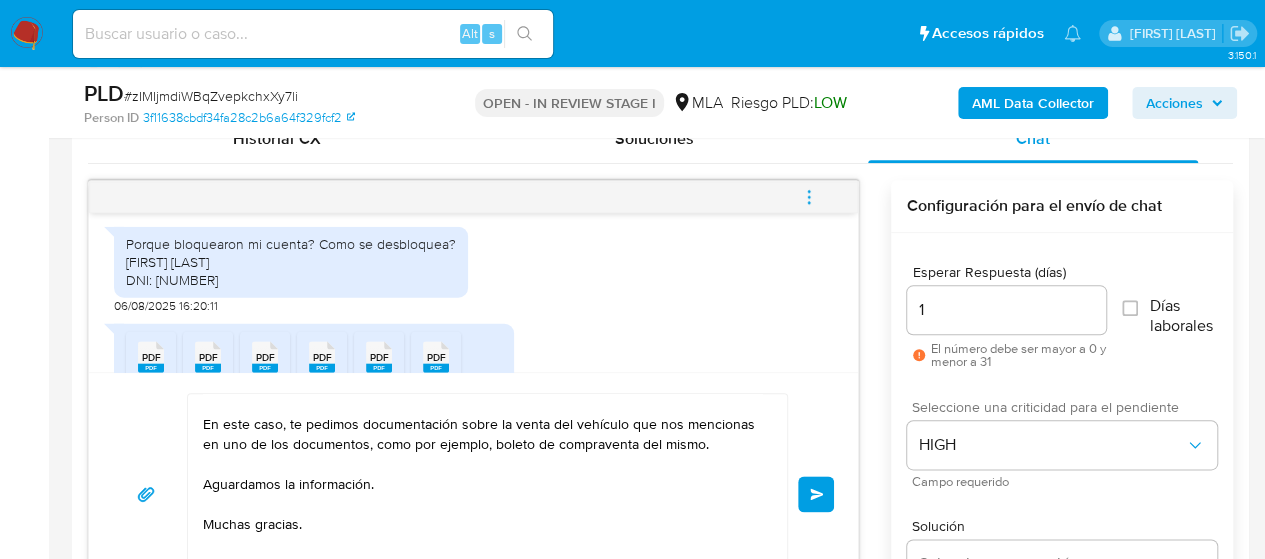 type 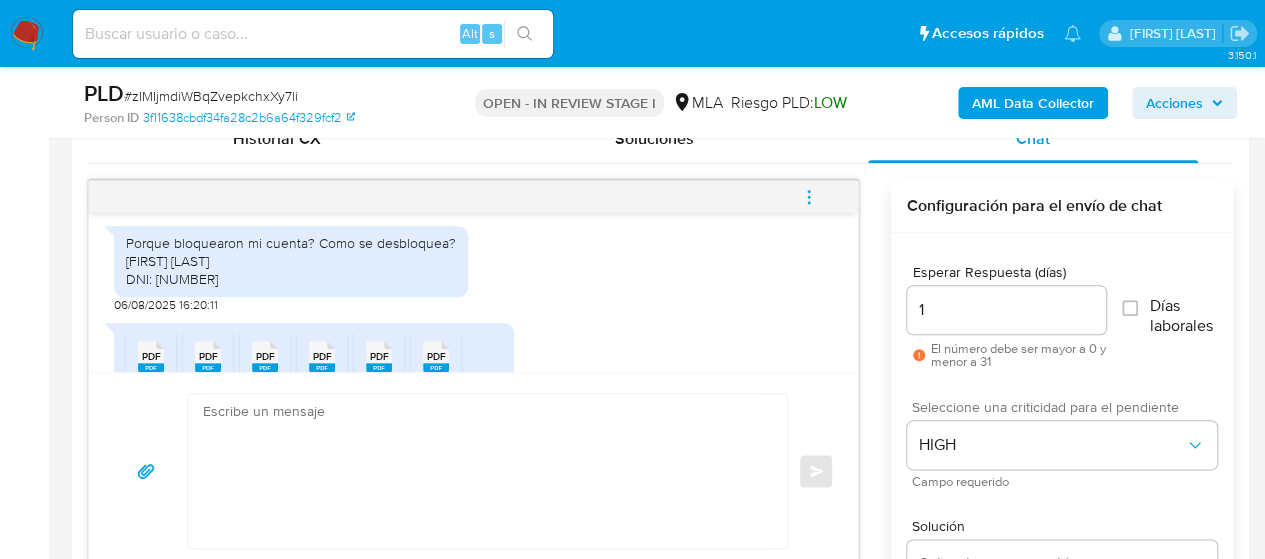 scroll, scrollTop: 0, scrollLeft: 0, axis: both 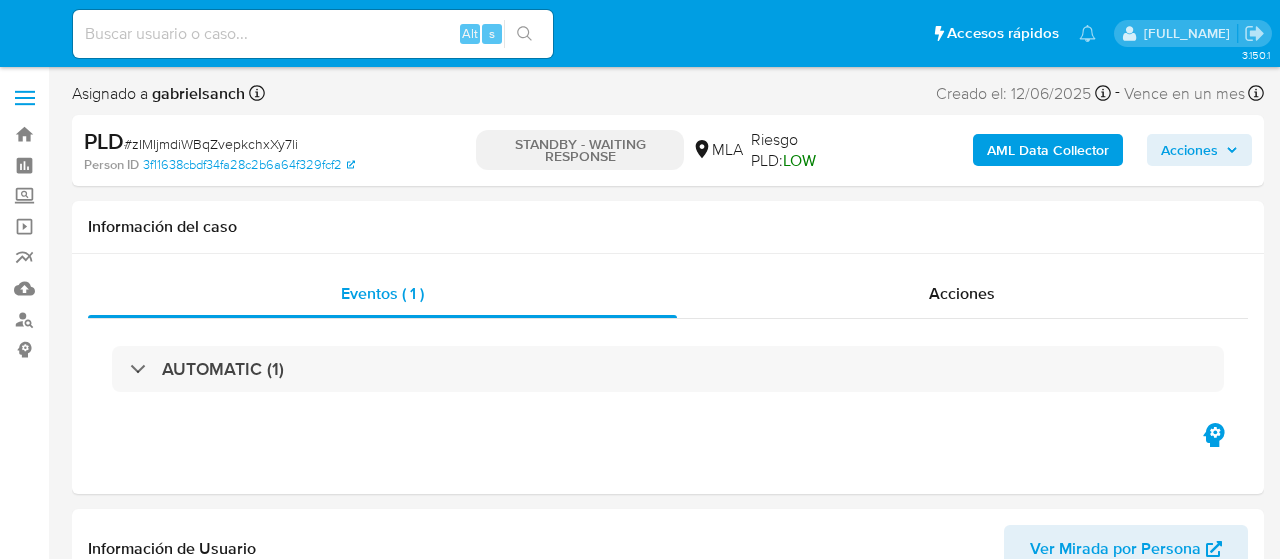select on "10" 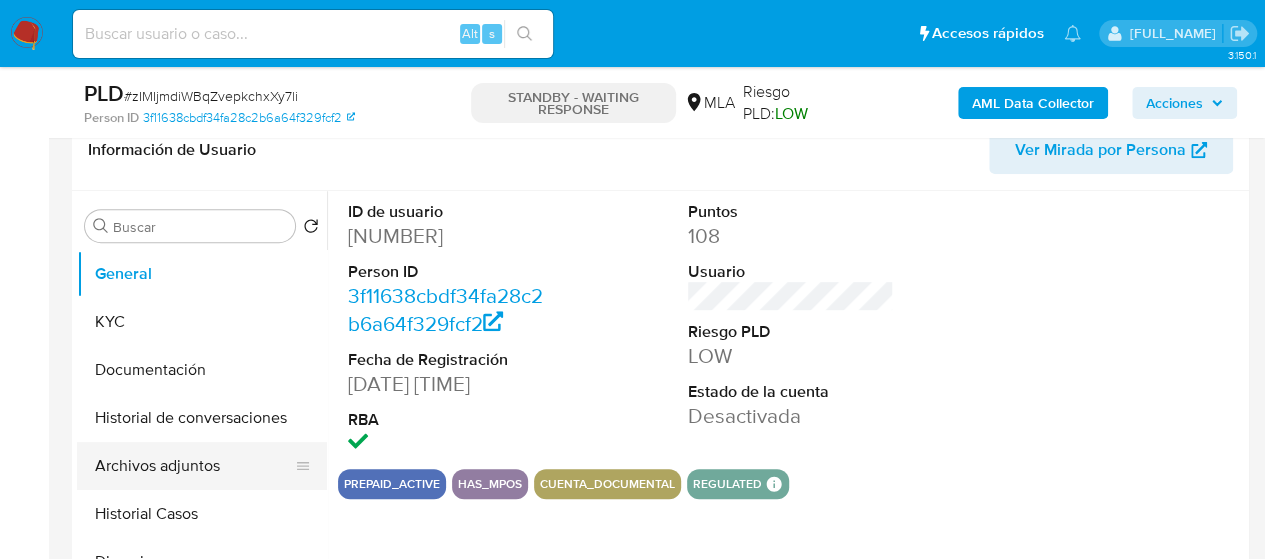 scroll, scrollTop: 500, scrollLeft: 0, axis: vertical 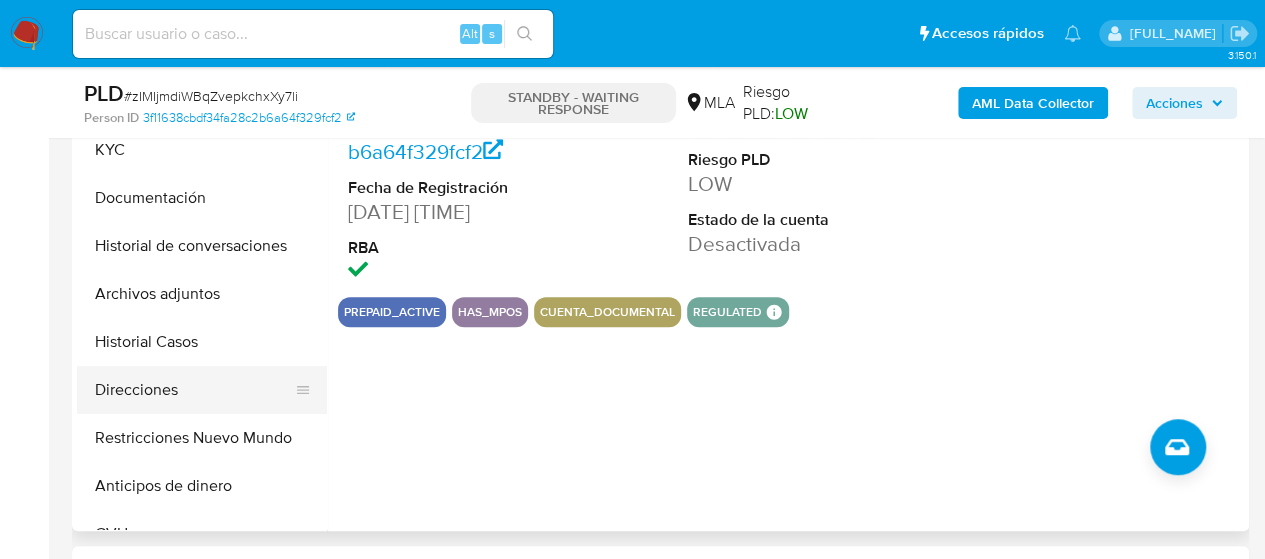 click on "Direcciones" at bounding box center [194, 390] 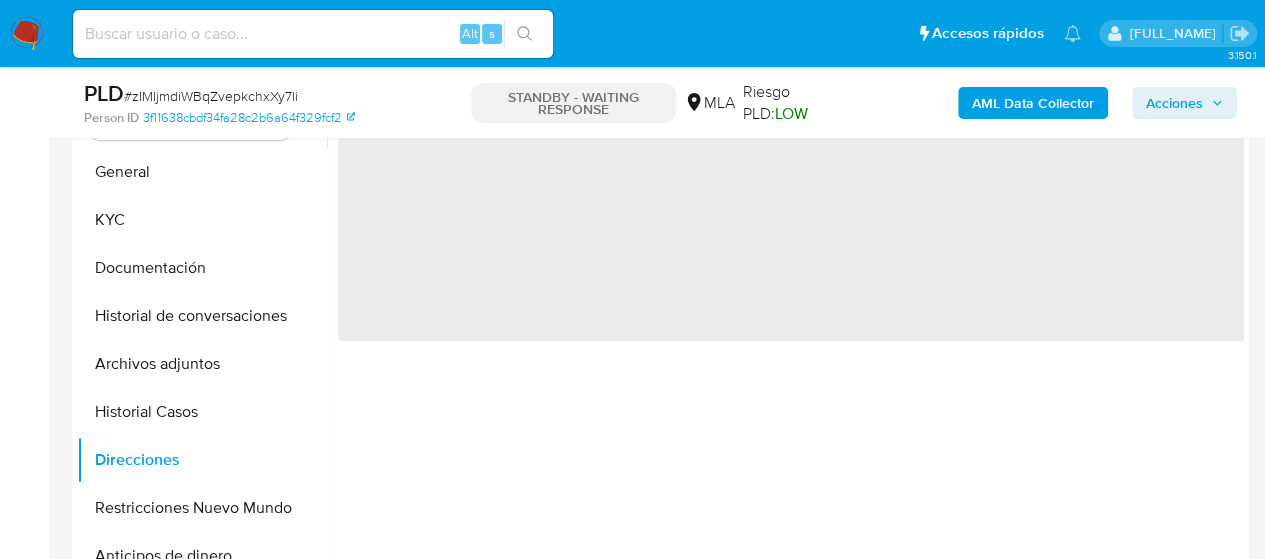 scroll, scrollTop: 400, scrollLeft: 0, axis: vertical 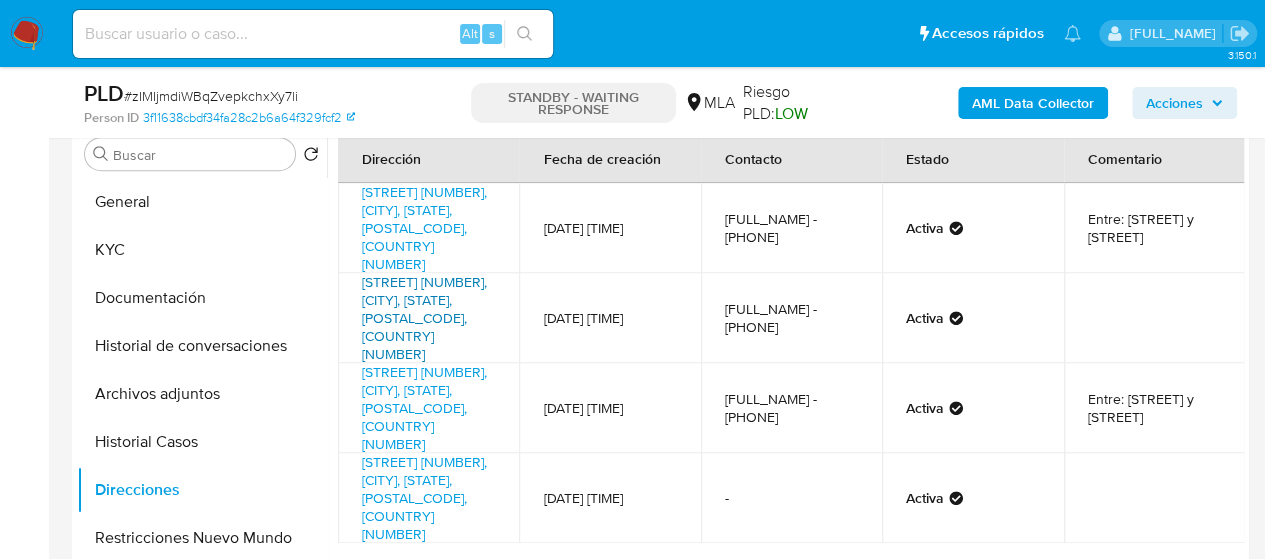click on "Avda Facundo Quiroga 1289, La Rioja, La Rioja, 5300, Argentina 1289" at bounding box center (424, 318) 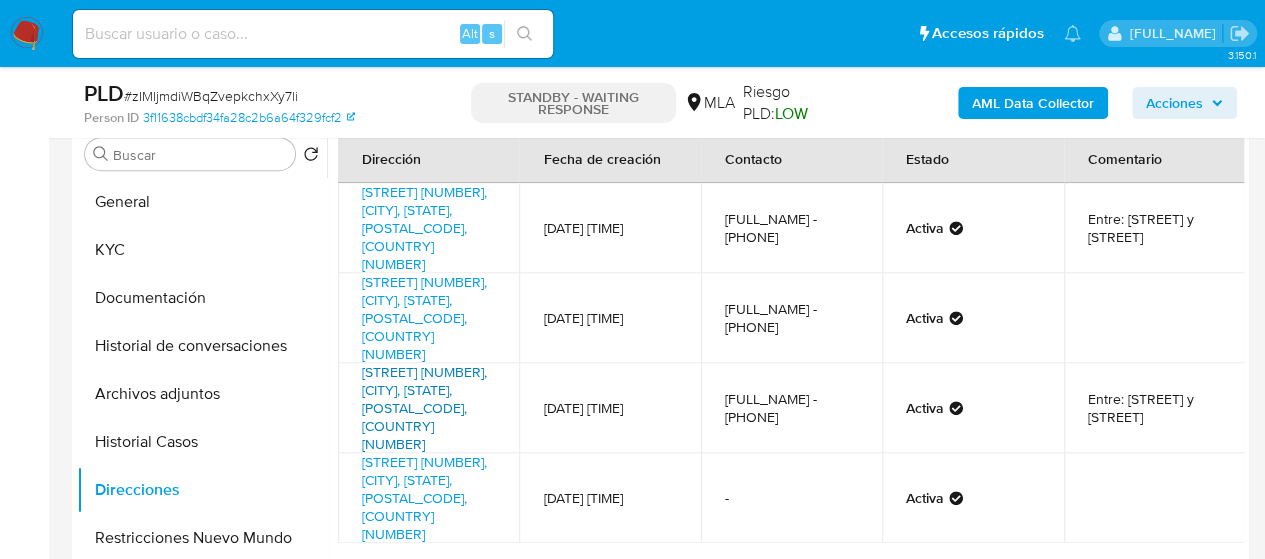 click on "Catamarca 712, La Rioja, La Rioja, 5300, Argentina 712" at bounding box center (424, 408) 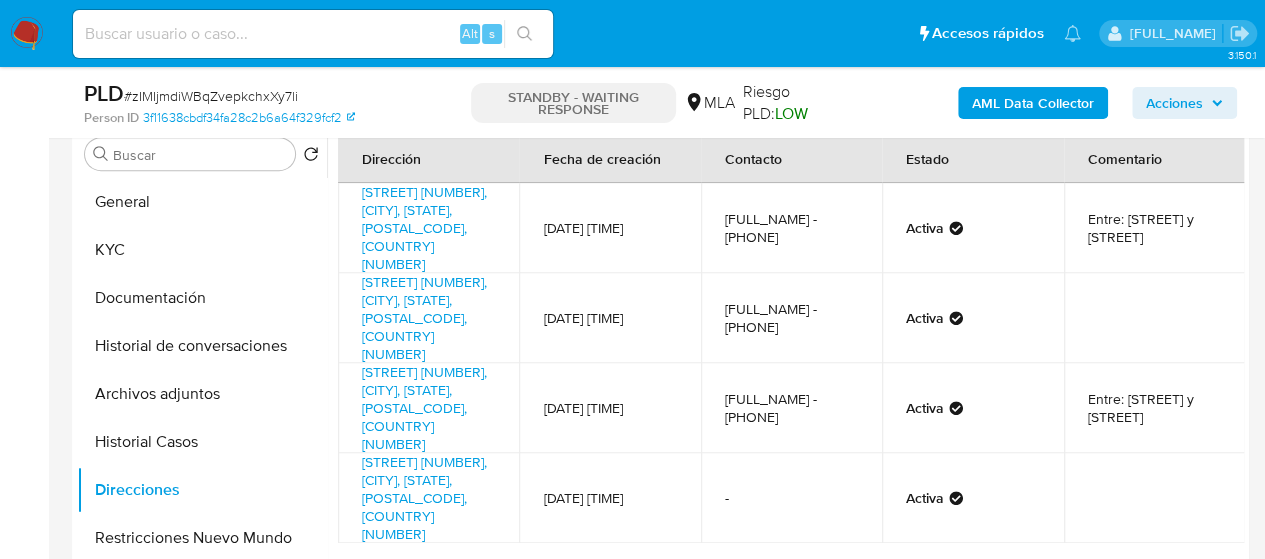 click at bounding box center (313, 34) 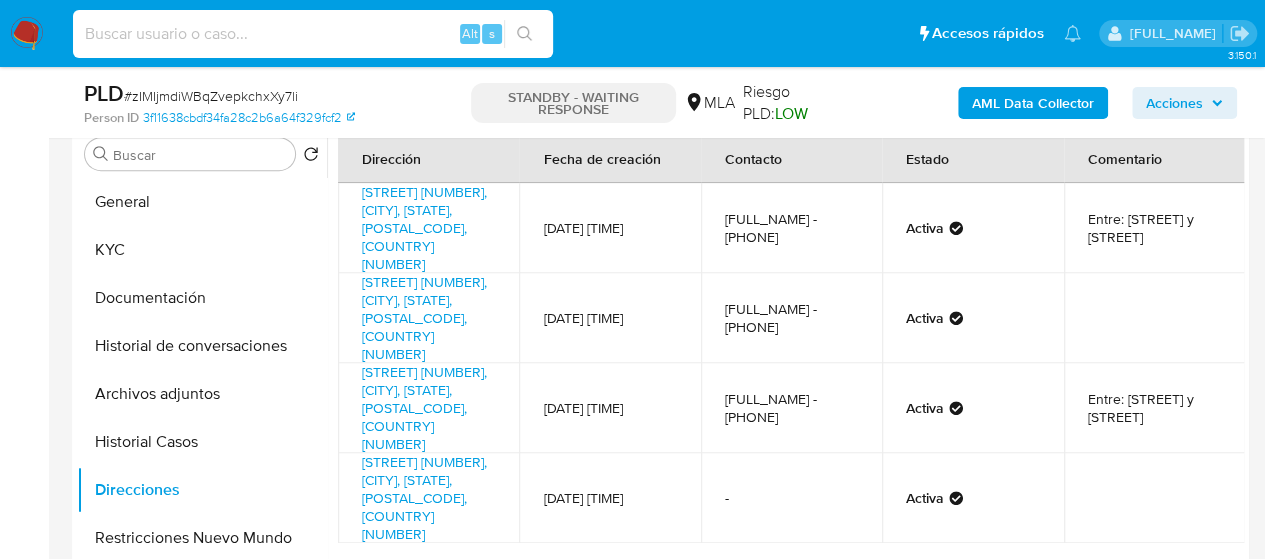 paste on "5LeVhwnDASm1kaiLW6CkpsMg" 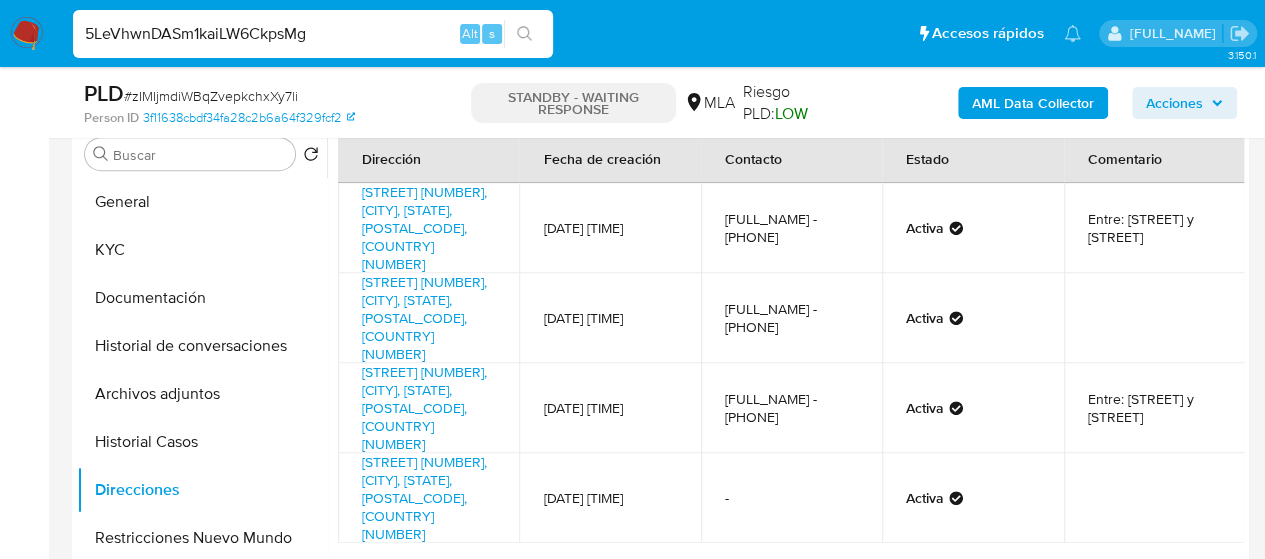 type on "5LeVhwnDASm1kaiLW6CkpsMg" 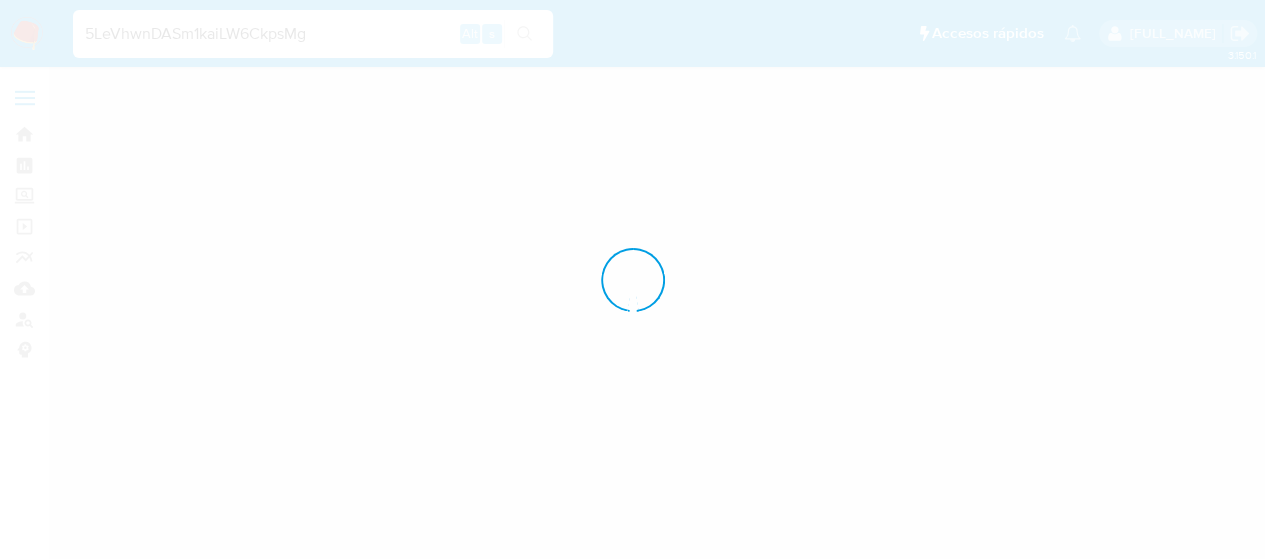 scroll, scrollTop: 0, scrollLeft: 0, axis: both 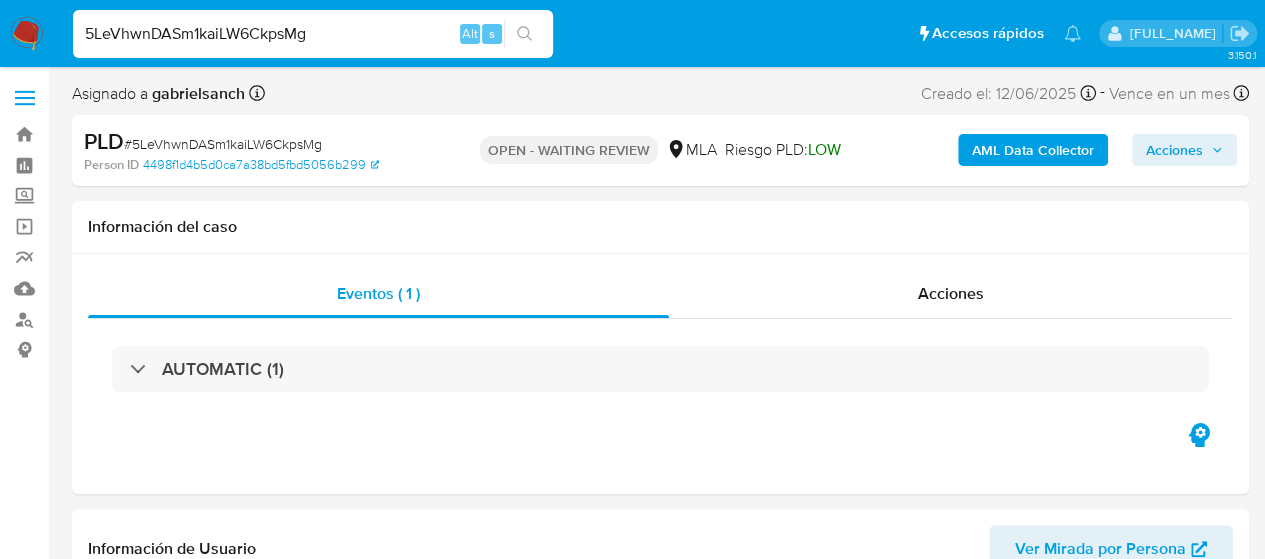 select on "10" 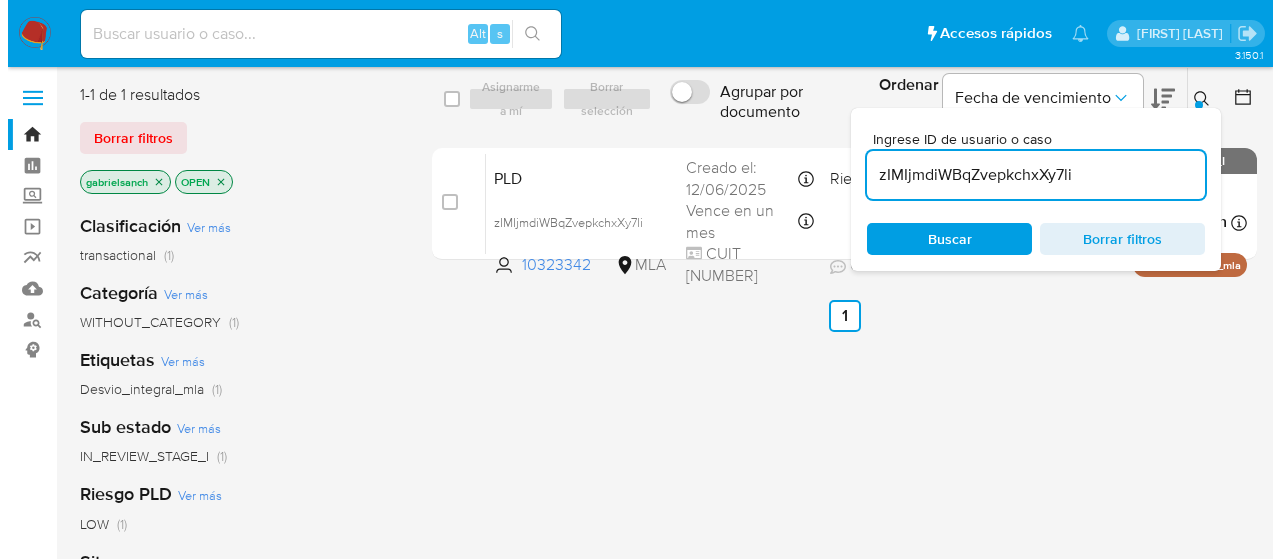 scroll, scrollTop: 0, scrollLeft: 0, axis: both 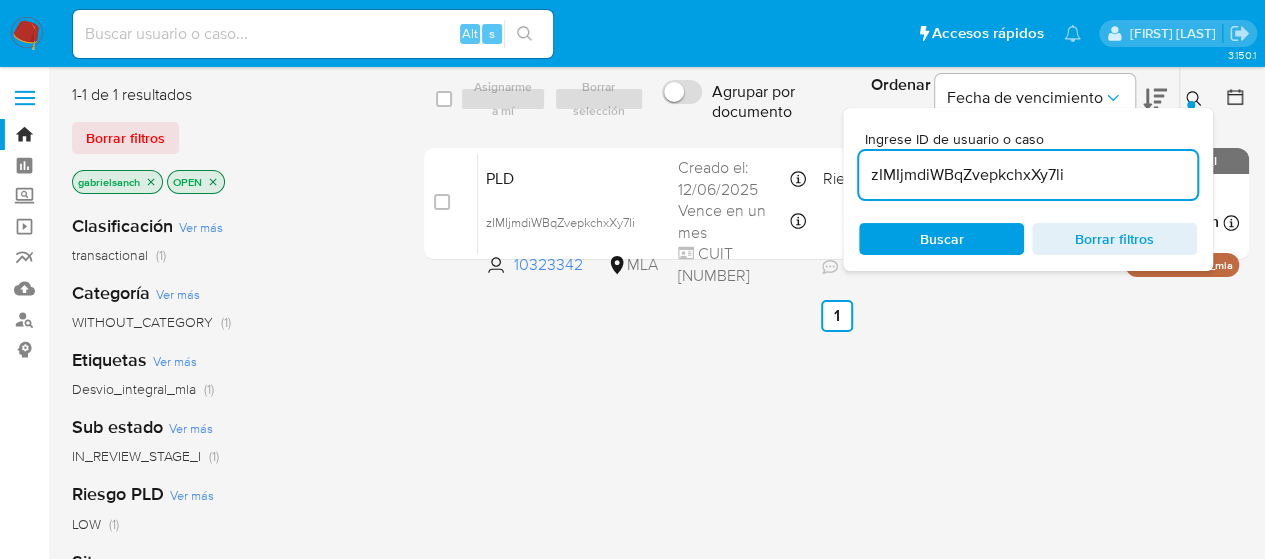 click on "zIMIjmdiWBqZvepkchxXy7li" at bounding box center [1028, 175] 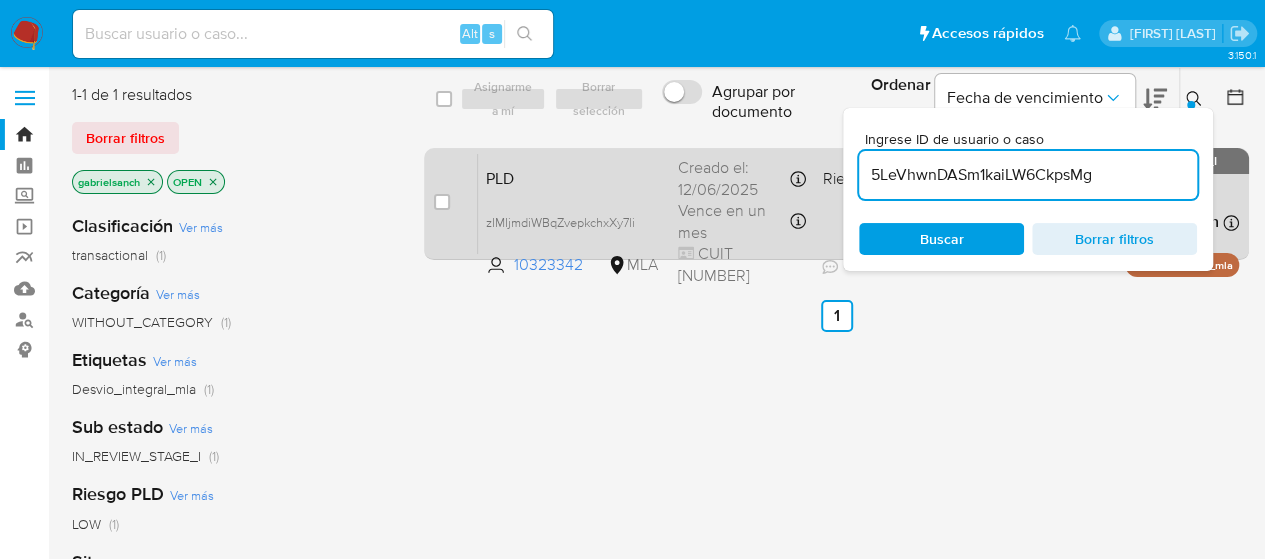 type on "5LeVhwnDASm1kaiLW6CkpsMg" 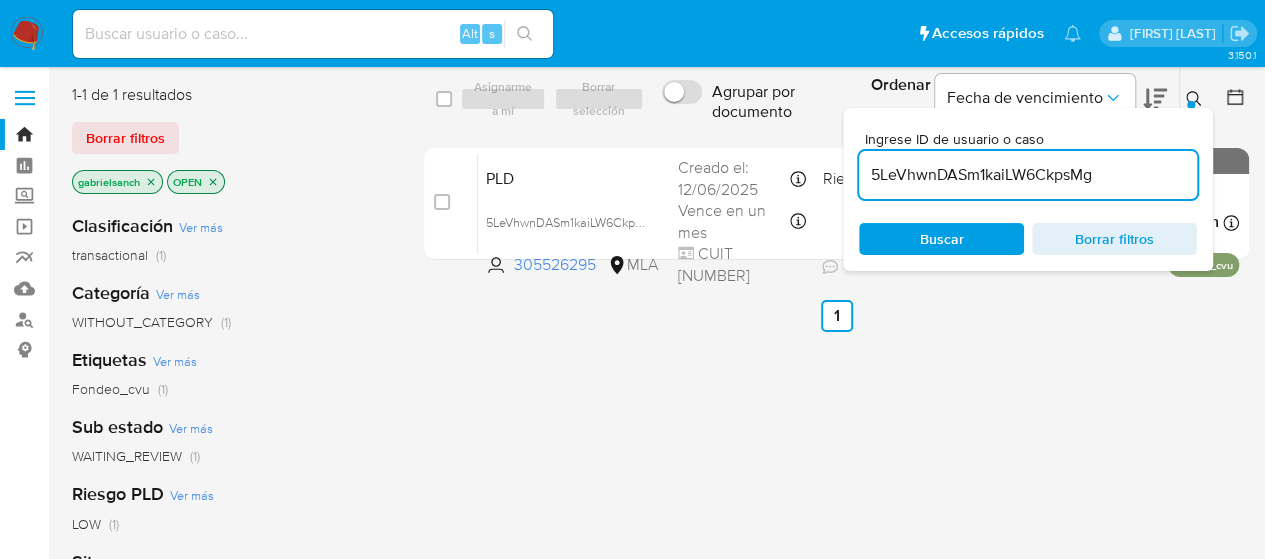 click at bounding box center (442, 202) 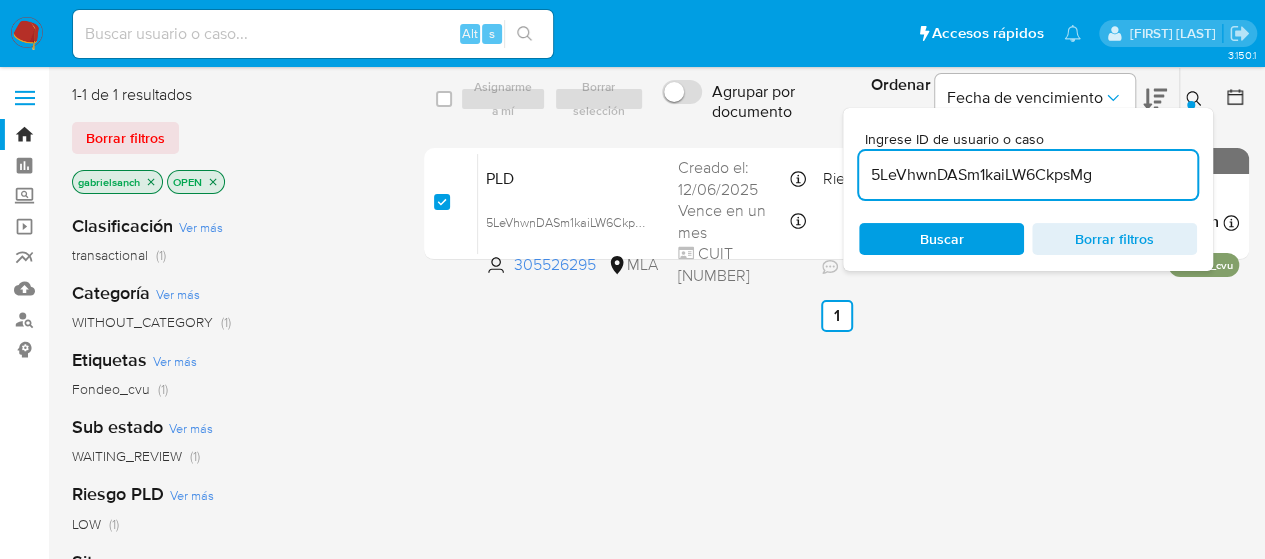 checkbox on "true" 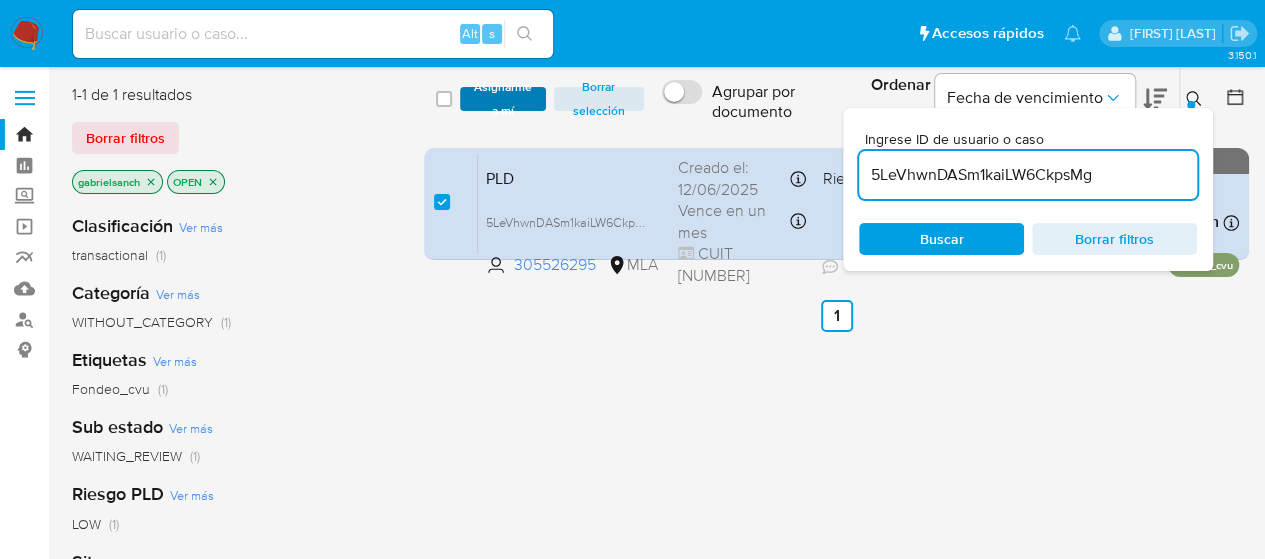 click on "Asignarme a mí" at bounding box center [503, 99] 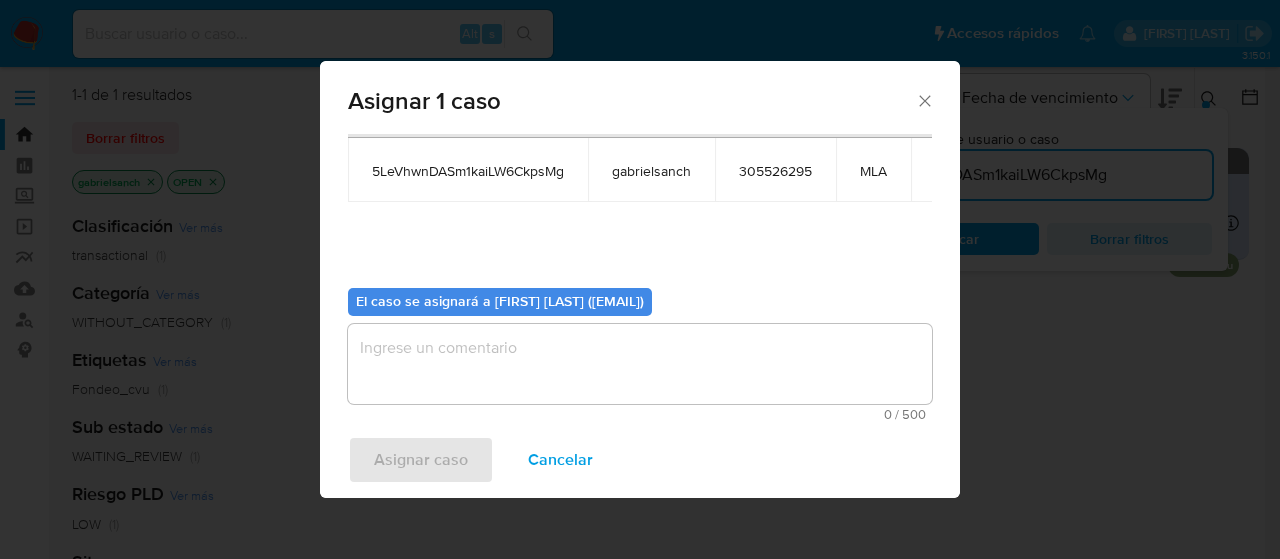 scroll, scrollTop: 102, scrollLeft: 0, axis: vertical 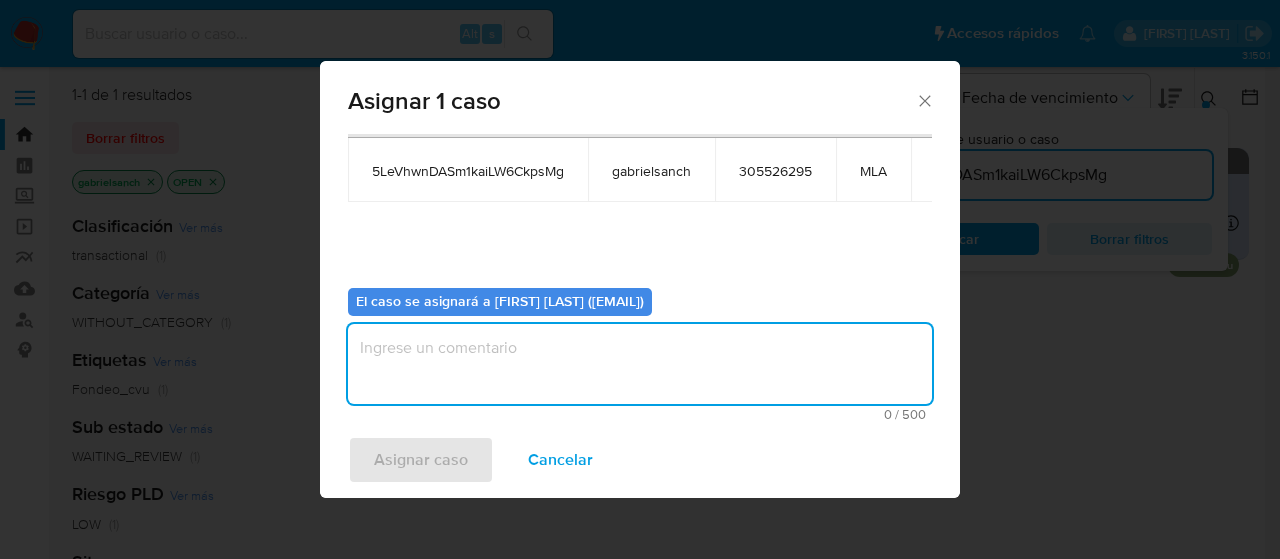 click at bounding box center (640, 364) 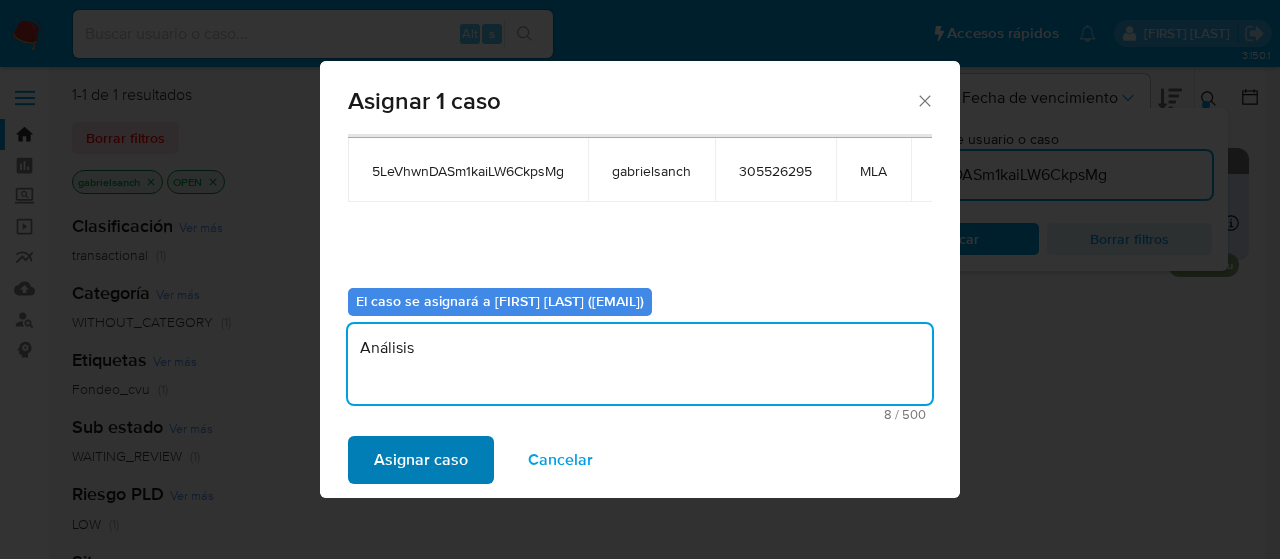 type on "Análisis" 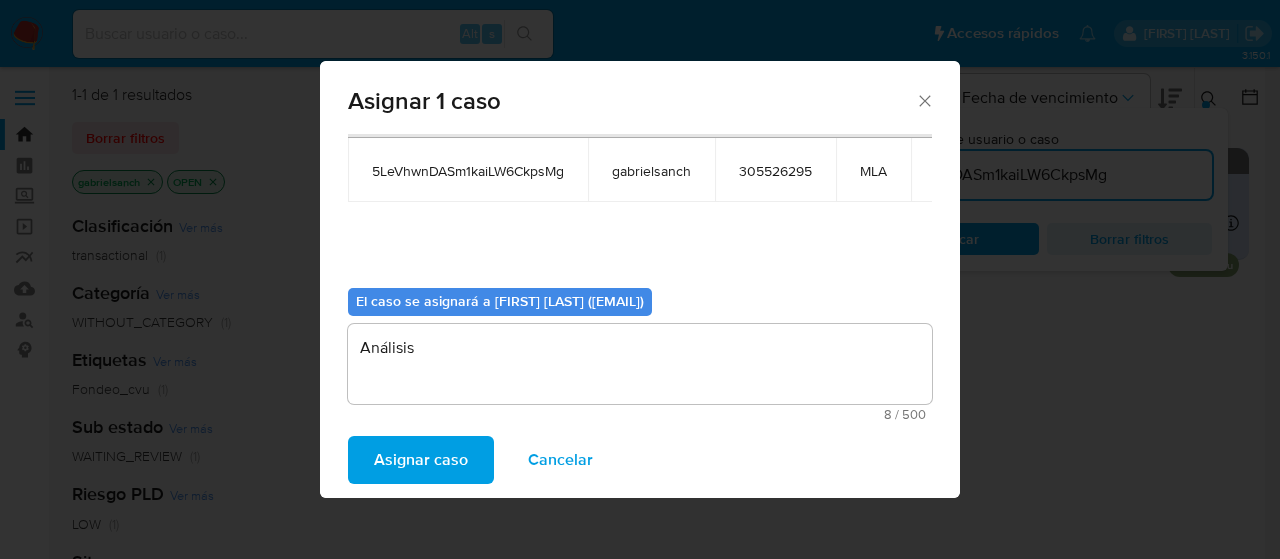 click on "Asignar caso" at bounding box center [421, 460] 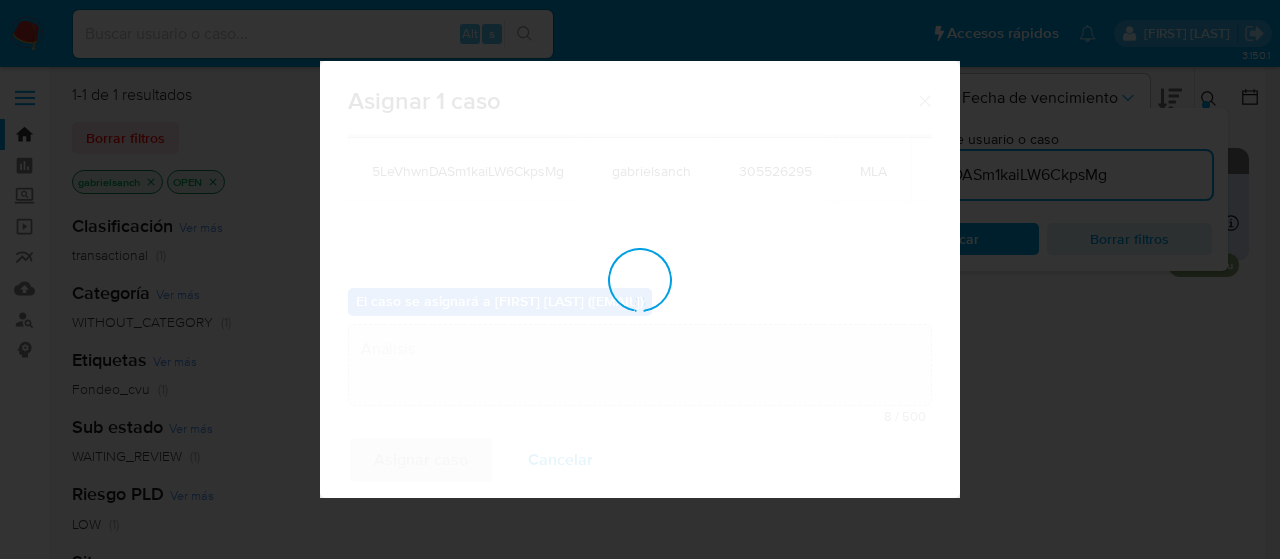 type 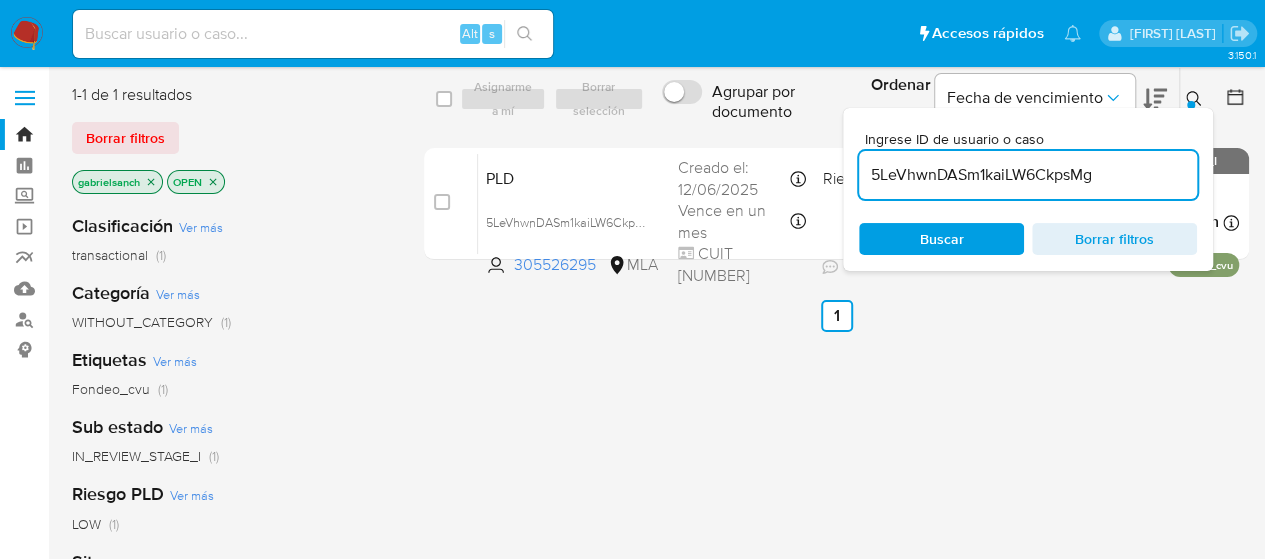 click on "5LeVhwnDASm1kaiLW6CkpsMg" at bounding box center [1028, 175] 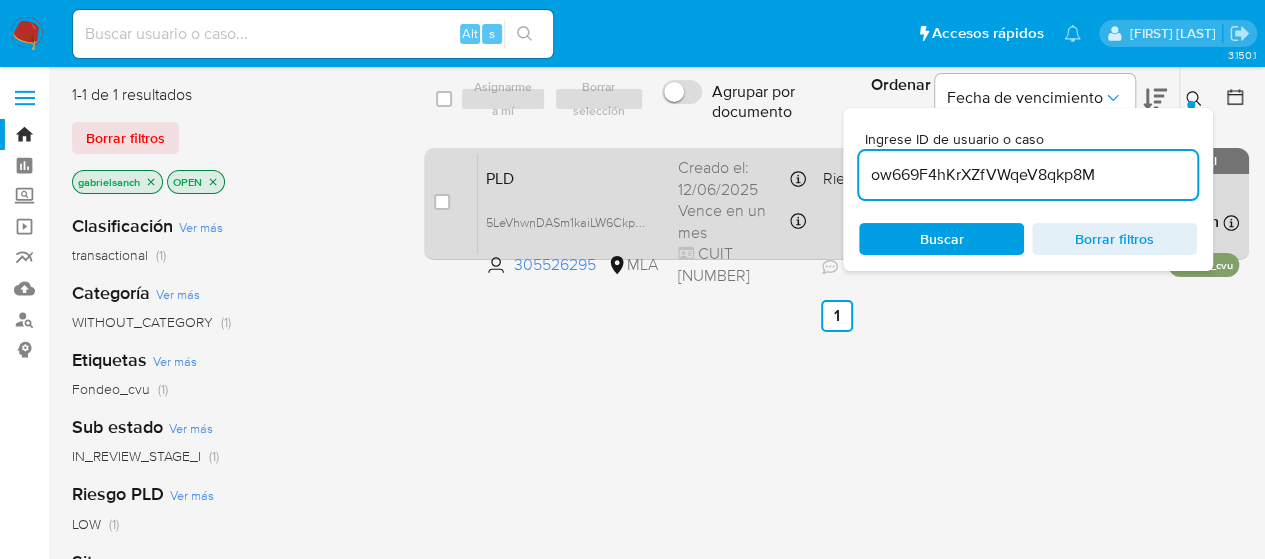 type on "ow669F4hKrXZfVWqeV8qkp8M" 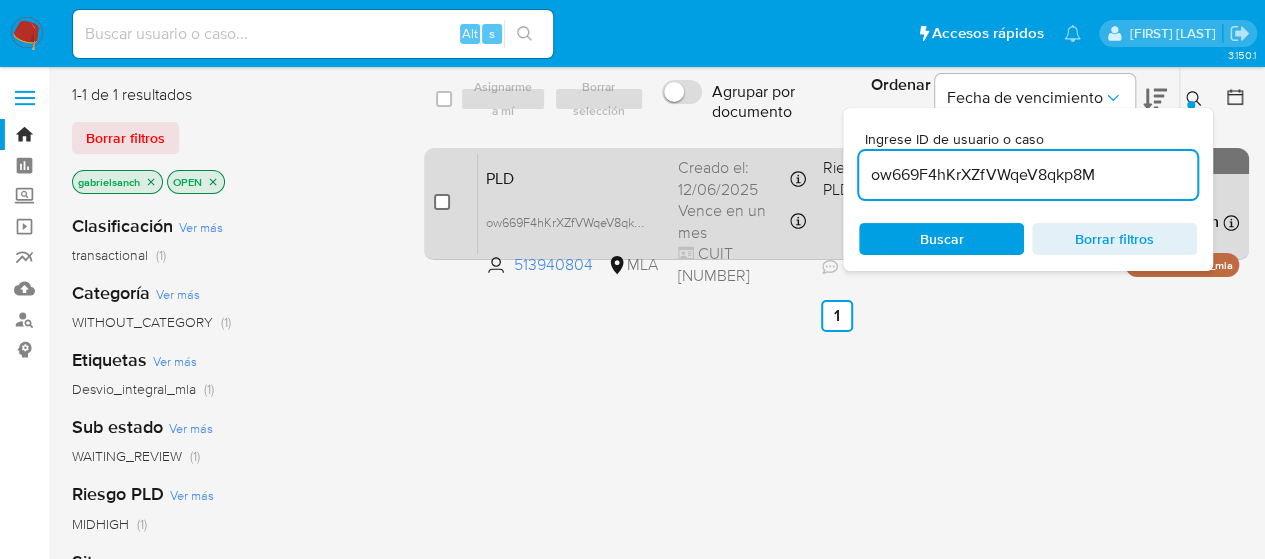 click at bounding box center (442, 202) 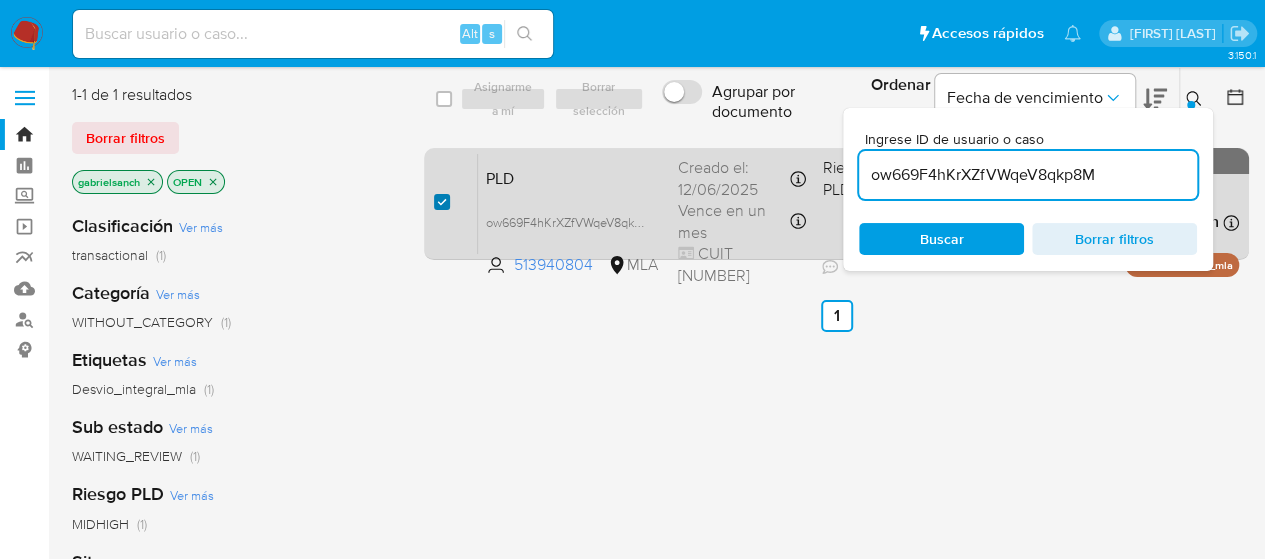 checkbox on "true" 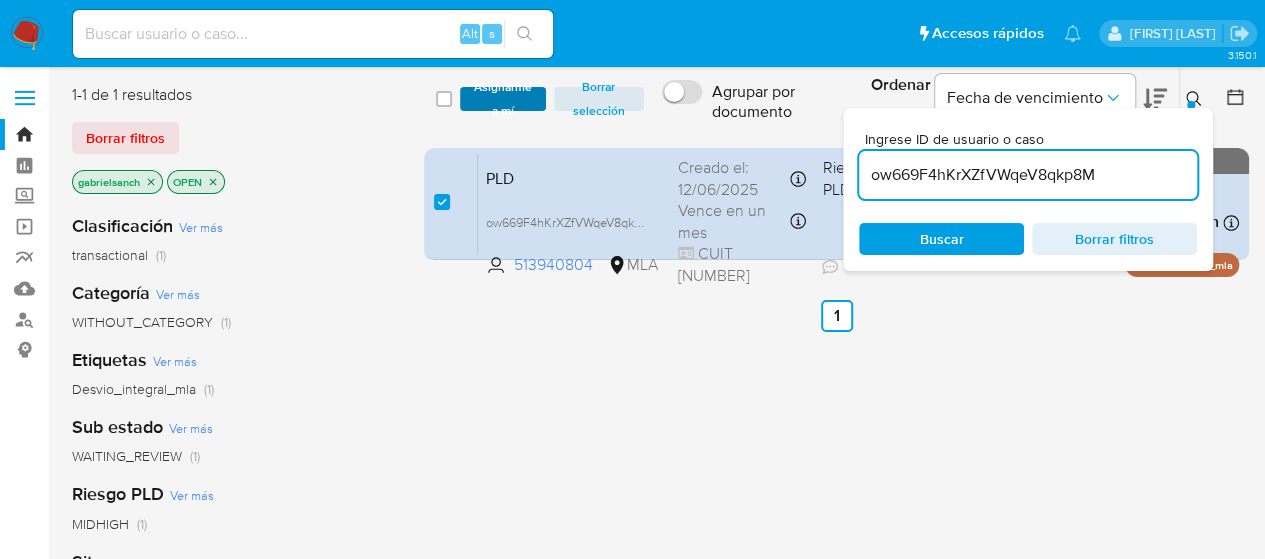 click on "Asignarme a mí" at bounding box center [503, 99] 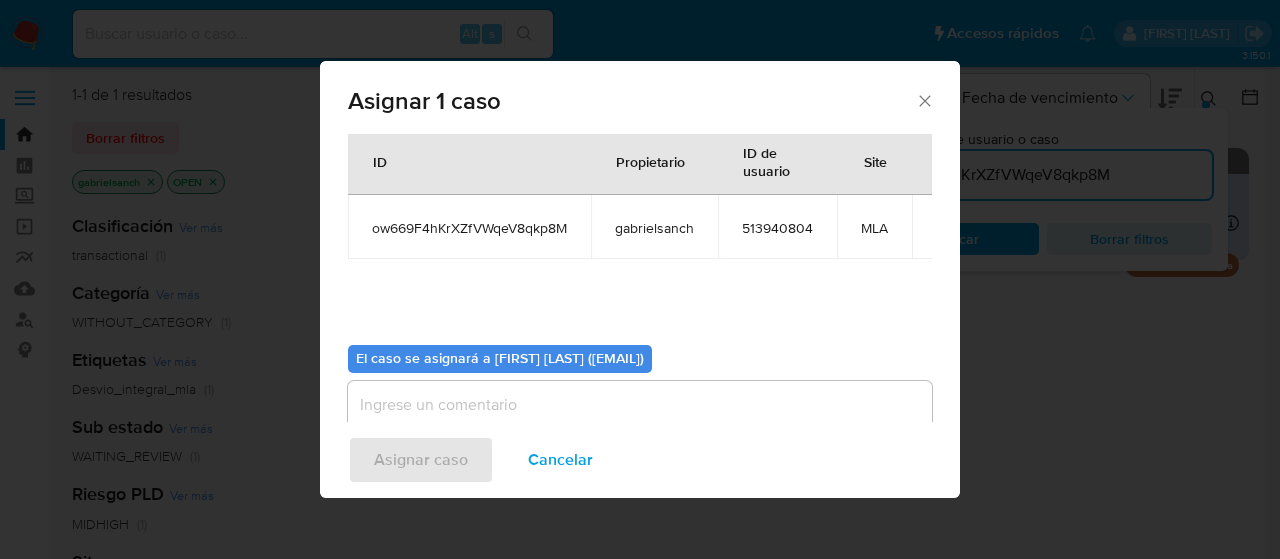 scroll, scrollTop: 102, scrollLeft: 0, axis: vertical 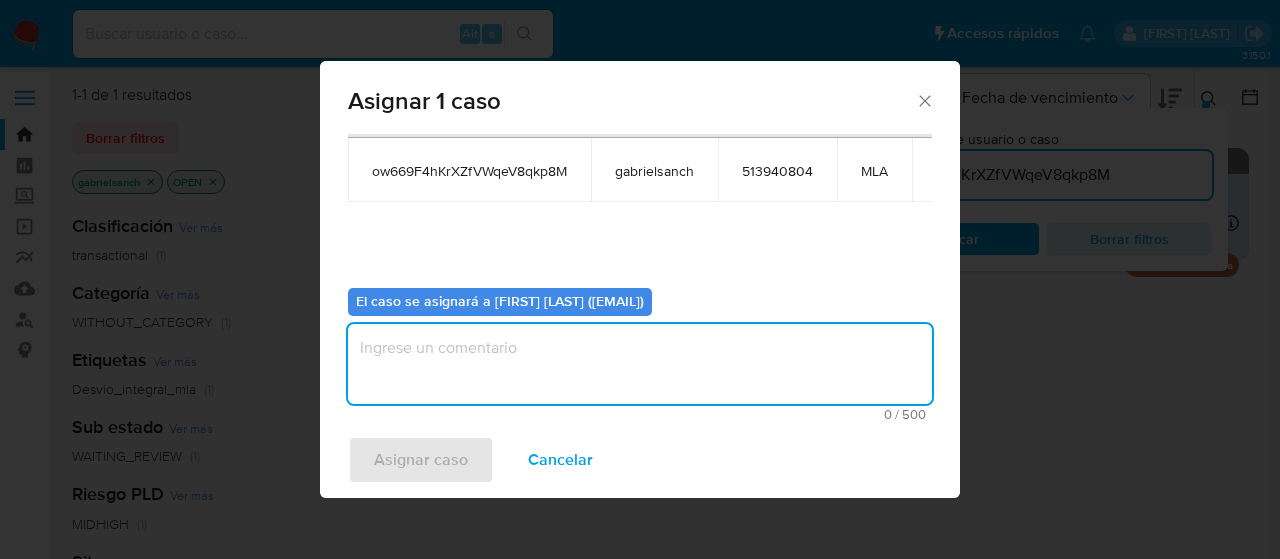 click at bounding box center (640, 364) 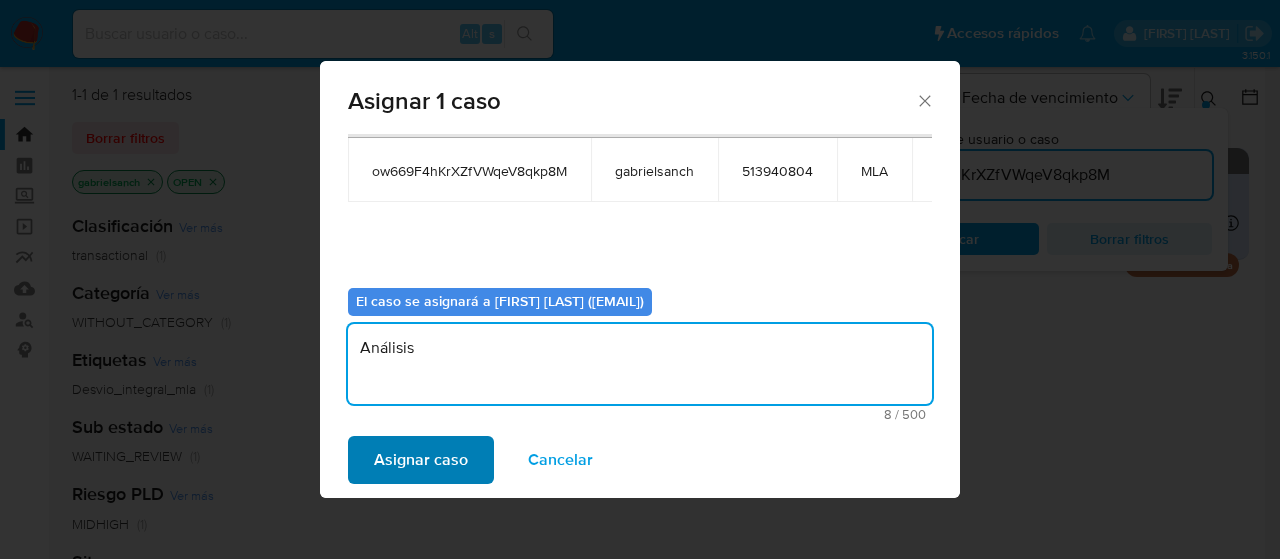 type on "Análisis" 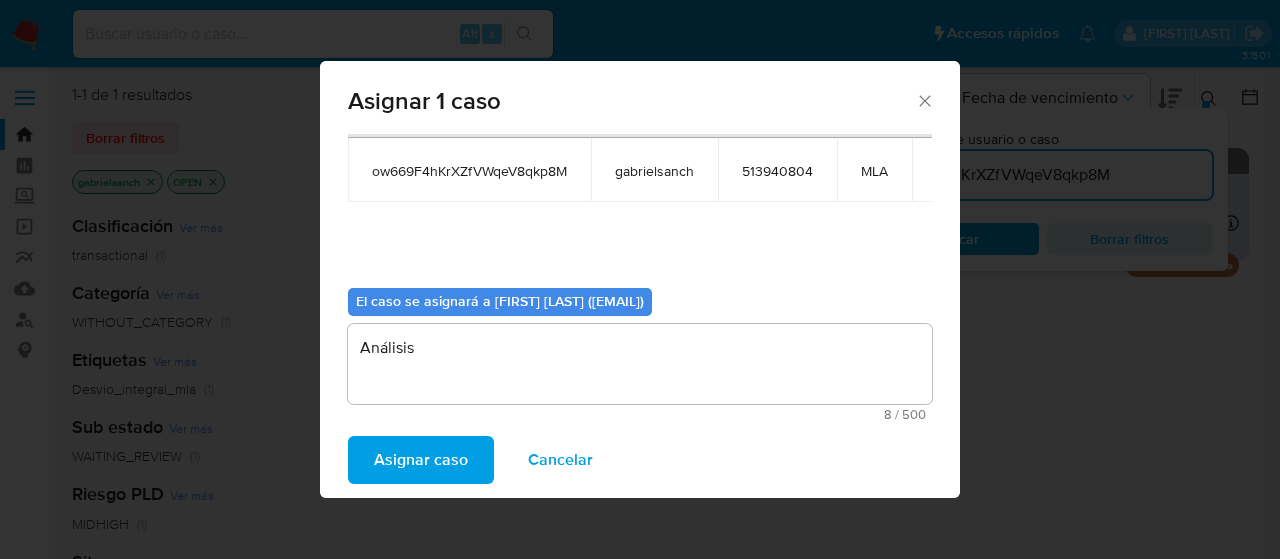 click on "Asignar caso" at bounding box center (421, 460) 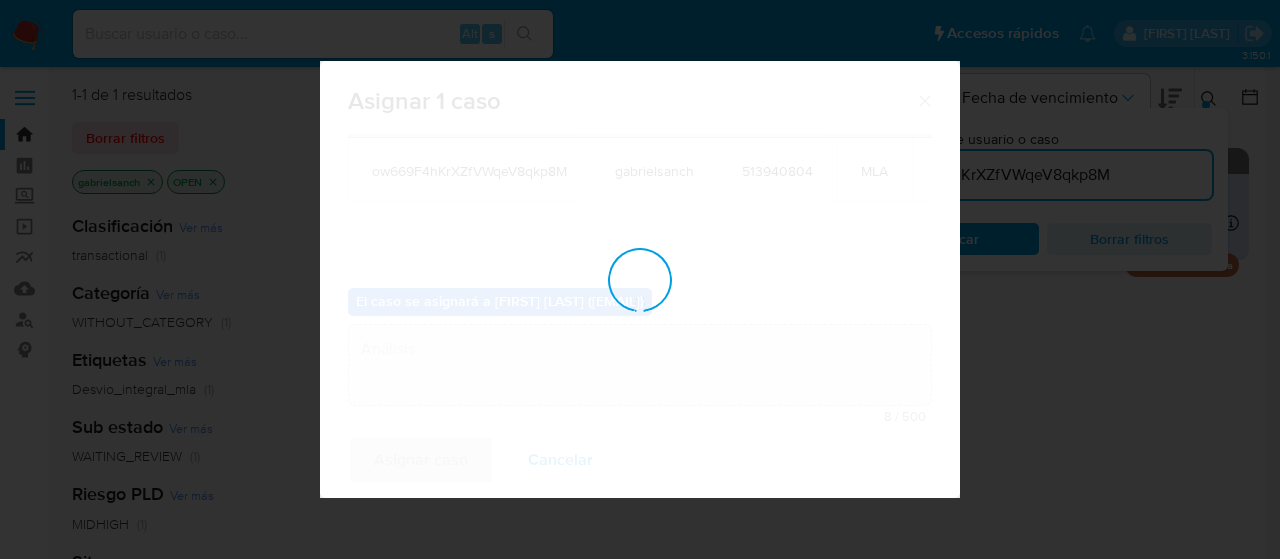 type 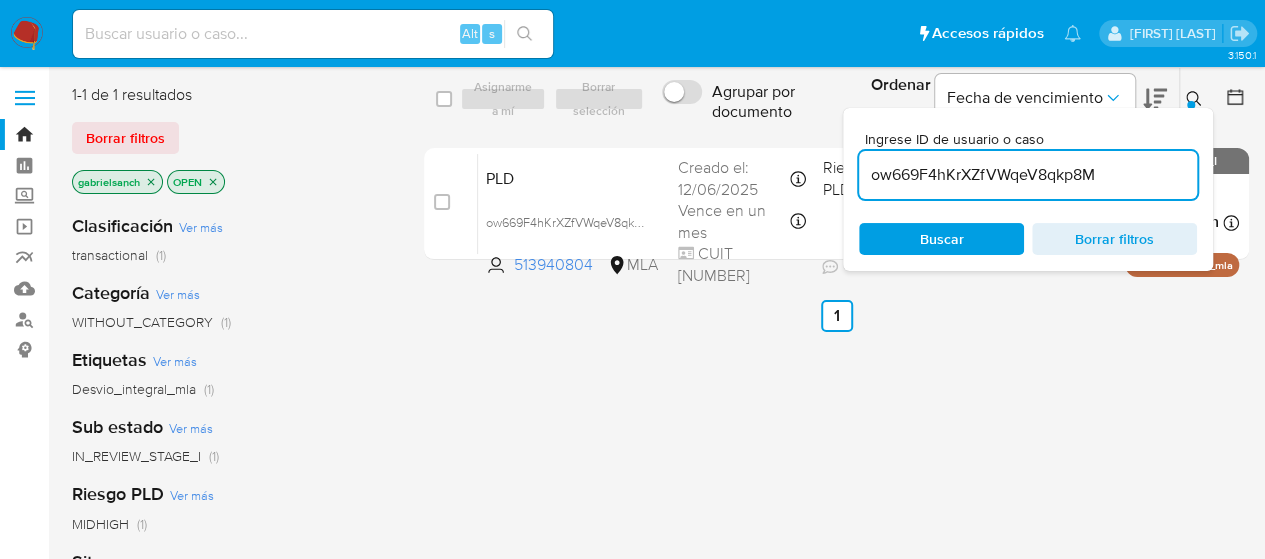 click on "ow669F4hKrXZfVWqeV8qkp8M" at bounding box center [1028, 175] 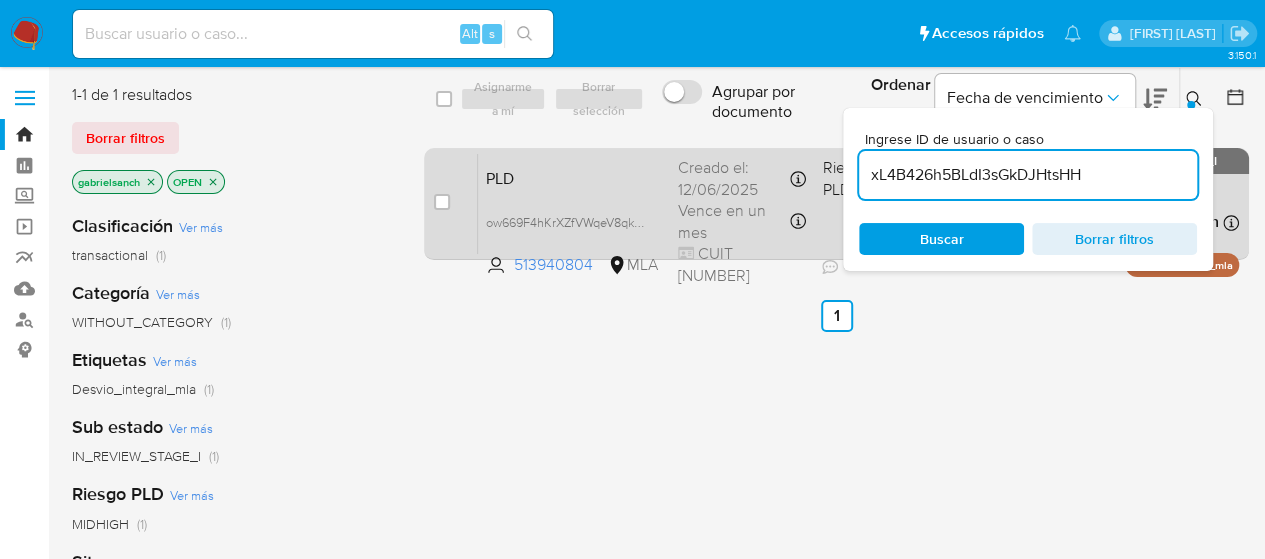 type on "xL4B426h5BLdI3sGkDJHtsHH" 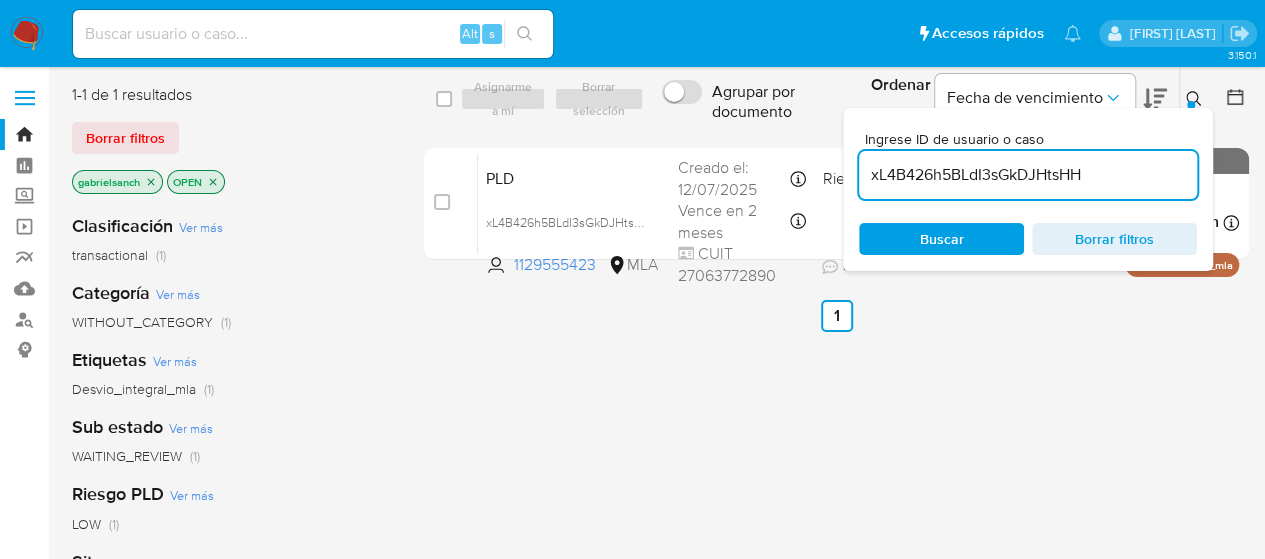 click at bounding box center [442, 202] 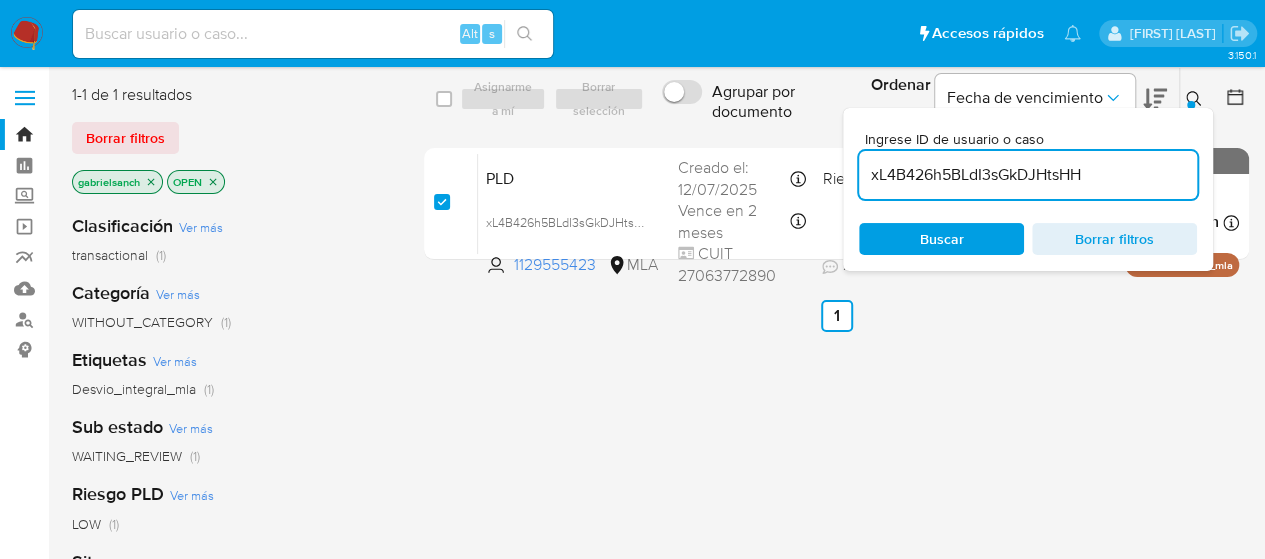 checkbox on "true" 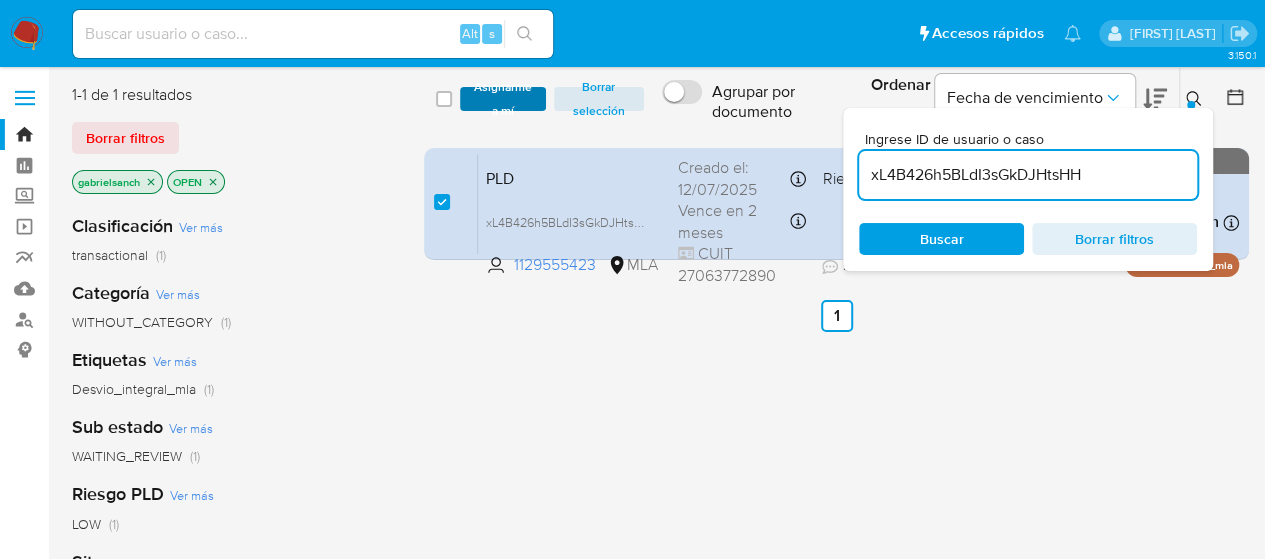 click on "Asignarme a mí" at bounding box center [503, 99] 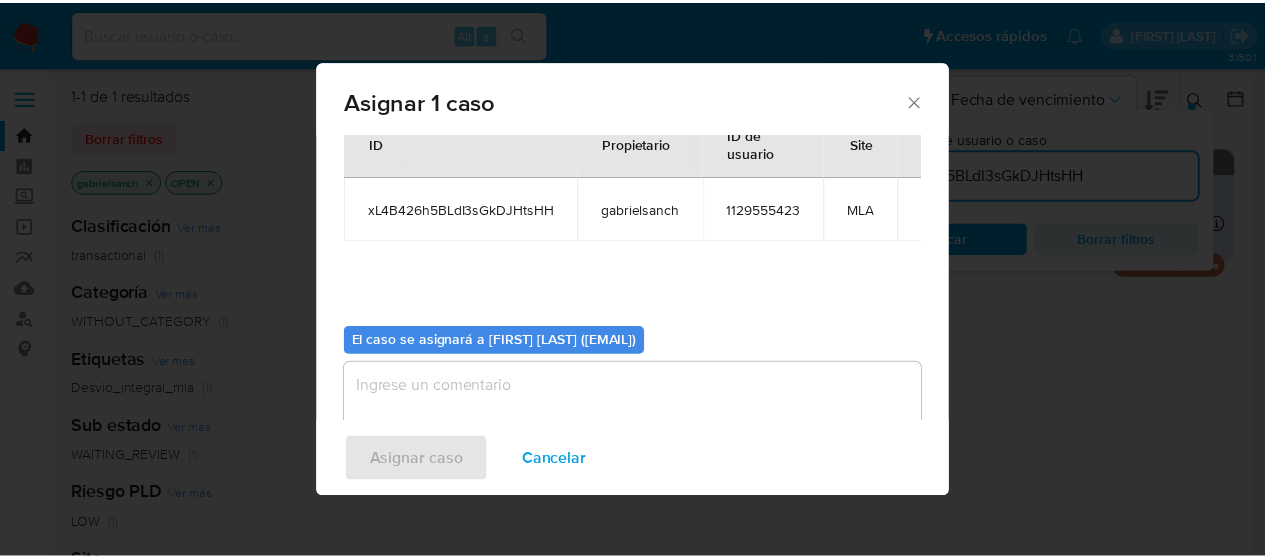 scroll, scrollTop: 102, scrollLeft: 0, axis: vertical 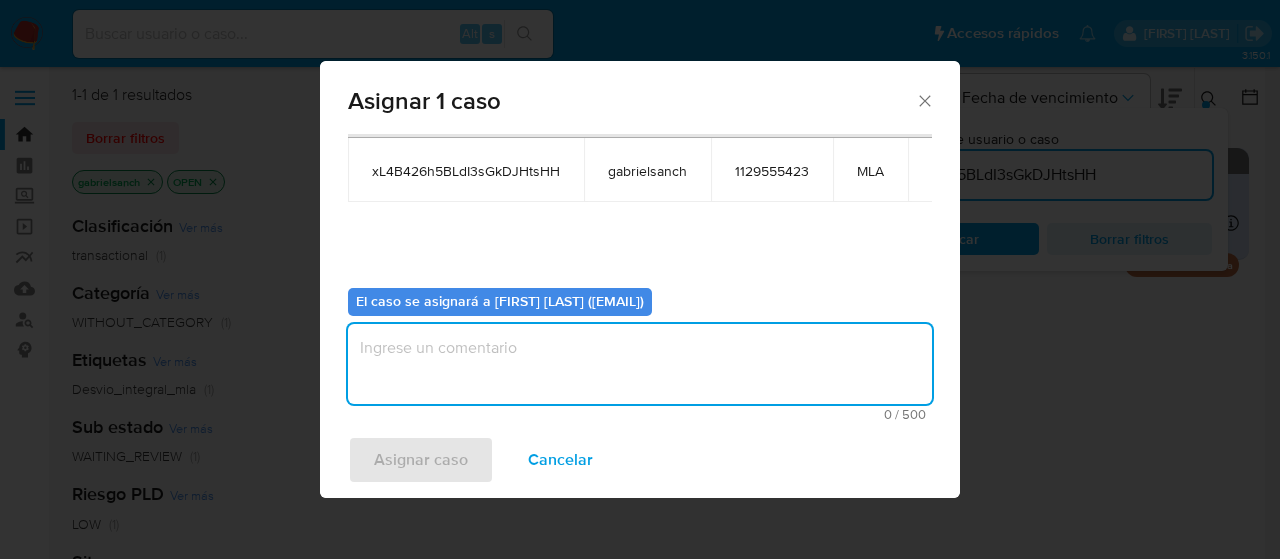 click at bounding box center (640, 364) 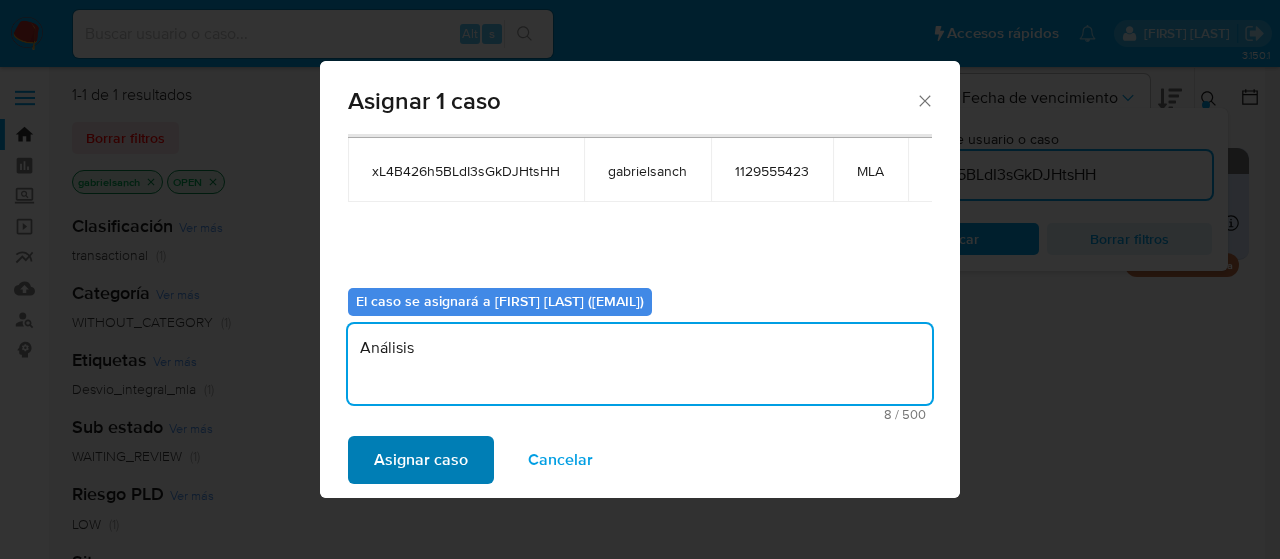 type on "Análisis" 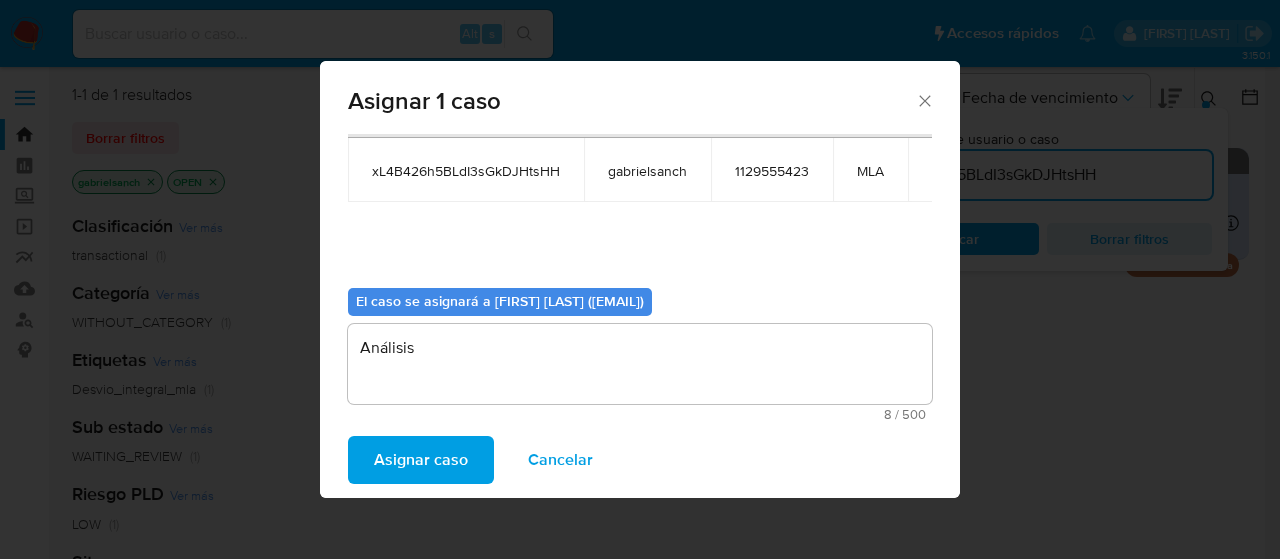click on "Asignar caso" at bounding box center [421, 460] 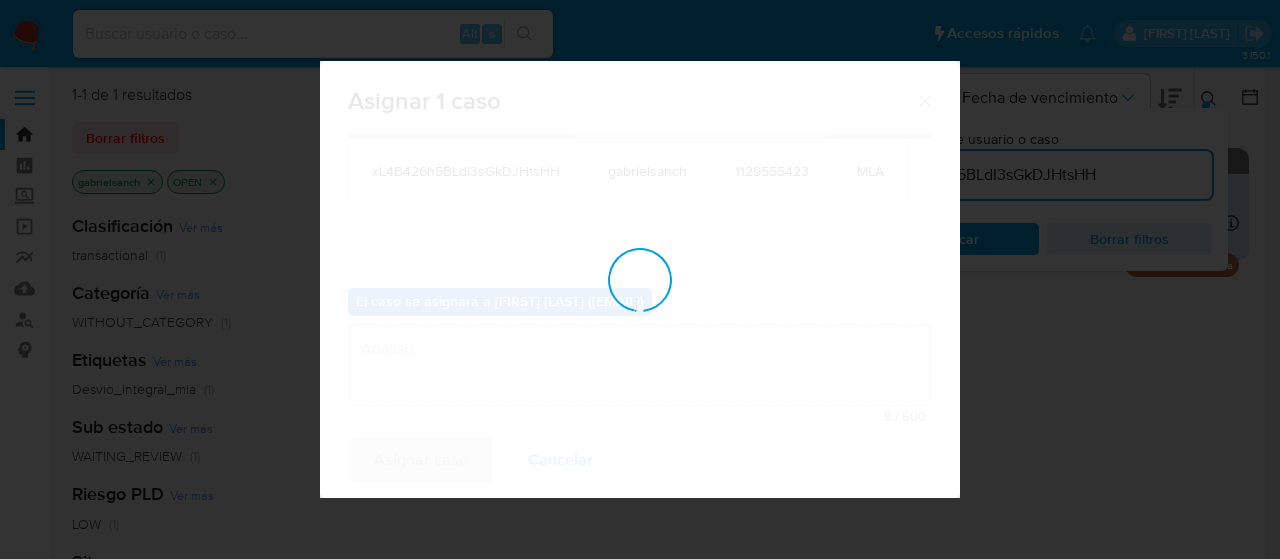 type 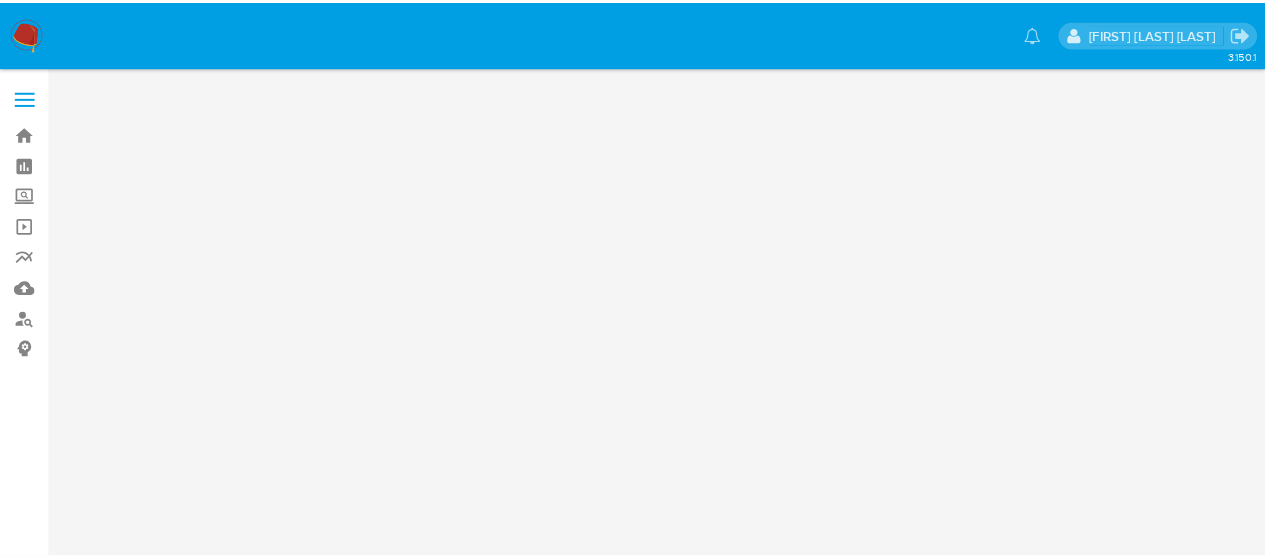scroll, scrollTop: 0, scrollLeft: 0, axis: both 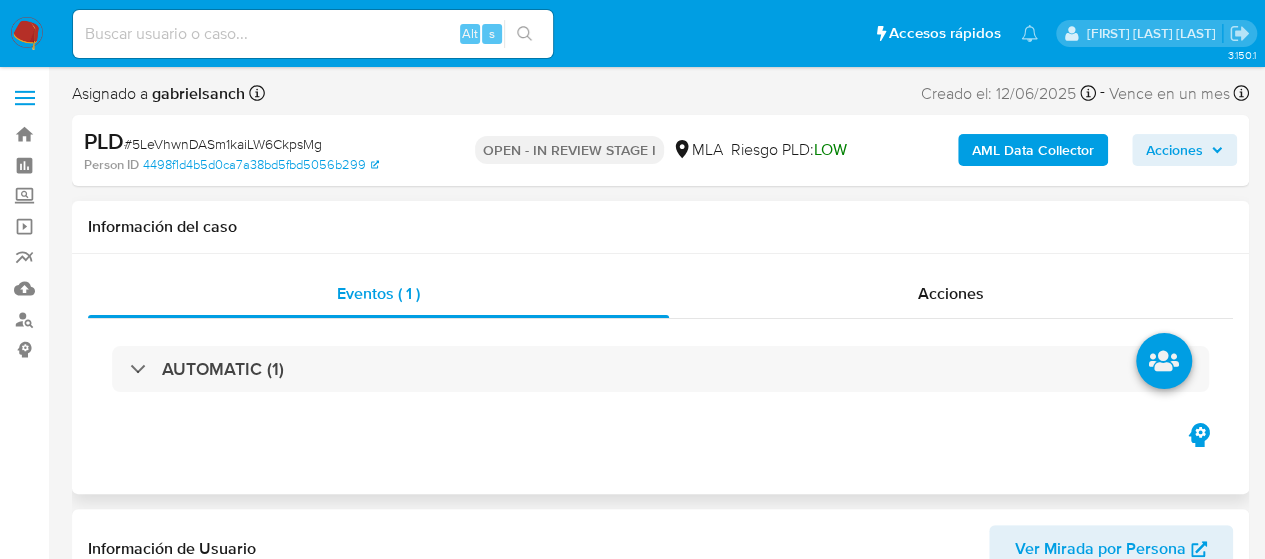 select on "10" 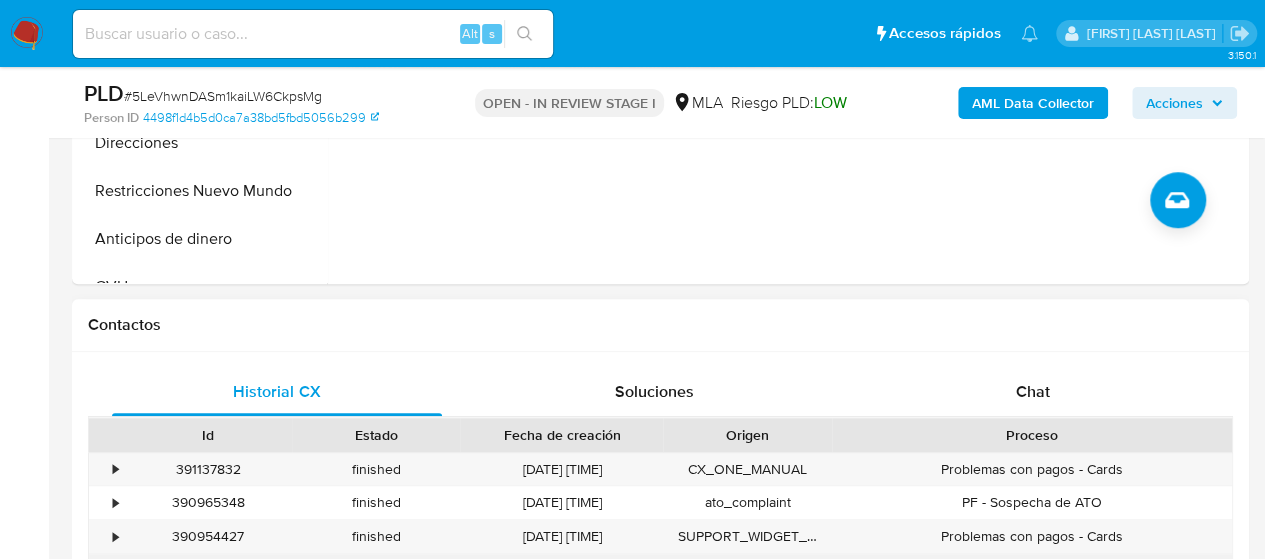 scroll, scrollTop: 1000, scrollLeft: 0, axis: vertical 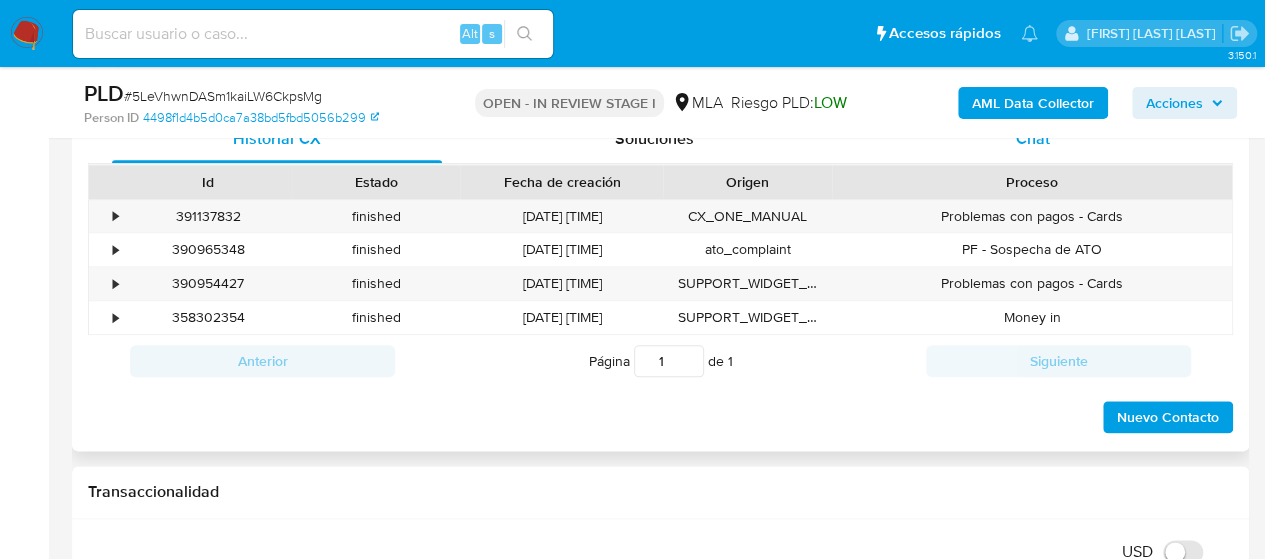 click on "Chat" at bounding box center (1033, 138) 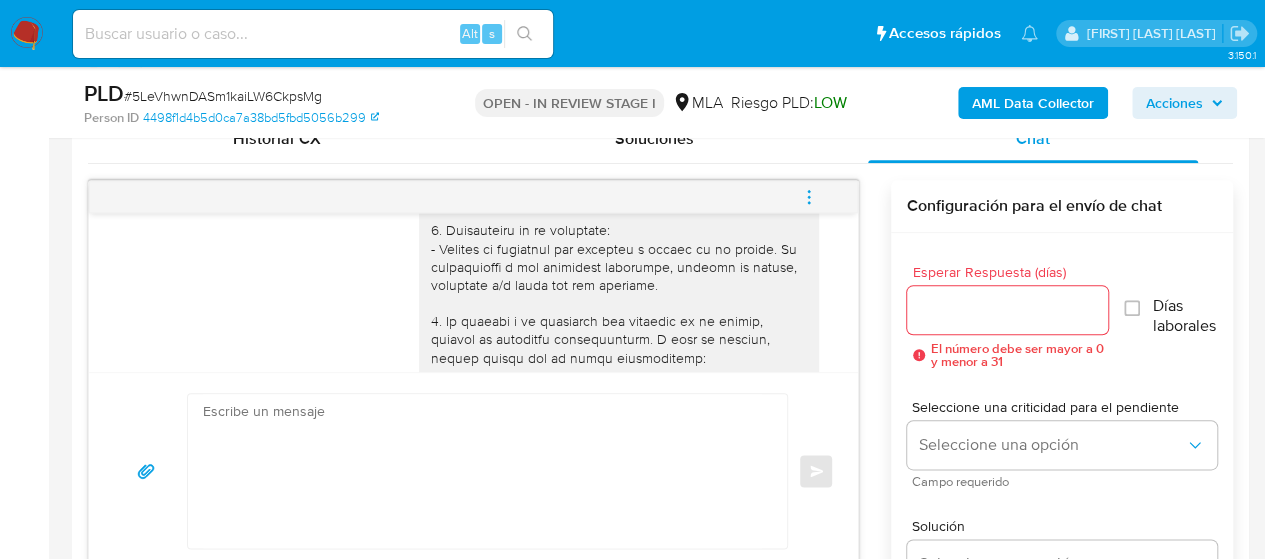 scroll, scrollTop: 1525, scrollLeft: 0, axis: vertical 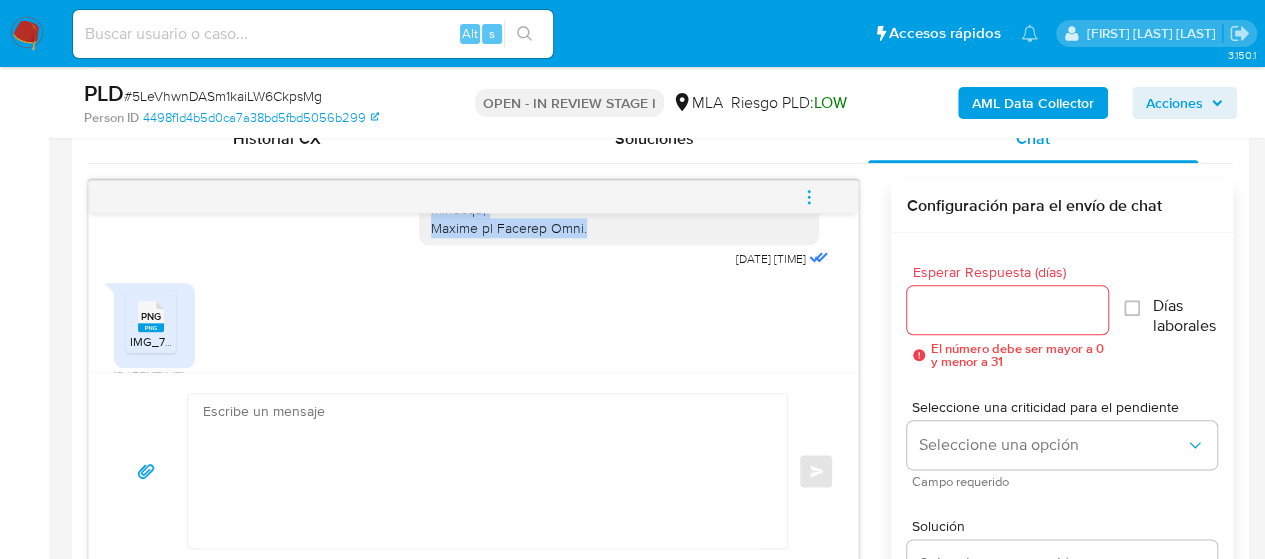 drag, startPoint x: 415, startPoint y: 277, endPoint x: 588, endPoint y: 277, distance: 173 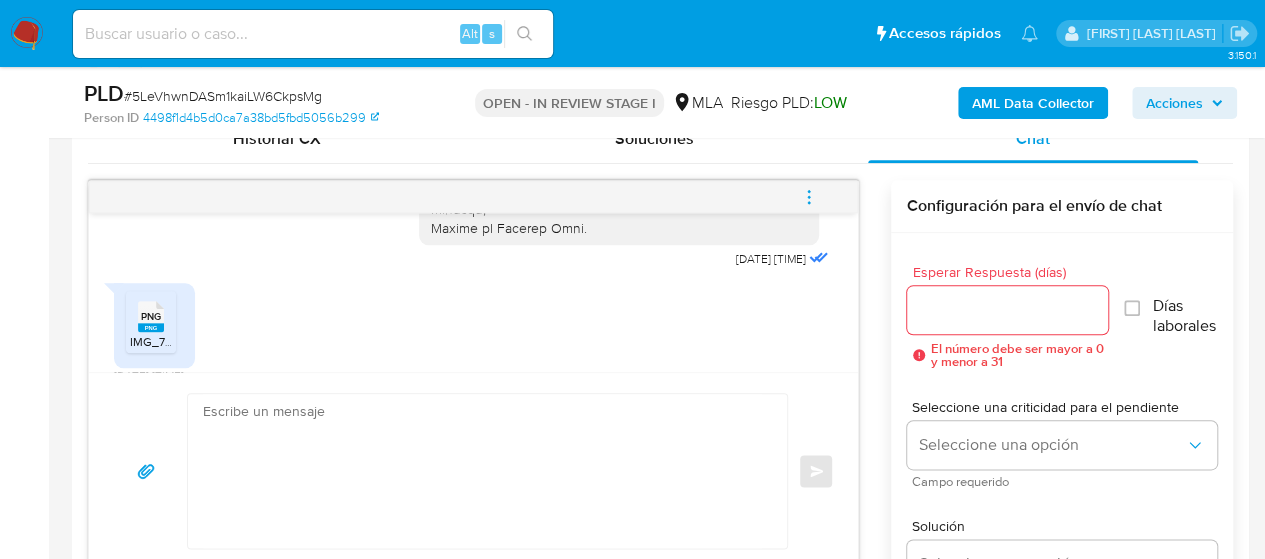click at bounding box center [482, 471] 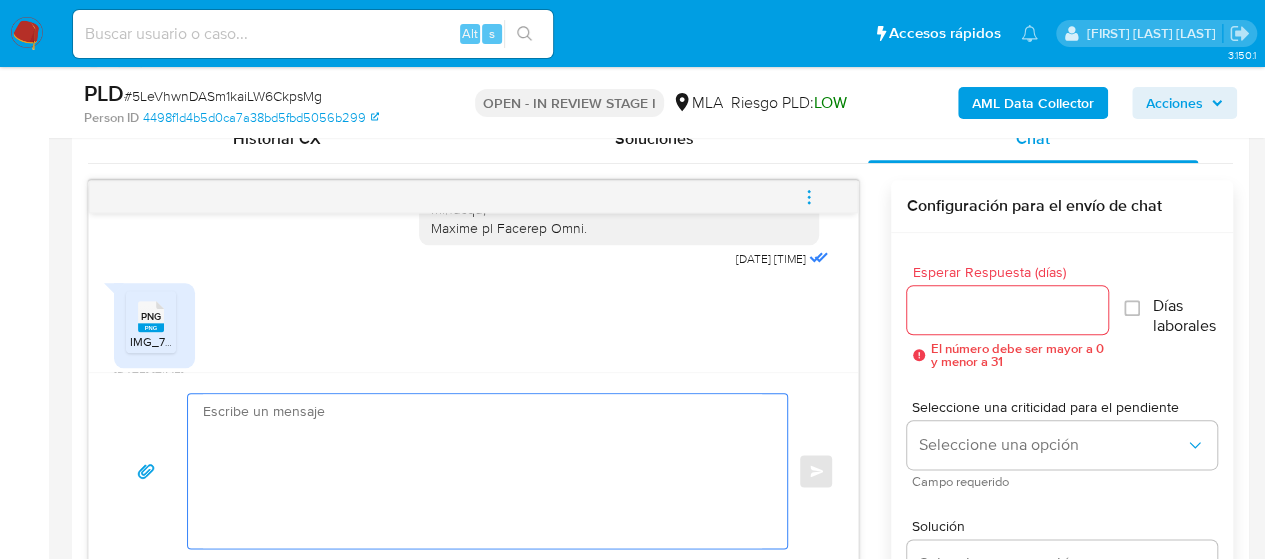 paste on "Hola,
En función de las operaciones registradas en tu cuenta de Mercado Pago, necesitamos que nos brindes la siguiente información y/o documentación:
1. Descripción de la actividad:
- Detalla la actividad que realizas a través de tu cuenta. De corresponder a una actividad comercial, indicar el nombre, domicilio y/o sitio web del comercio.
2. De acuerdo a la actividad que realices en tu cuenta, adjunta la siguiente documentación. A modo de ejemplo, puedes enviar uno de estos comprobantes:
- Últimos 3 recibos de sueldo/jubilación.
- Últimas 6 Declaraciones Juradas de Ingresos Brutos (donde se visualice la base imponible).
- Resumen de Comprobantes Electrónicos emitidos de los períodos 2024 y 2025 Si tienes dudas, consulta el instructivo para descargar el Resumen de Comprobantes Electrónicos aquí.
- Certificación contable de ingresos (último año), firmada por un contador y legalizada ante el Consejo Profesional de Ciencias Económicas.
Tené en cuenta que, además de los ejemplos mencionados, podés adjuntar..." 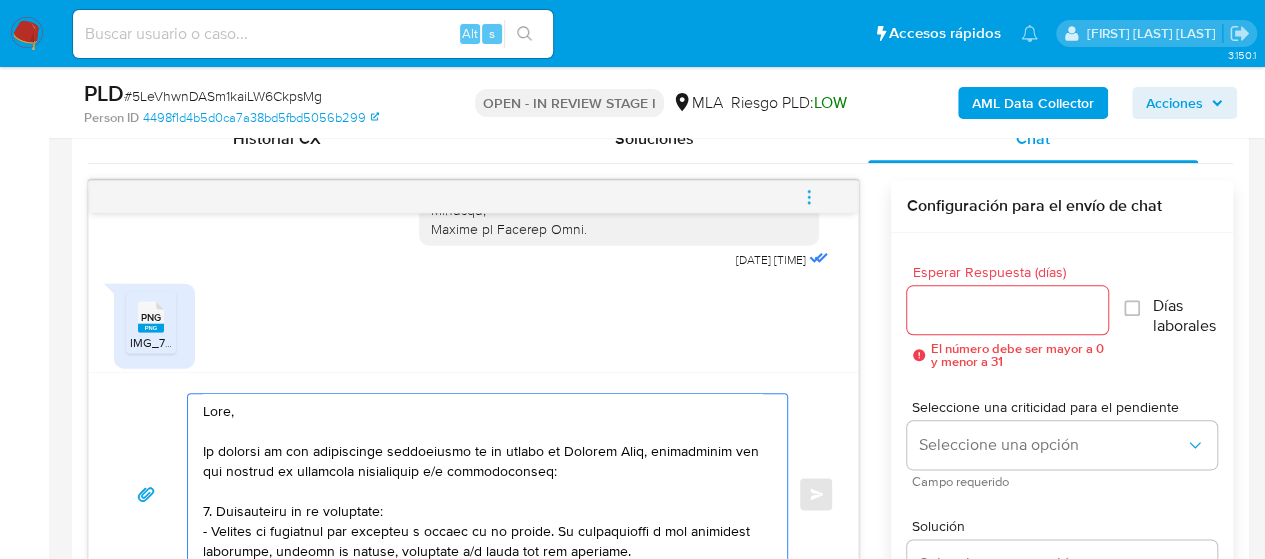 scroll, scrollTop: 1032, scrollLeft: 0, axis: vertical 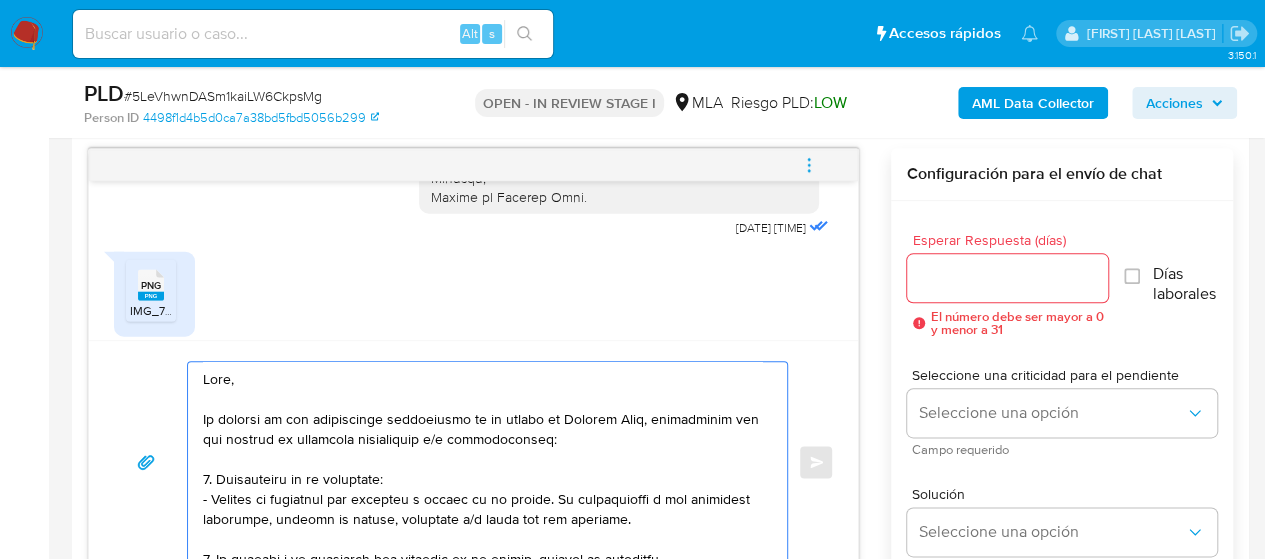 click at bounding box center [482, 462] 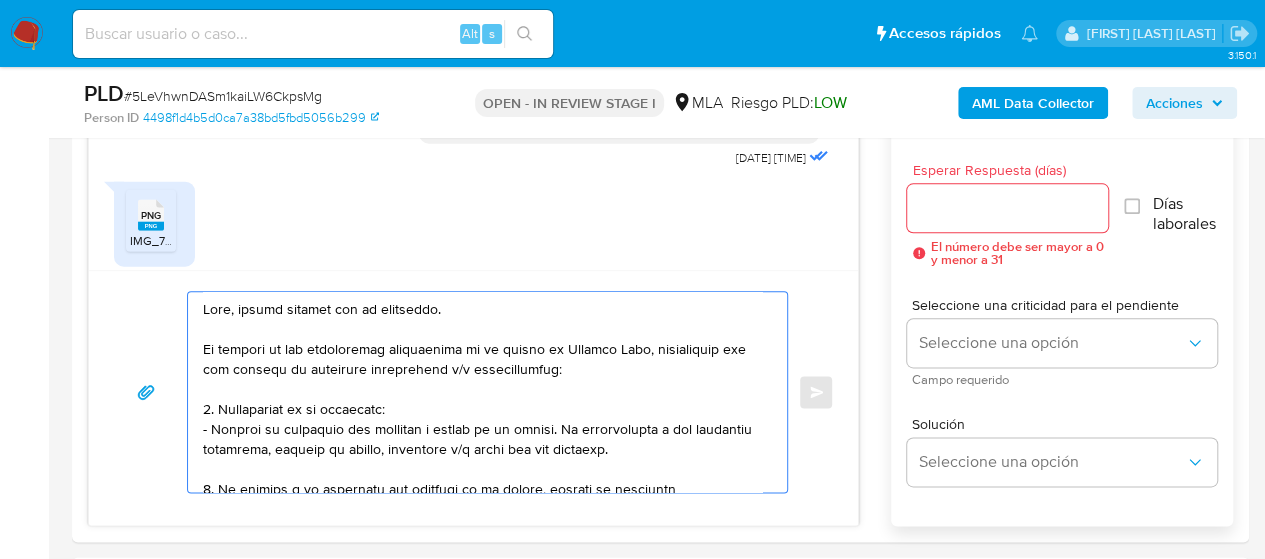 scroll, scrollTop: 1132, scrollLeft: 0, axis: vertical 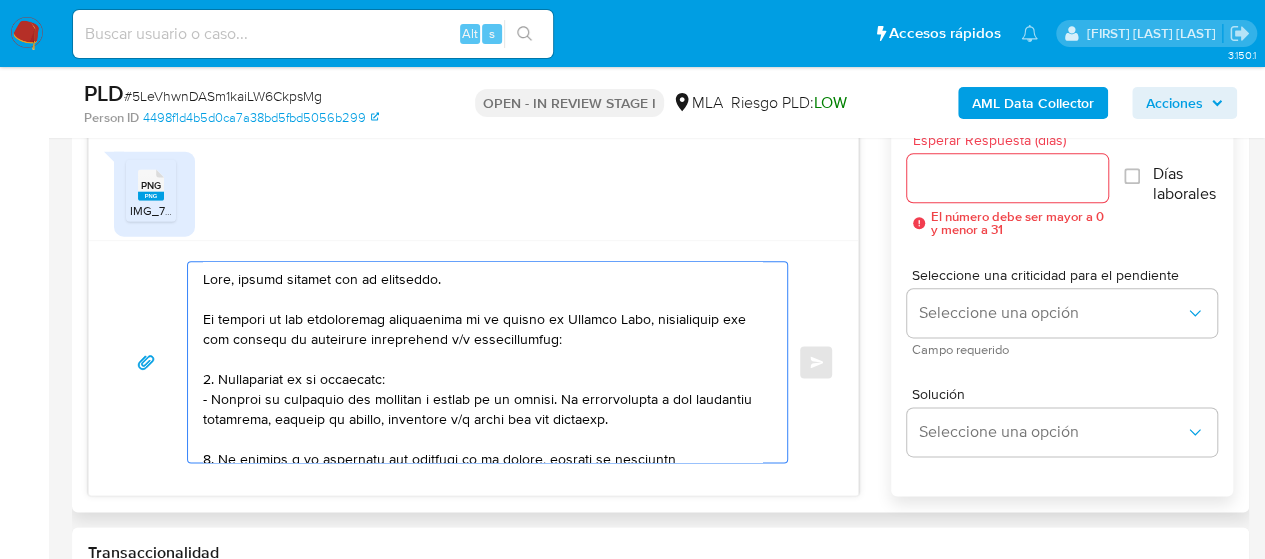 drag, startPoint x: 221, startPoint y: 313, endPoint x: 648, endPoint y: 311, distance: 427.00467 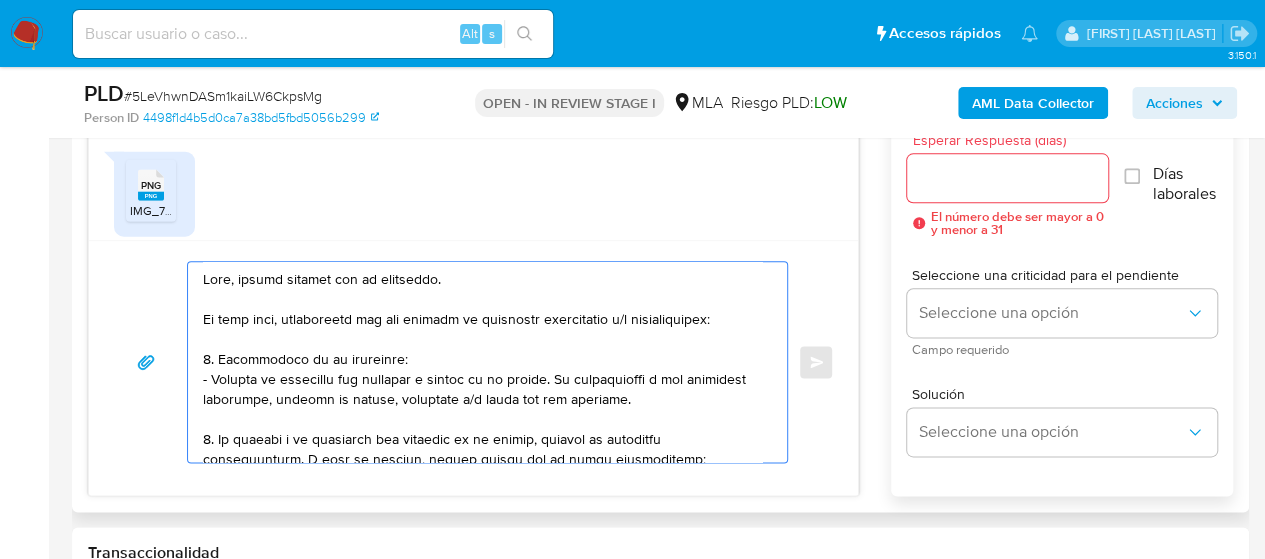 drag, startPoint x: 202, startPoint y: 355, endPoint x: 473, endPoint y: 392, distance: 273.51416 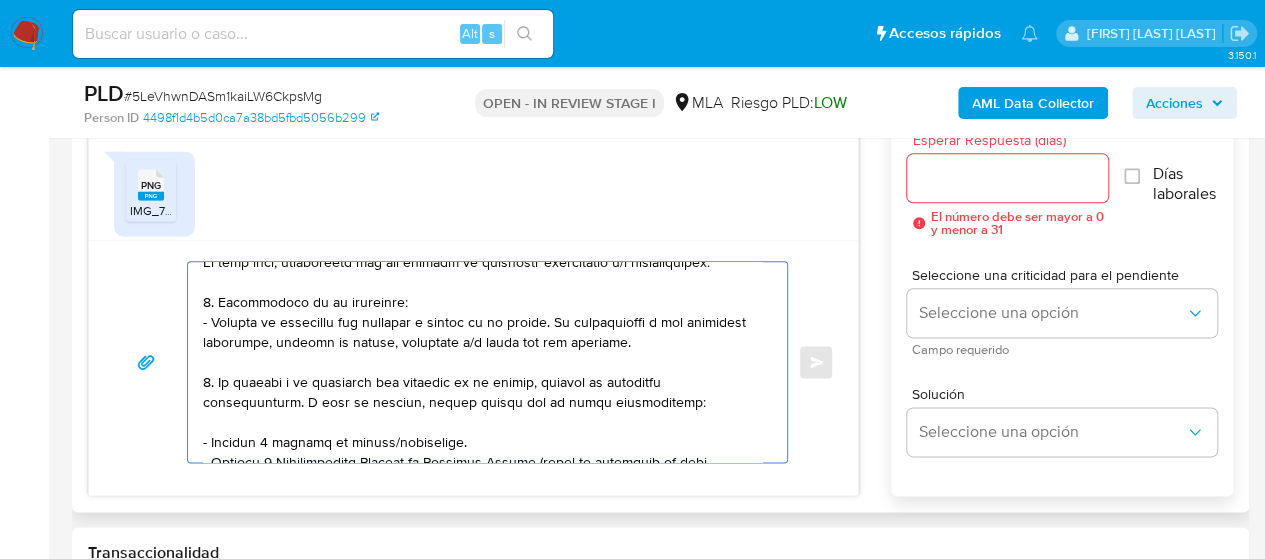 scroll, scrollTop: 100, scrollLeft: 0, axis: vertical 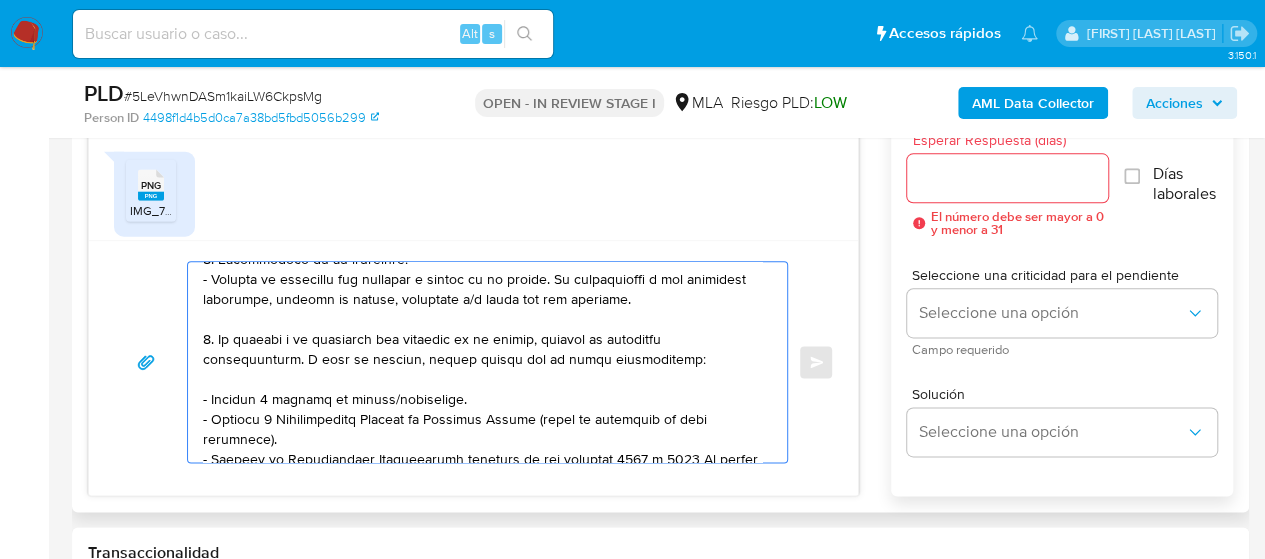 drag, startPoint x: 203, startPoint y: 351, endPoint x: 725, endPoint y: 351, distance: 522 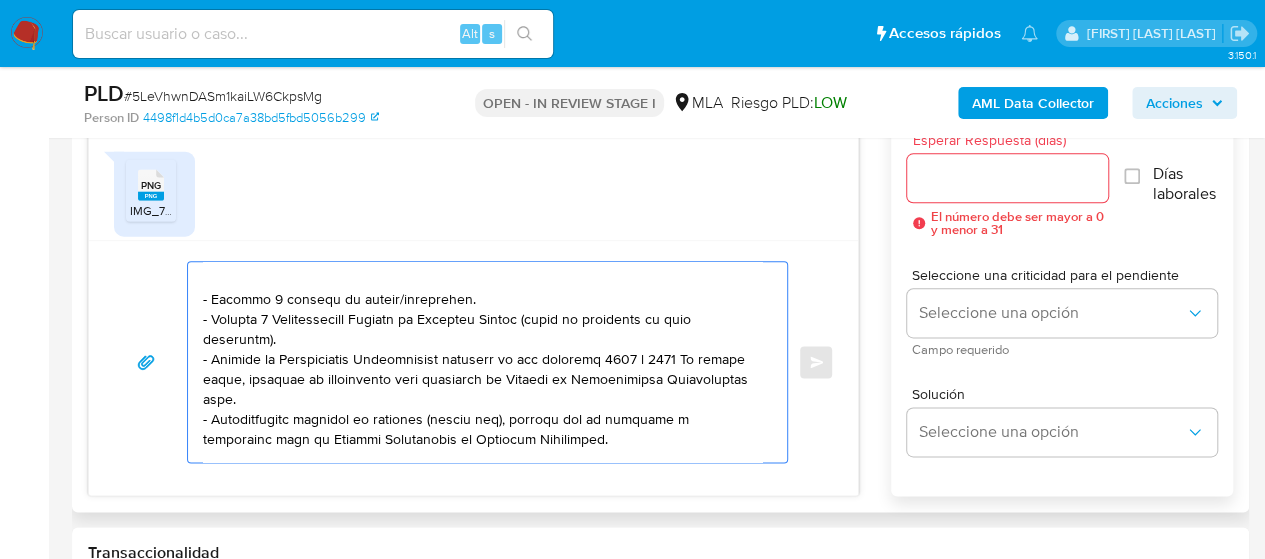 scroll, scrollTop: 0, scrollLeft: 0, axis: both 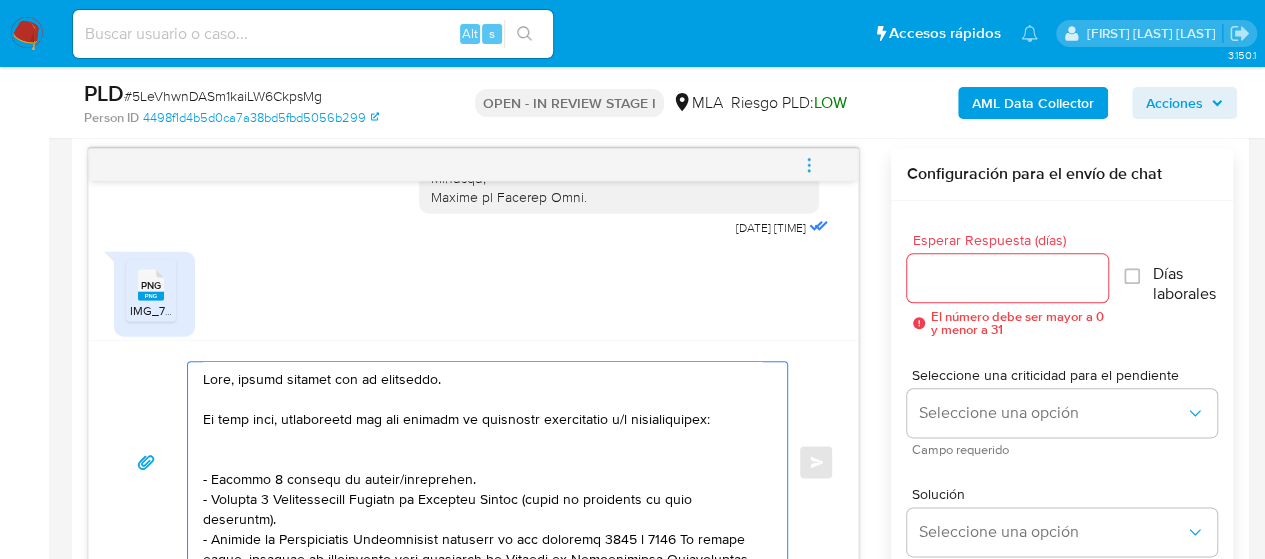 click at bounding box center [482, 462] 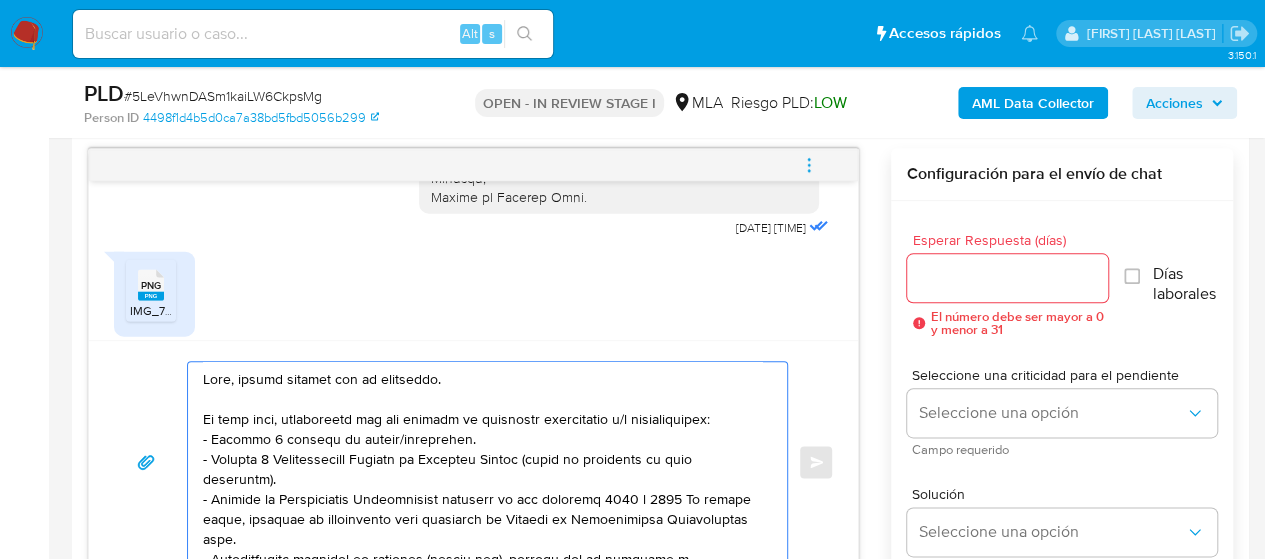 click at bounding box center [482, 462] 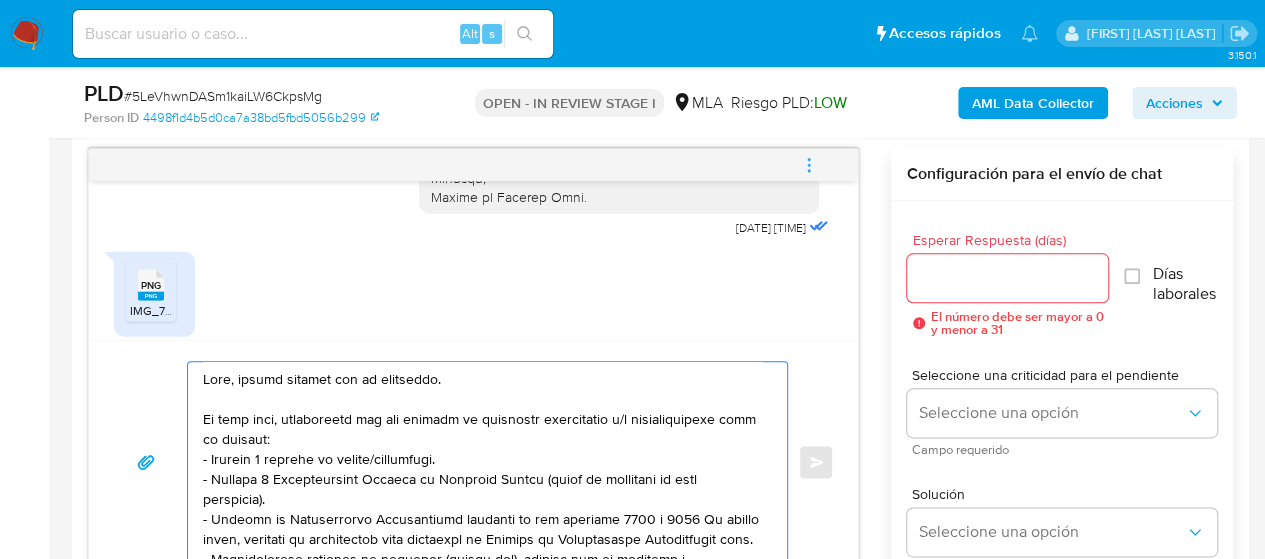 click at bounding box center [482, 462] 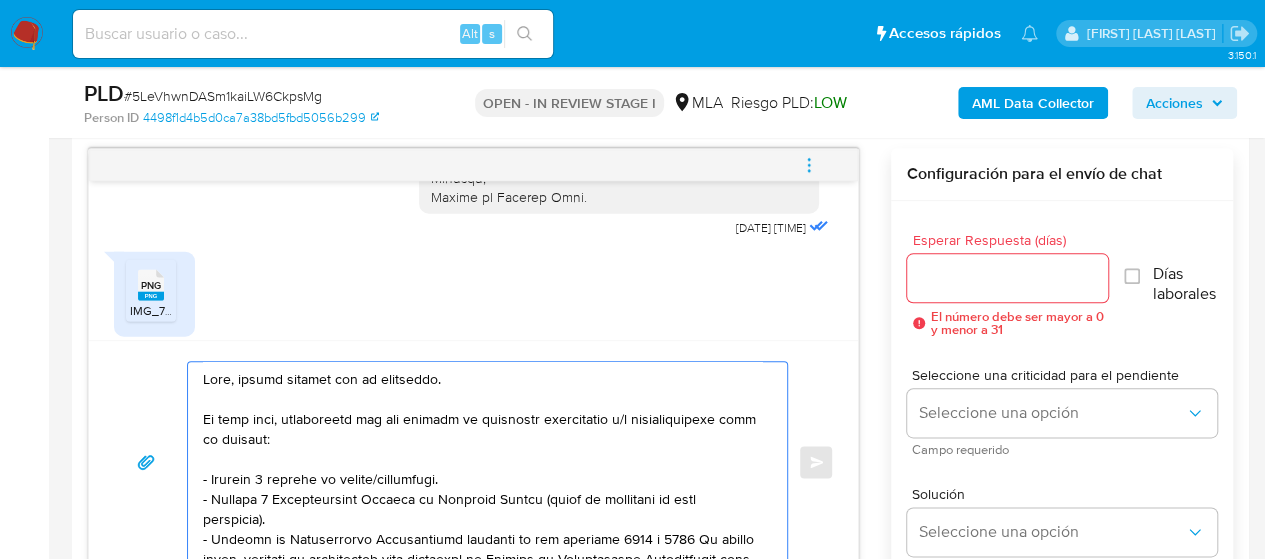 click at bounding box center [482, 462] 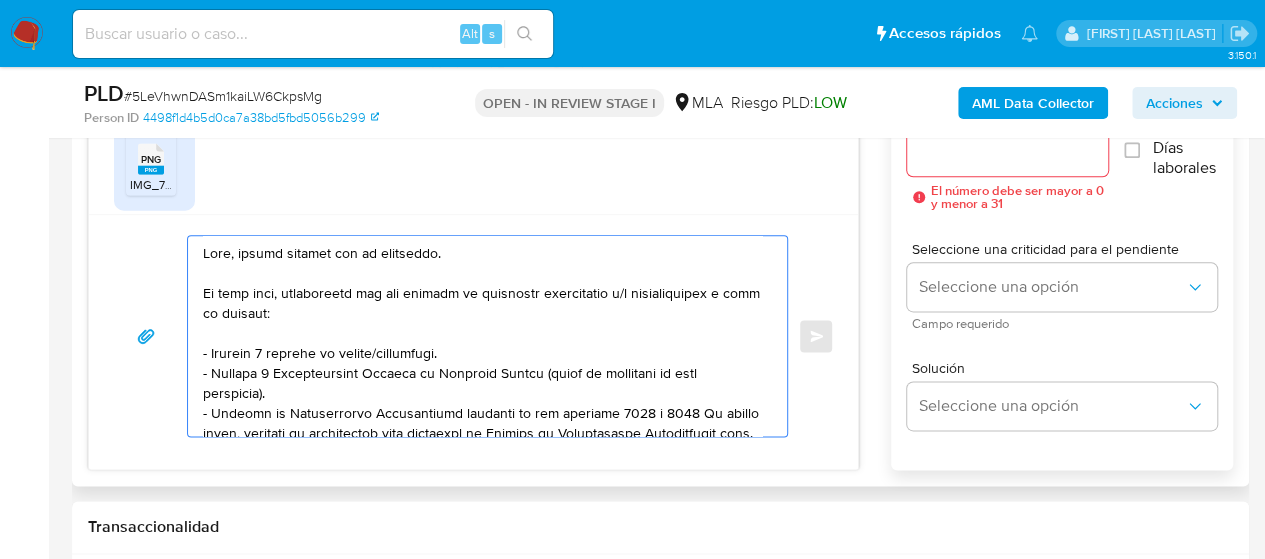 scroll, scrollTop: 1132, scrollLeft: 0, axis: vertical 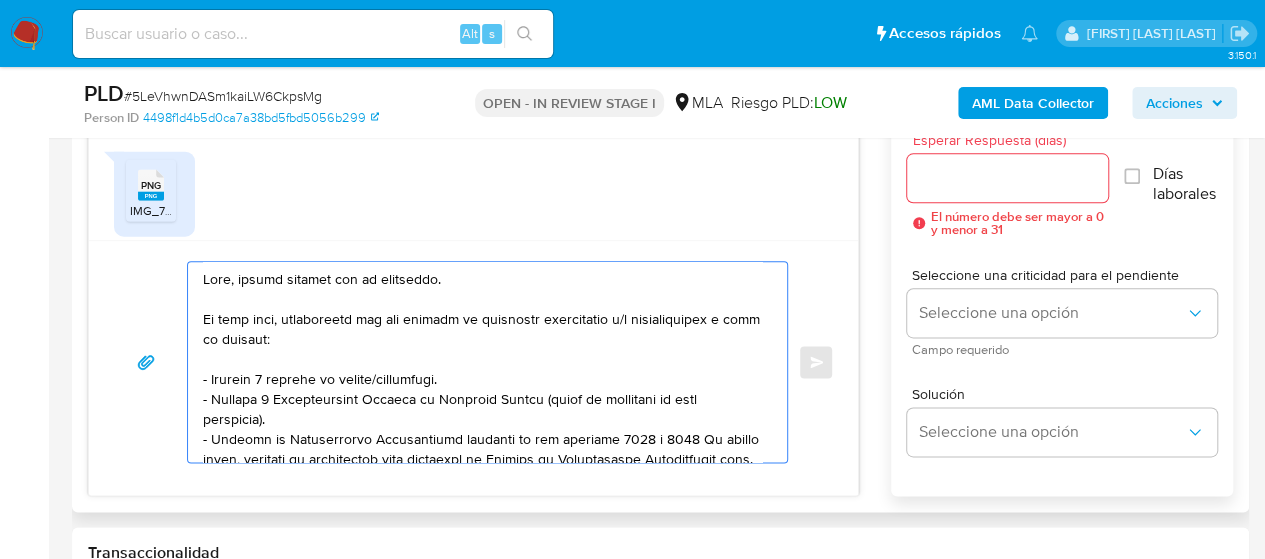 click at bounding box center [482, 362] 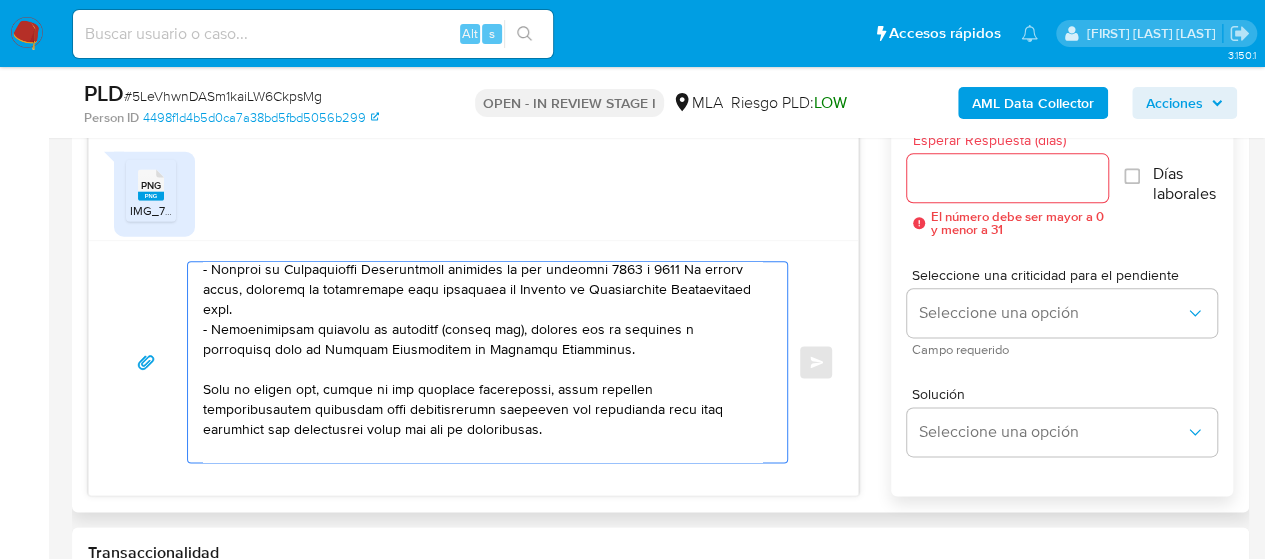 scroll, scrollTop: 100, scrollLeft: 0, axis: vertical 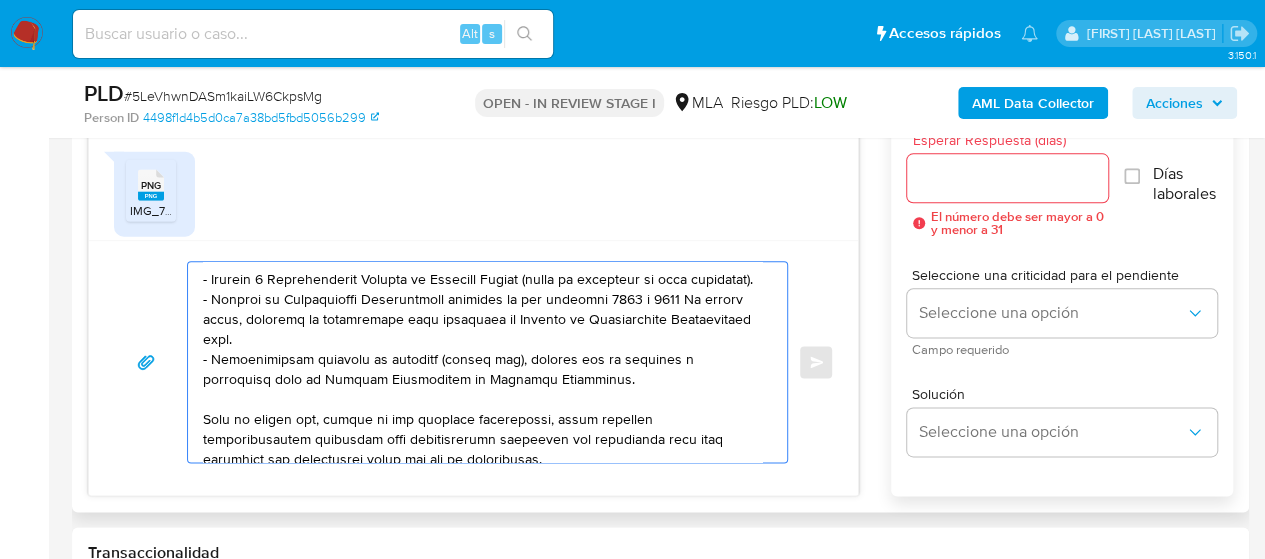 click at bounding box center [482, 362] 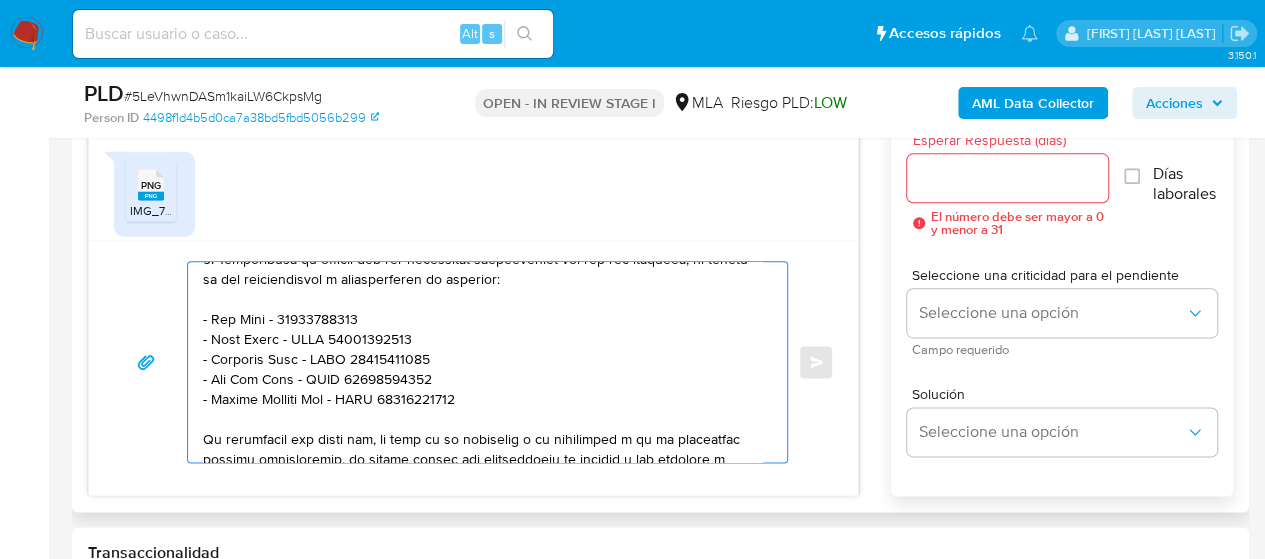 scroll, scrollTop: 400, scrollLeft: 0, axis: vertical 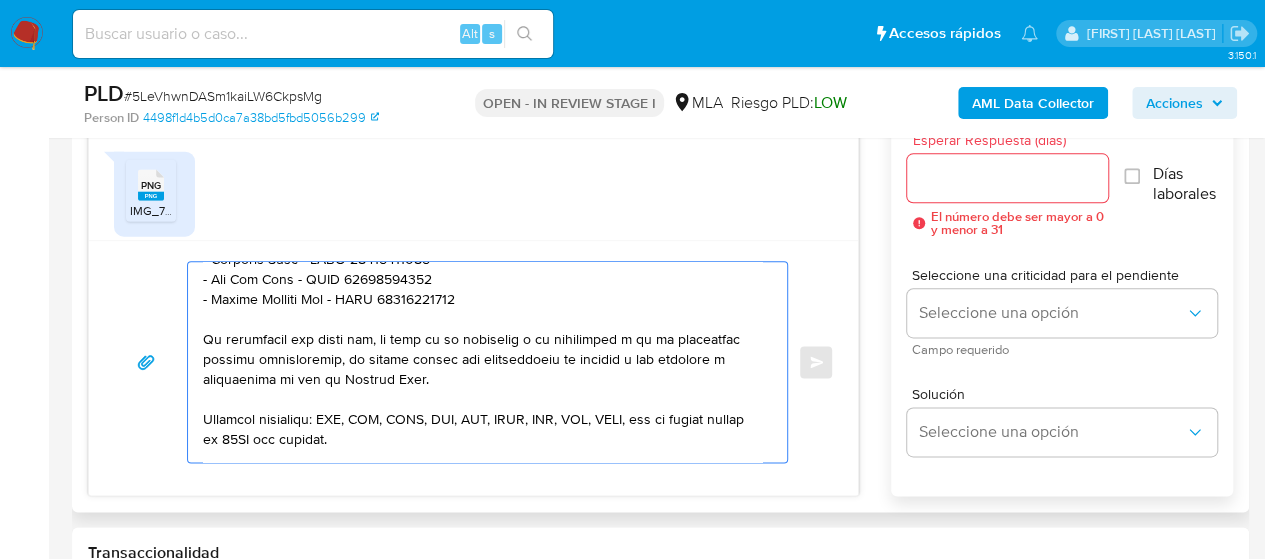 drag, startPoint x: 204, startPoint y: 379, endPoint x: 644, endPoint y: 327, distance: 443.06207 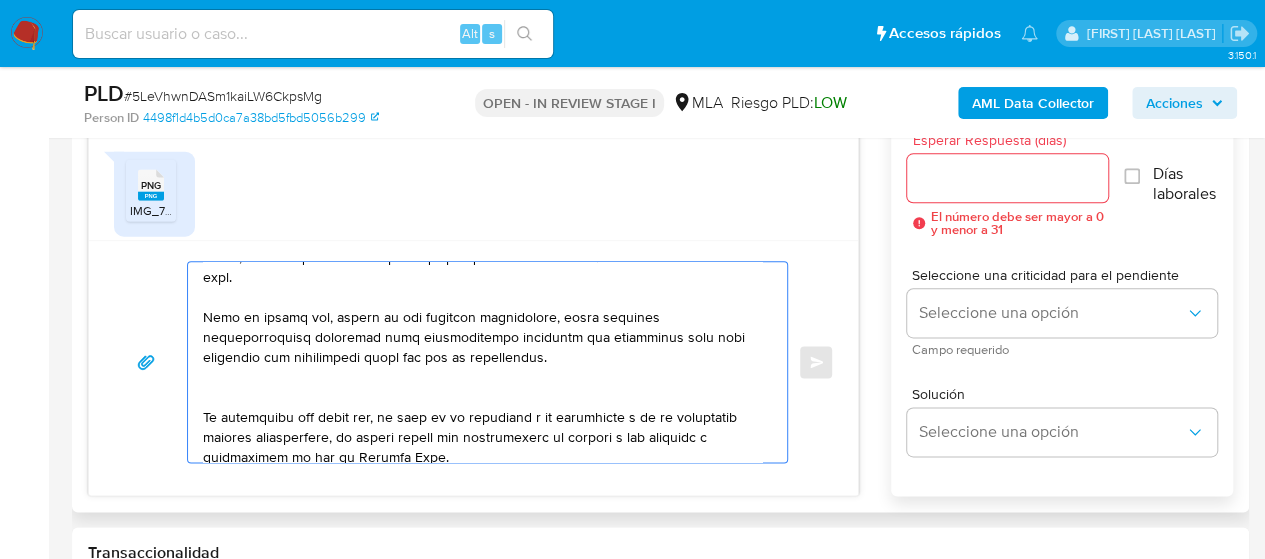 scroll, scrollTop: 140, scrollLeft: 0, axis: vertical 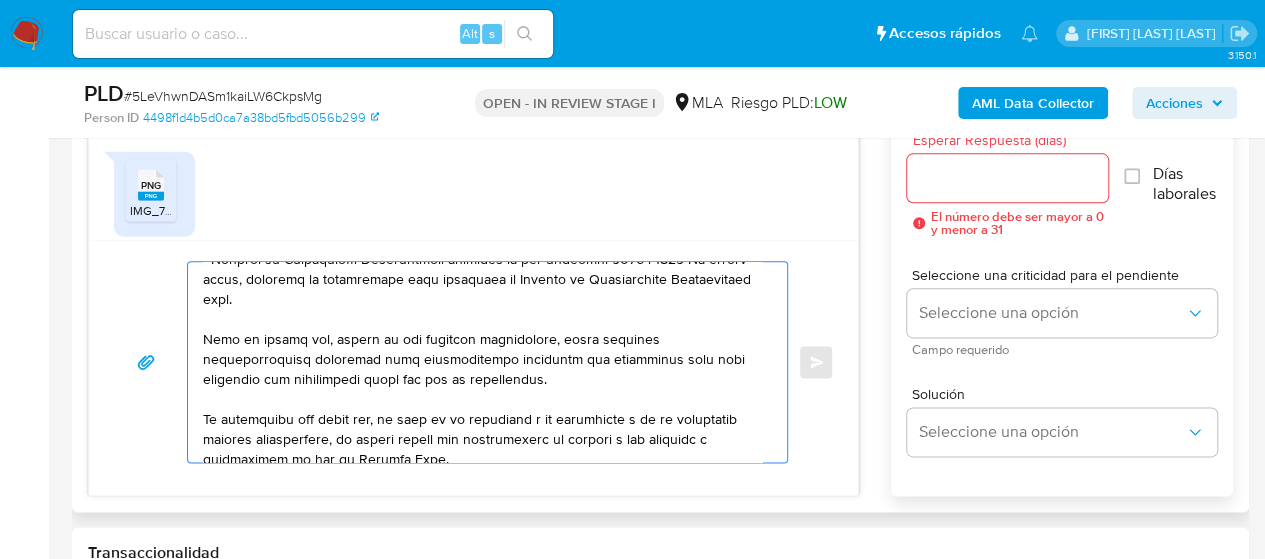 click at bounding box center (482, 362) 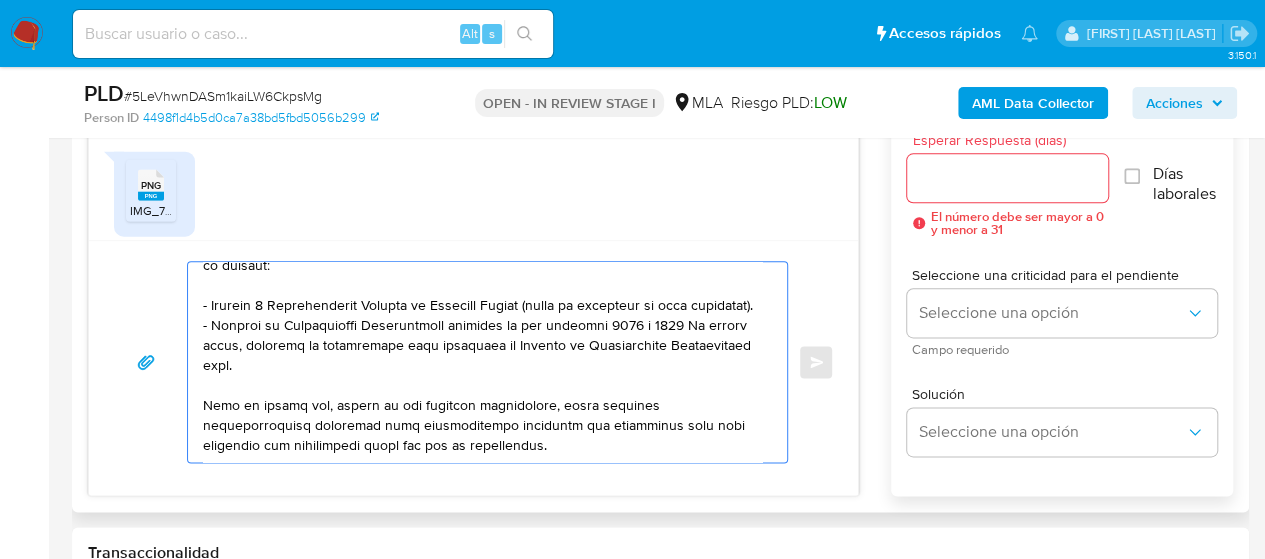 scroll, scrollTop: 0, scrollLeft: 0, axis: both 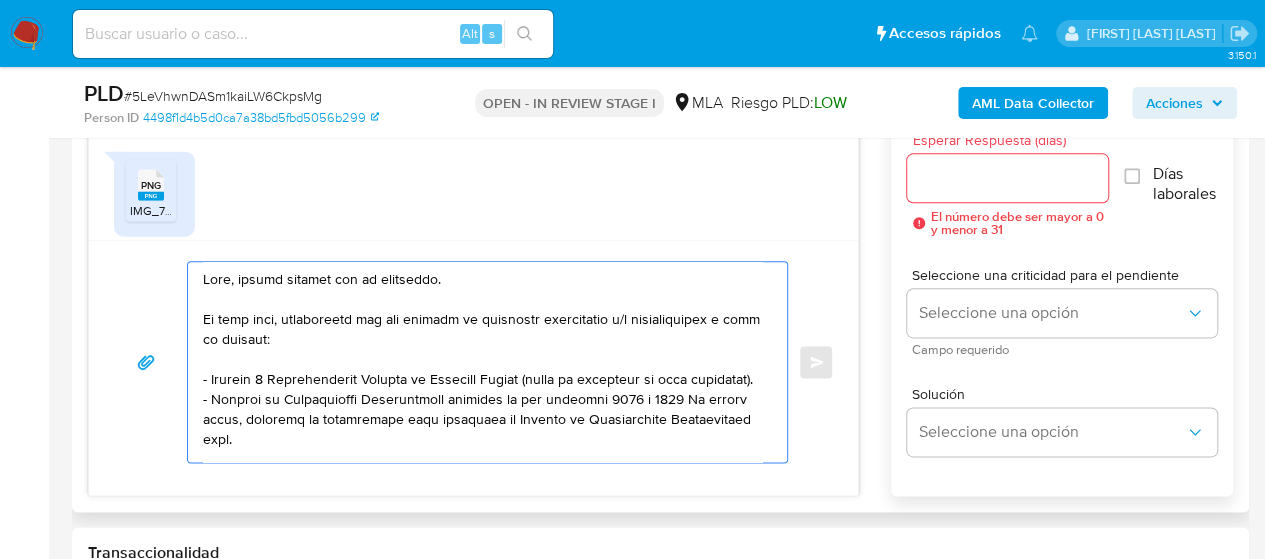 type on "Hola, muchas gracias por tu respuesta.
En este caso, necesitamos que nos brindes la siguiente información y/o documentación a modo de ejemplo:
- Últimas 6 Declaraciones Juradas de Ingresos Brutos (donde se visualice la base imponible).
- Resumen de Comprobantes Electrónicos emitidos de los períodos 2024 y 2025 Si tienes dudas, consulta el instructivo para descargar el Resumen de Comprobantes Electrónicos aquí.
Tené en cuenta que, además de los ejemplos mencionados, podés adjuntar voluntariamente cualquier otra documentación adicional que consideres útil para respaldar los movimientos sobre los que te consultamos.
Es importante que sepas que, en caso de no responder a lo solicitado o si lo presentado resulta insuficiente, tu cuenta podría ser inhabilitada de acuerdo a los términos y condiciones de uso de Mercado Pago.
Formatos admitidos: PDF, JPG, JPEG, TXT, DOC, DOCX, XLS, PNG, XLSX, con un tamaño máximo de 25MB por archivo.
Quedamos aguardando por la información solicitada dentro de los próximos 2 ..." 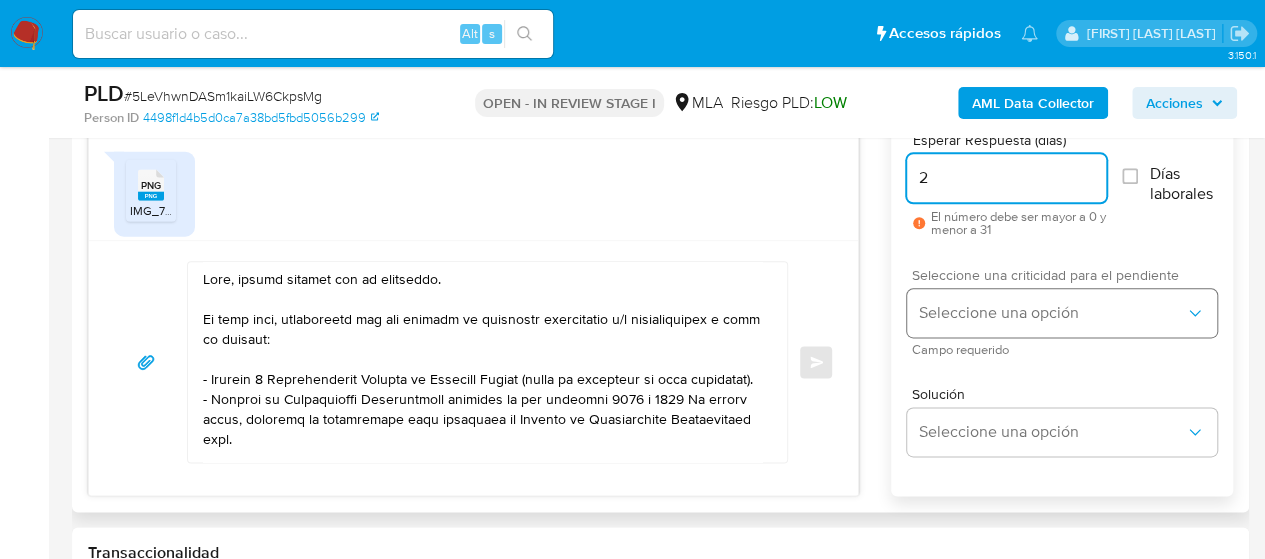 type on "2" 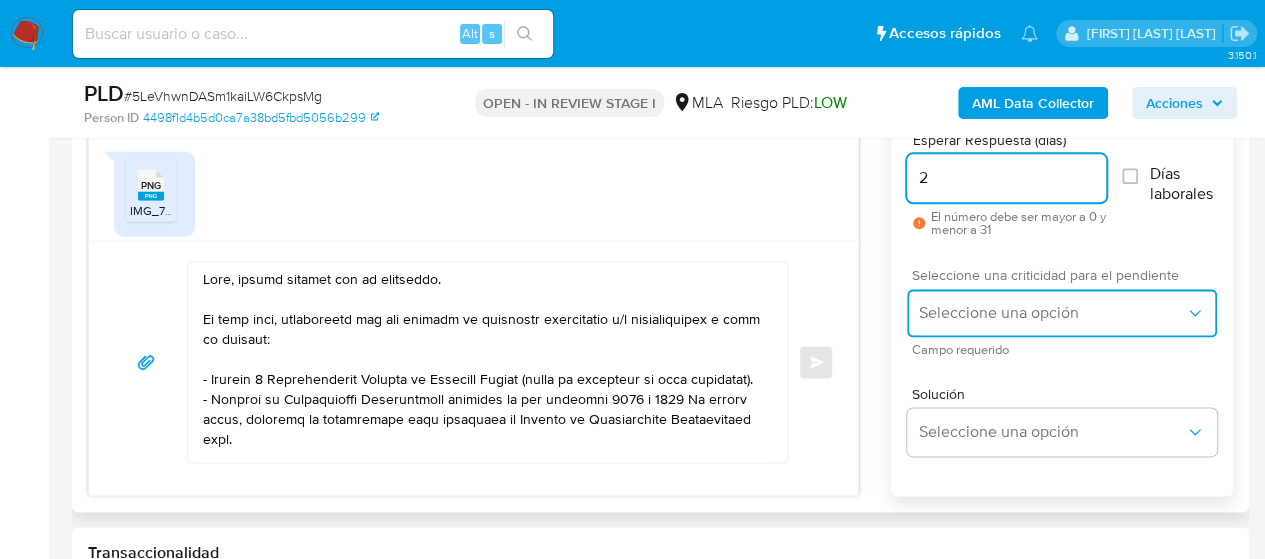 click on "Seleccione una opción" at bounding box center [1052, 313] 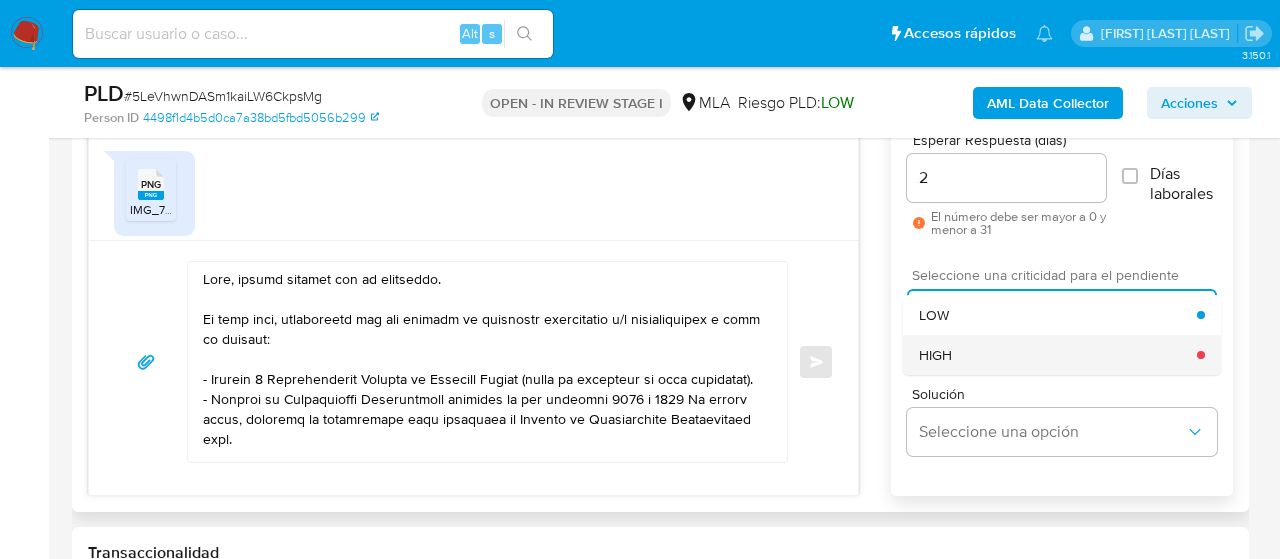 click on "HIGH" at bounding box center (1058, 355) 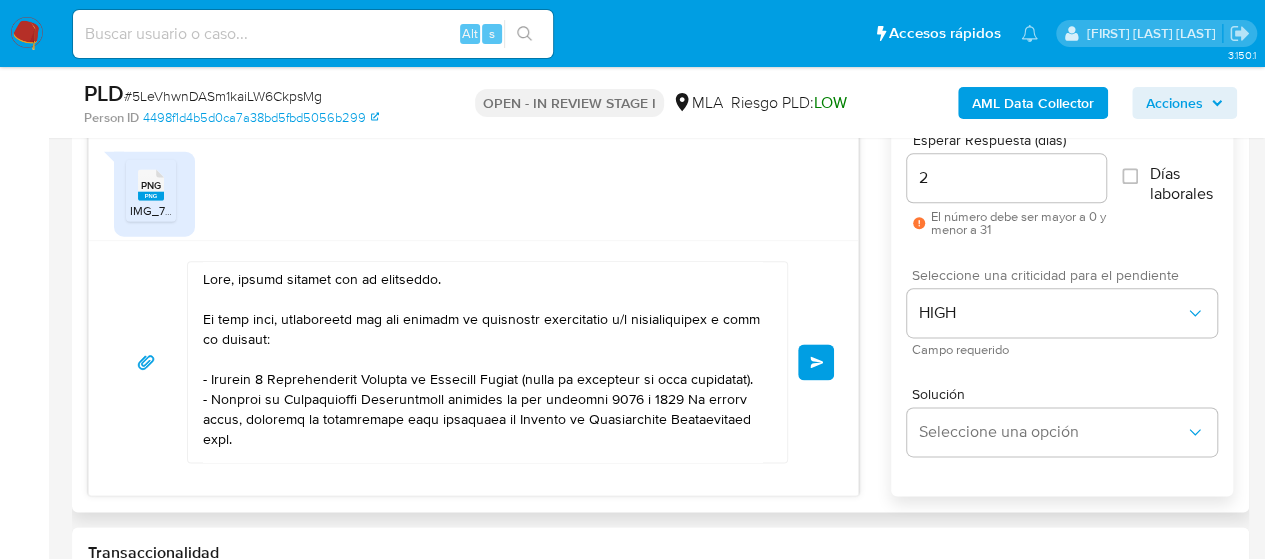 click on "Enviar" at bounding box center [817, 362] 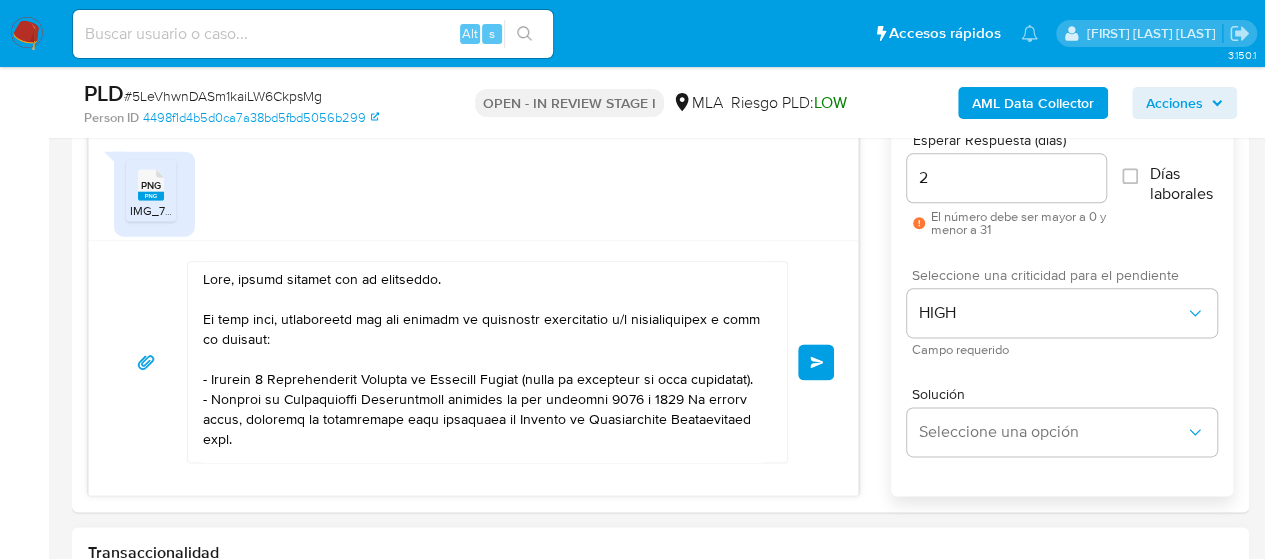 type 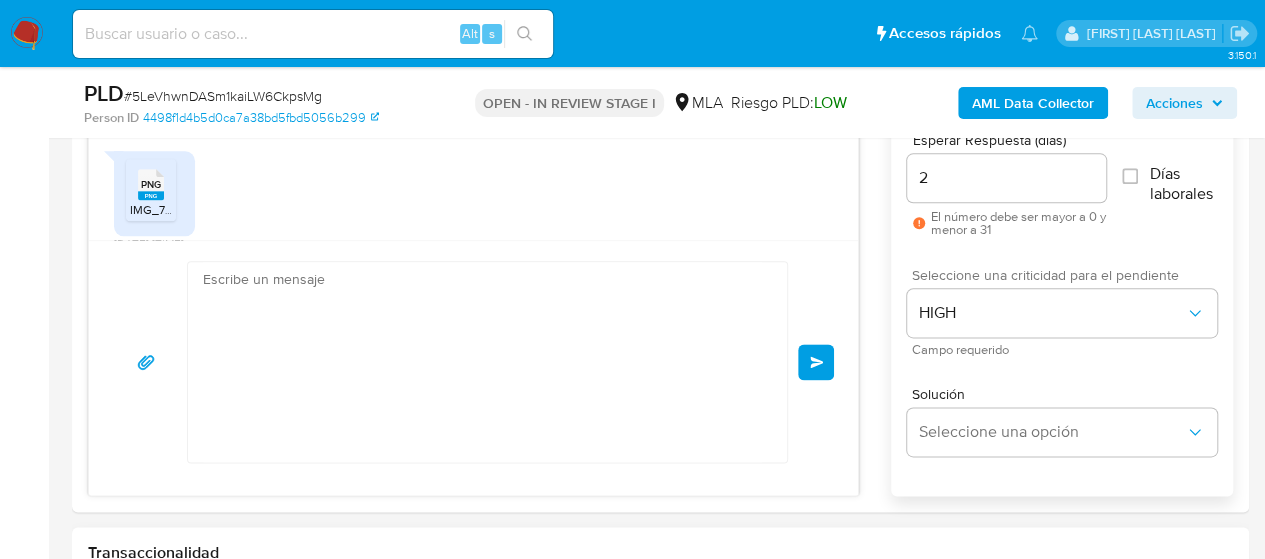 scroll, scrollTop: 3466, scrollLeft: 0, axis: vertical 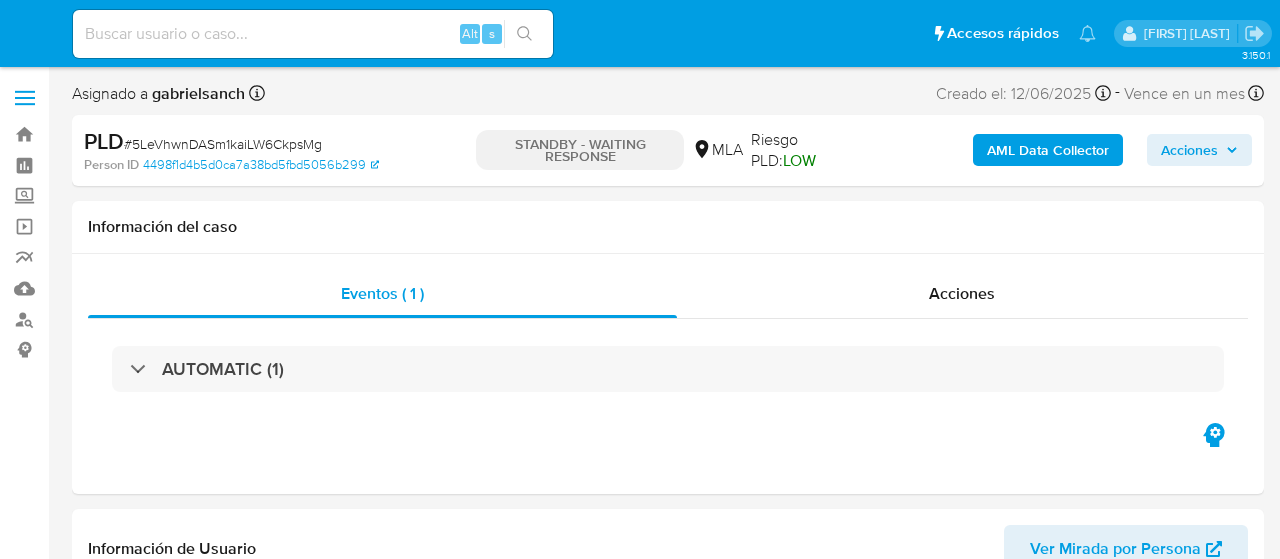 select on "10" 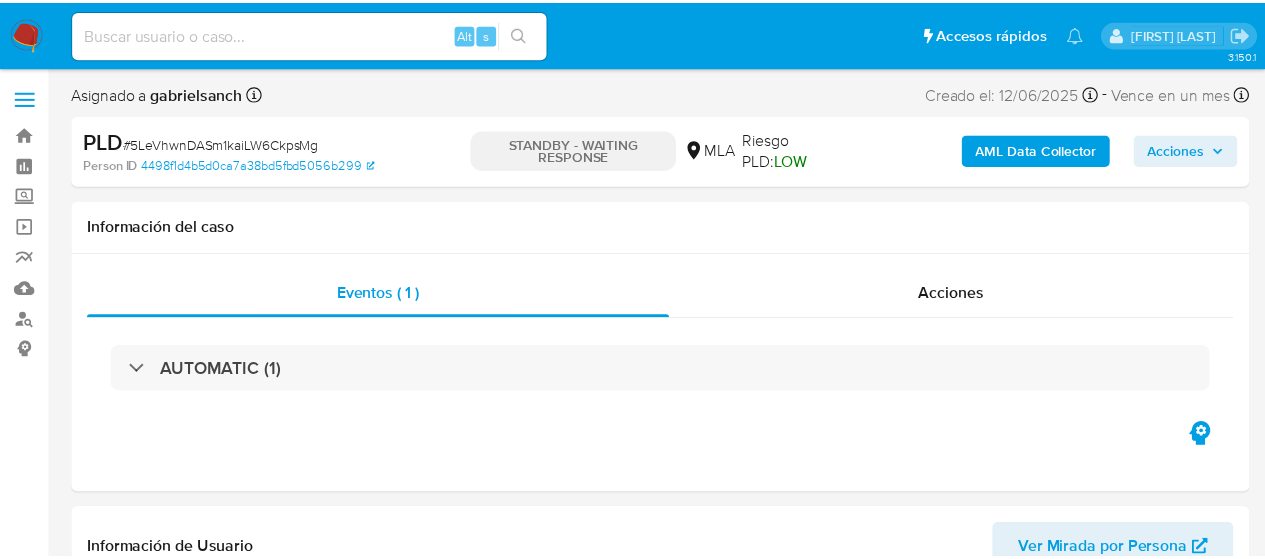 scroll, scrollTop: 0, scrollLeft: 0, axis: both 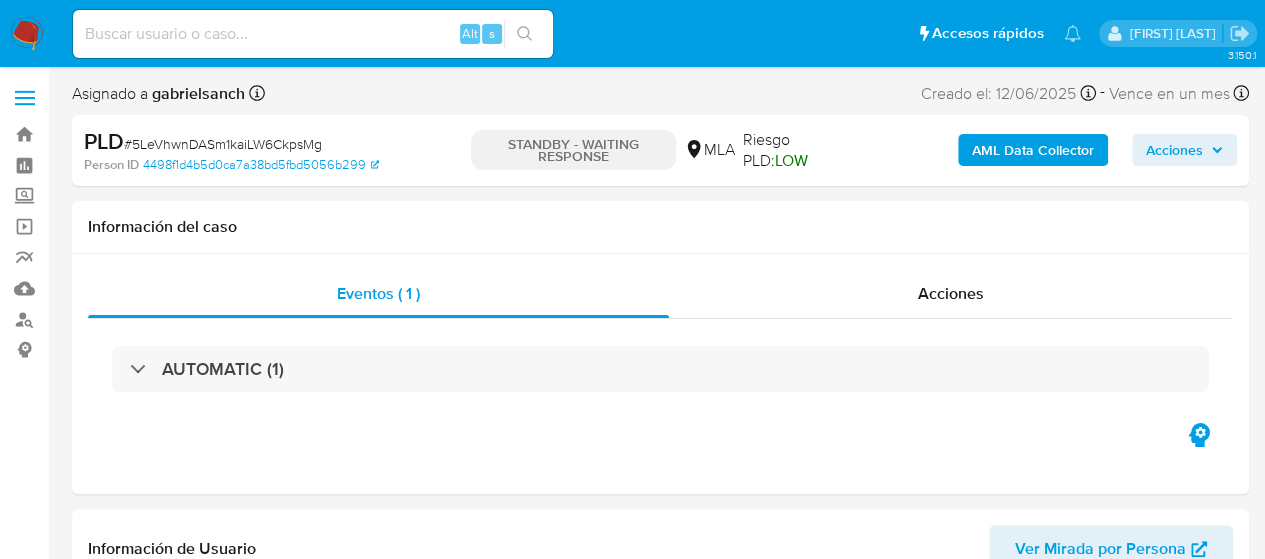 click on "Alt s" at bounding box center (313, 34) 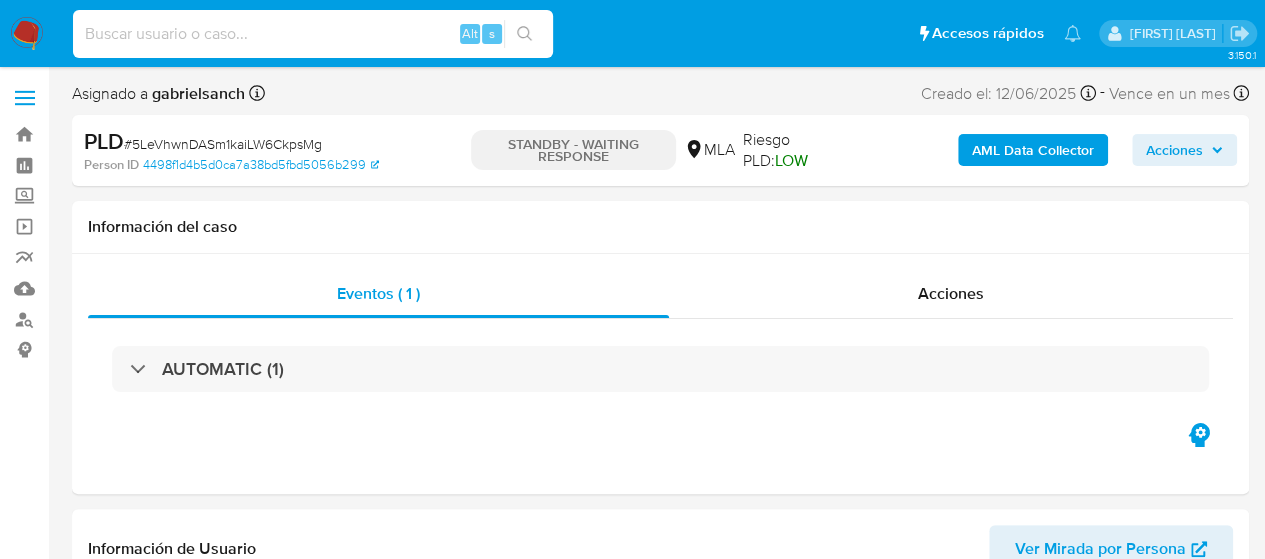 paste on "ow669F4hKrXZfVWqeV8qkp8M" 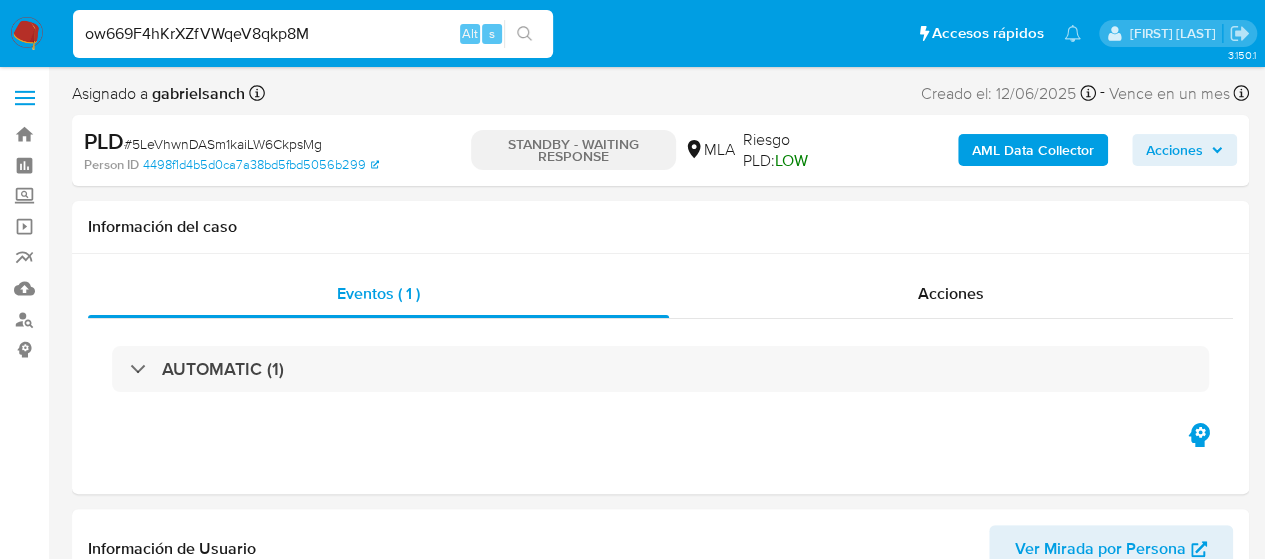 type on "ow669F4hKrXZfVWqeV8qkp8M" 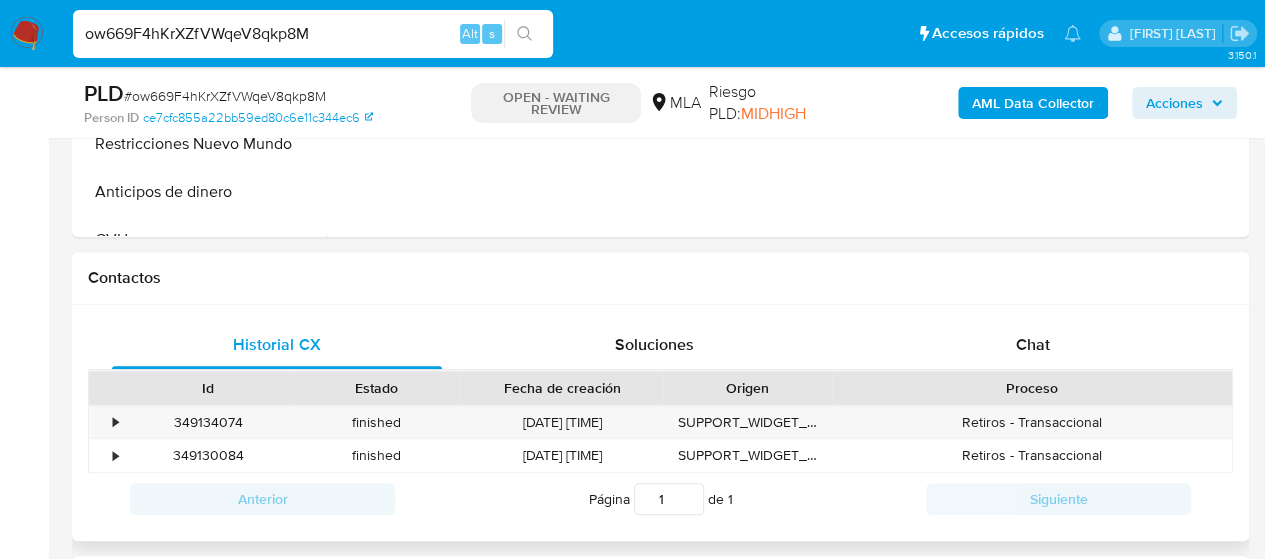 scroll, scrollTop: 1000, scrollLeft: 0, axis: vertical 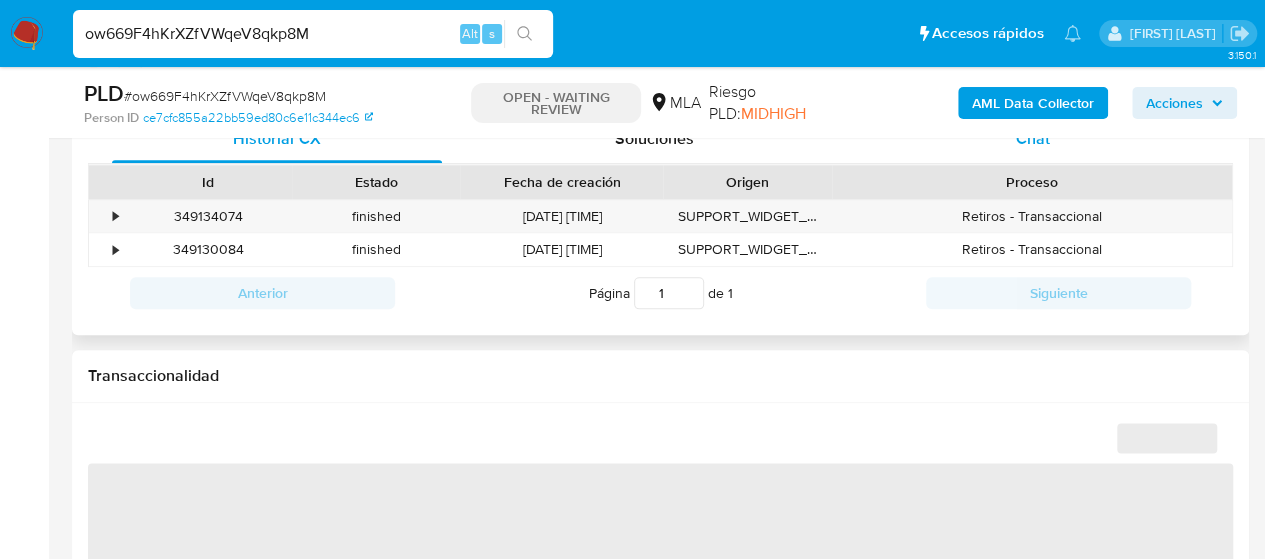 click on "Chat" at bounding box center (1033, 139) 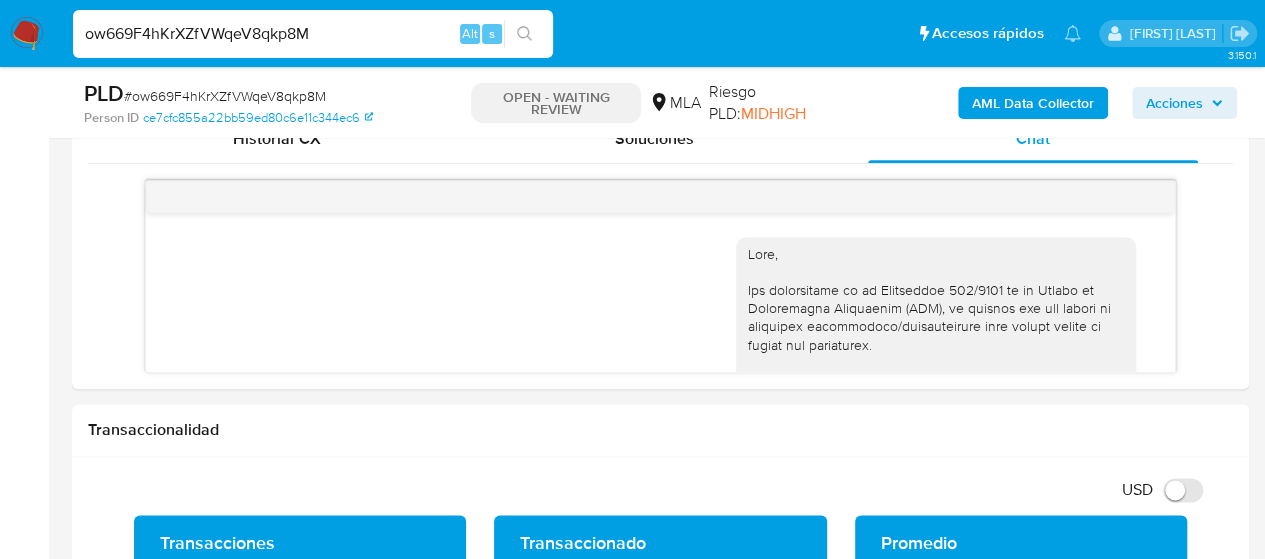 scroll, scrollTop: 4340, scrollLeft: 0, axis: vertical 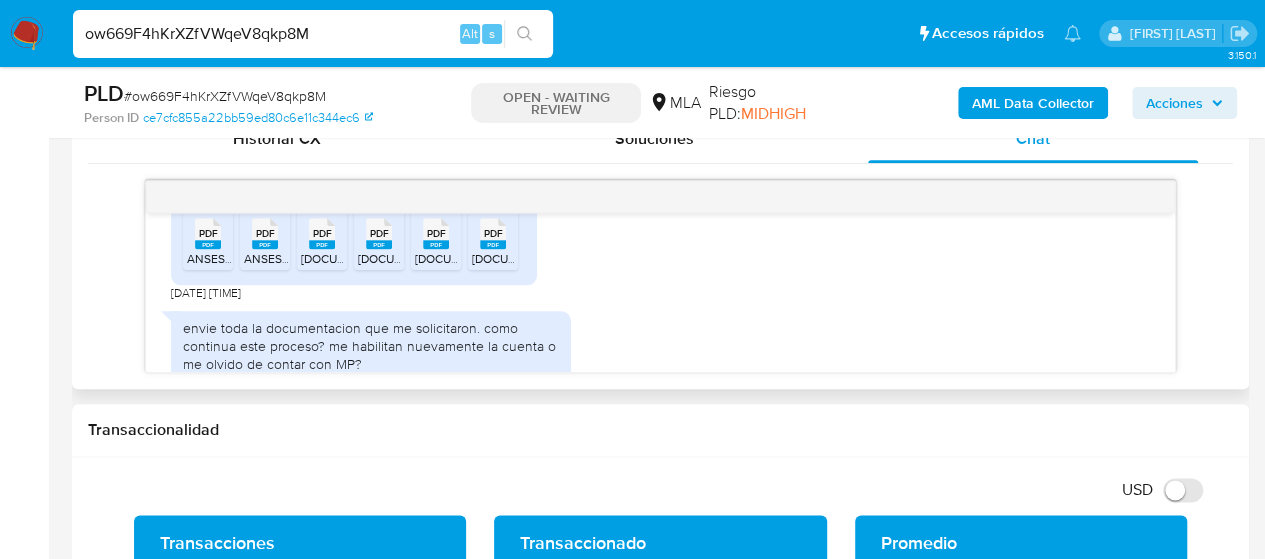 click on "PDF" at bounding box center [208, 233] 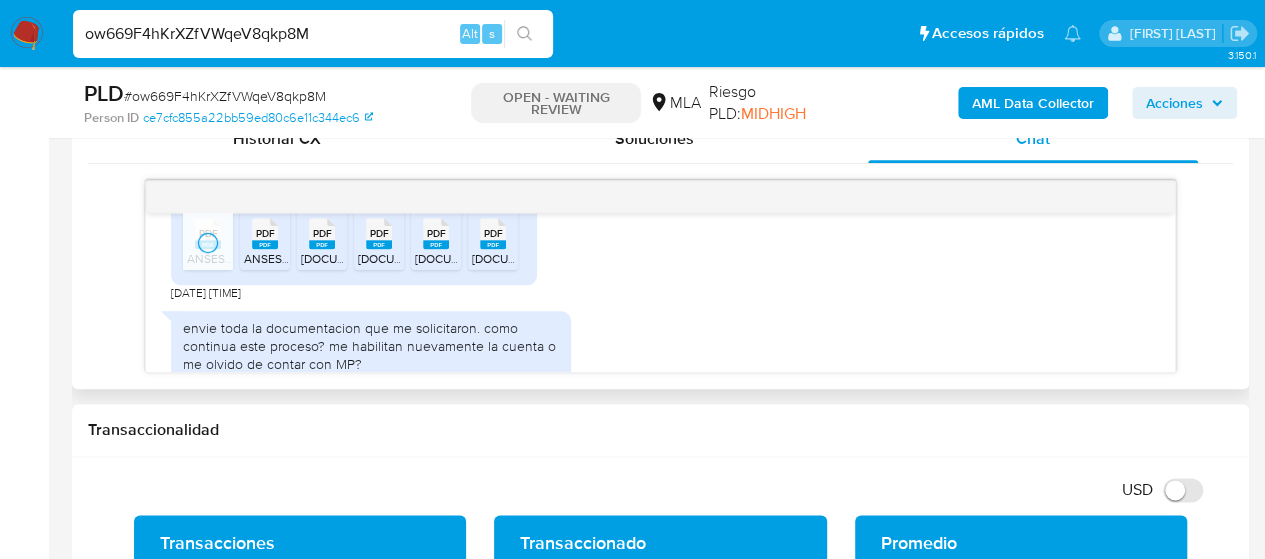click 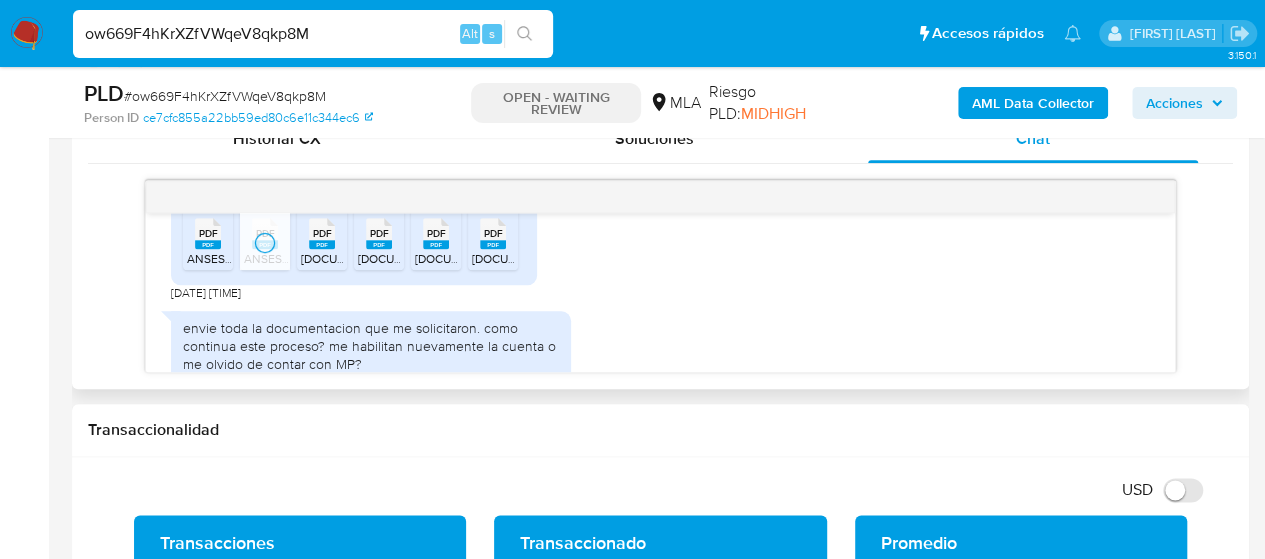 click on "PDF PDF" at bounding box center (322, 231) 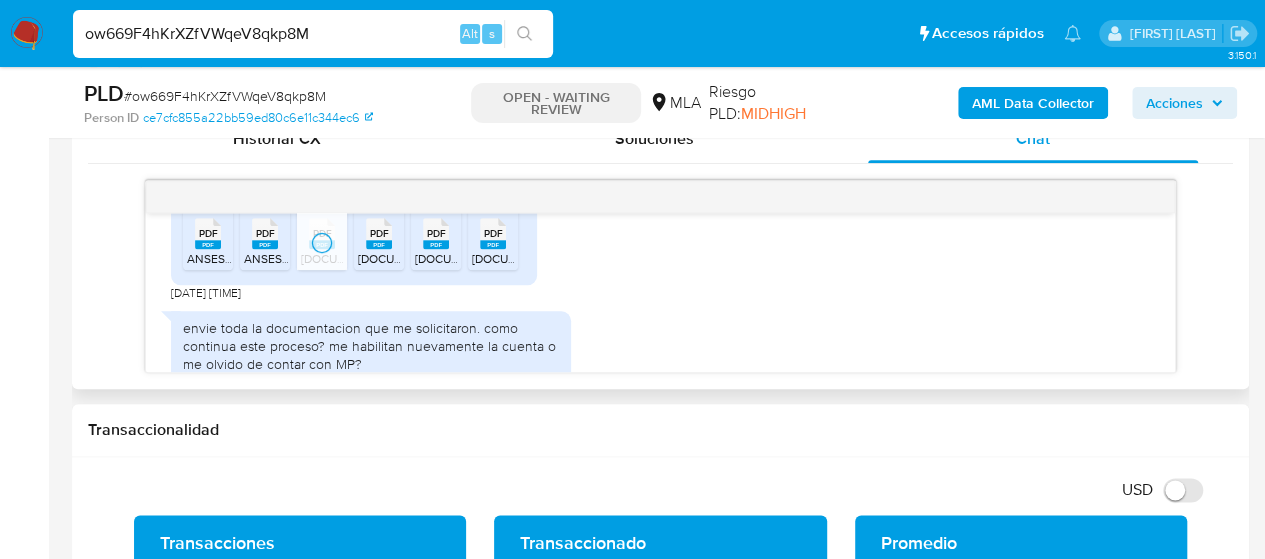 click 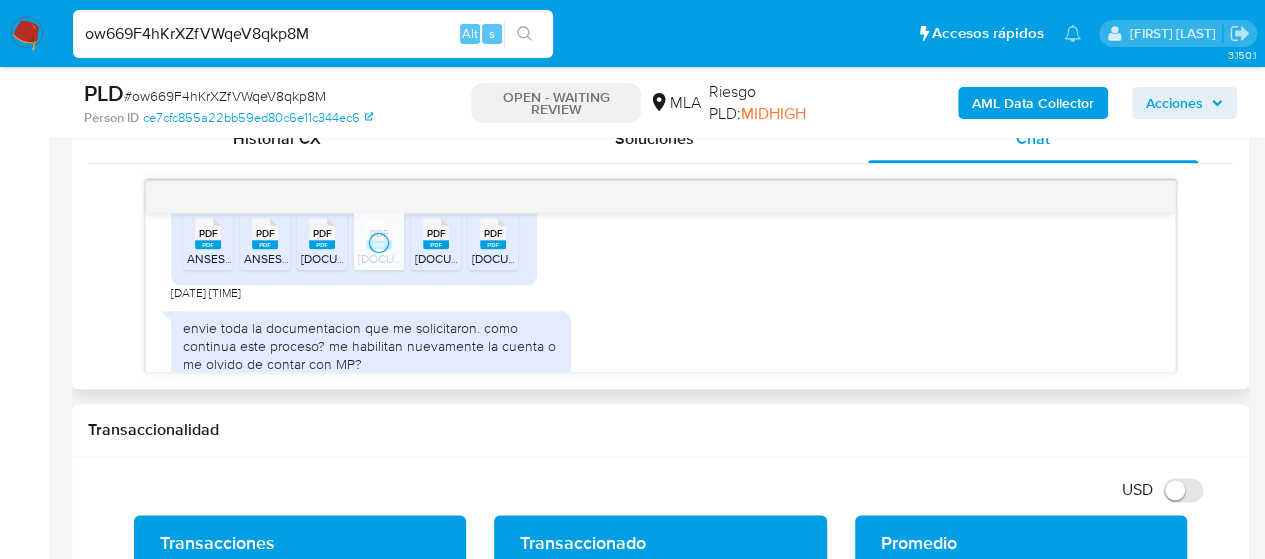 drag, startPoint x: 438, startPoint y: 268, endPoint x: 480, endPoint y: 275, distance: 42.579338 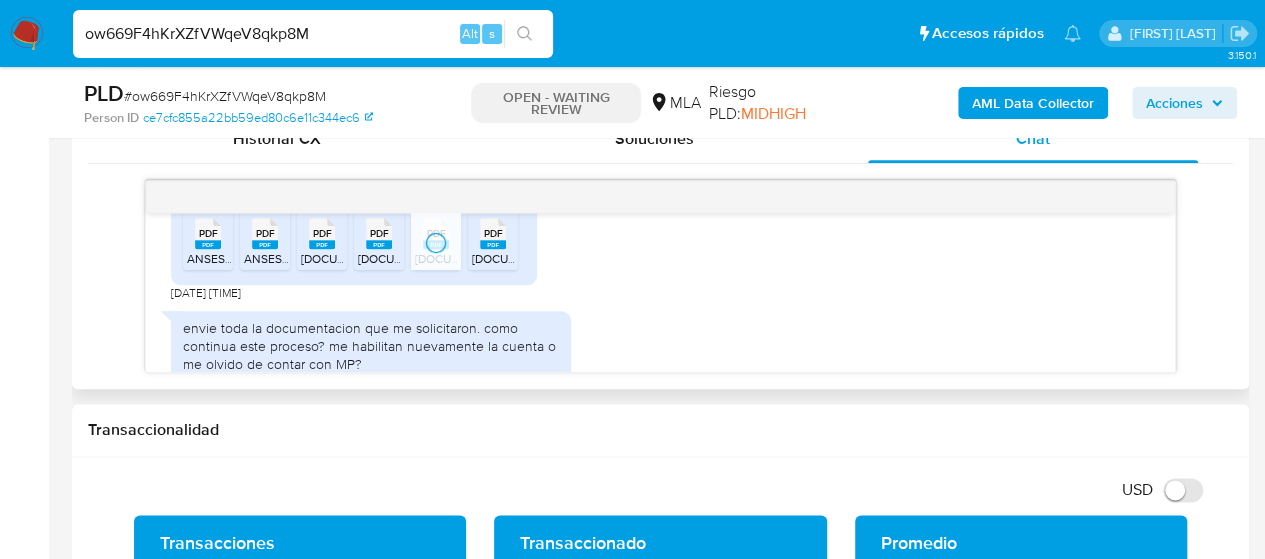 click 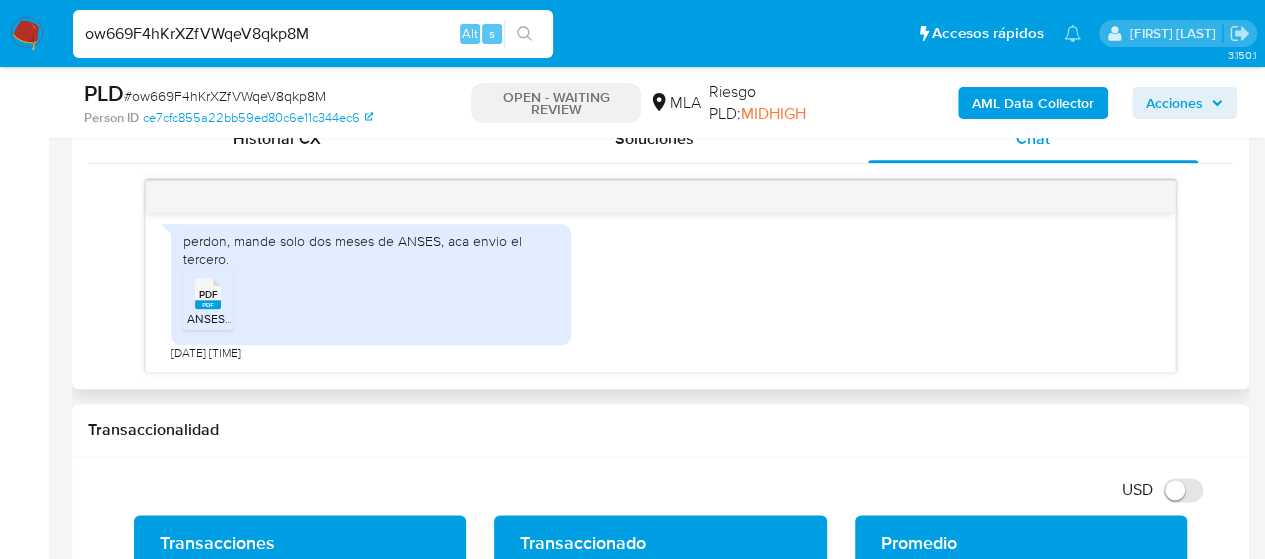 click 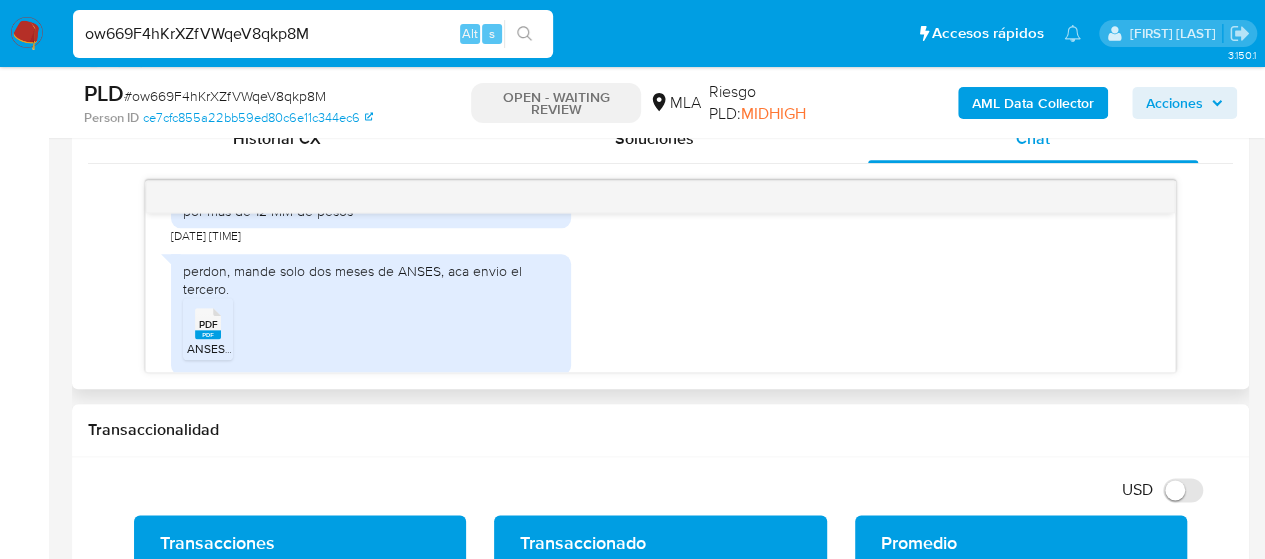 scroll, scrollTop: 4240, scrollLeft: 0, axis: vertical 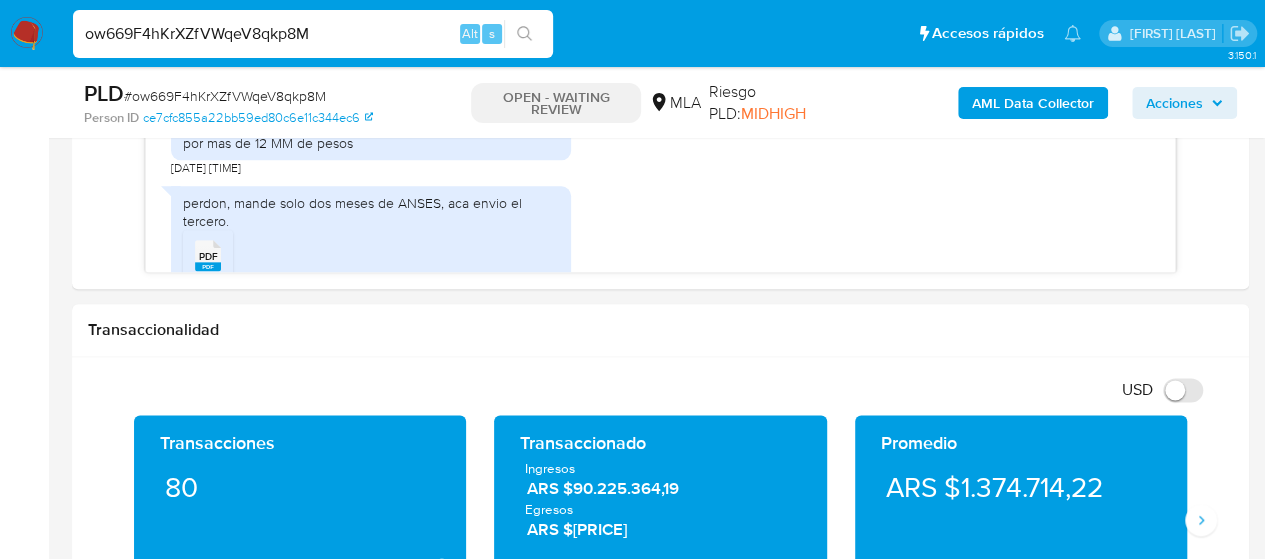 click on "ow669F4hKrXZfVWqeV8qkp8M" at bounding box center (313, 34) 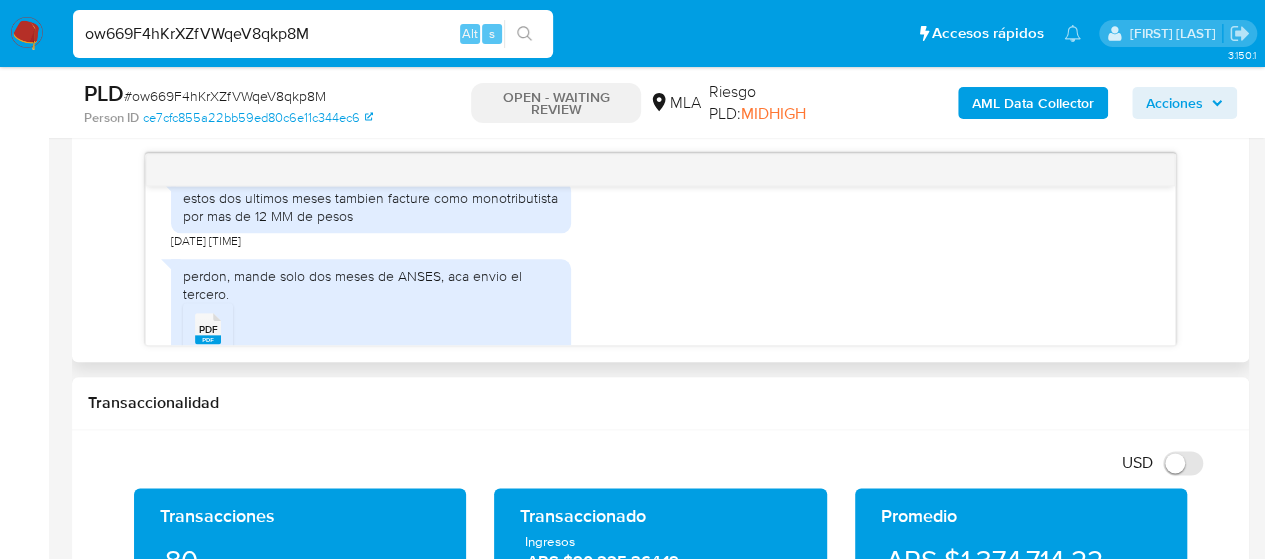 scroll, scrollTop: 1000, scrollLeft: 0, axis: vertical 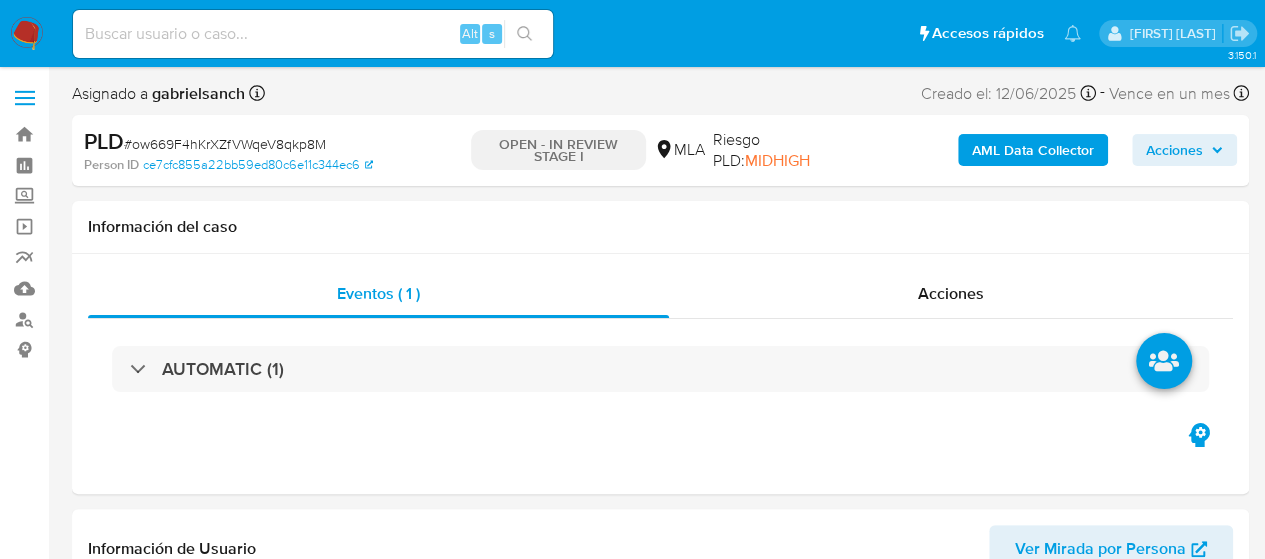 select on "10" 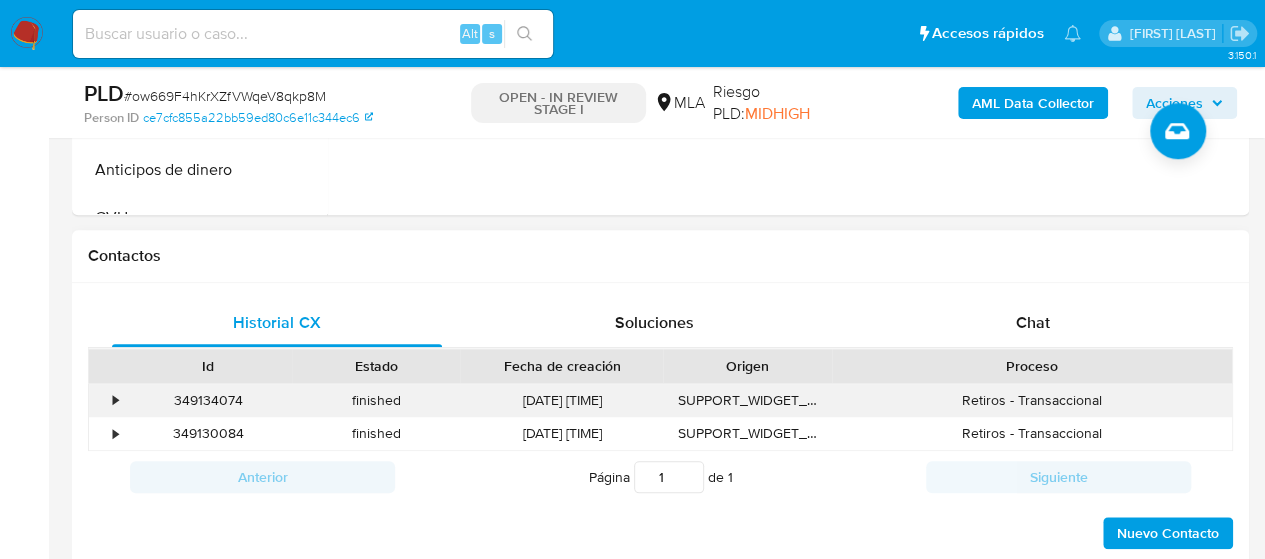 scroll, scrollTop: 900, scrollLeft: 0, axis: vertical 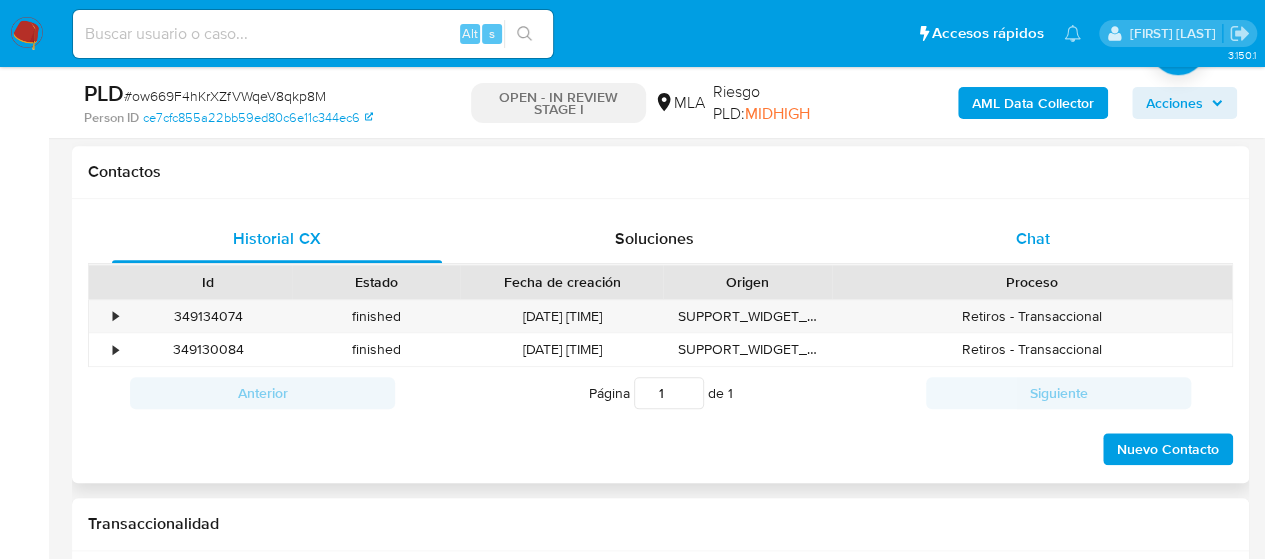 click on "Chat" at bounding box center (1033, 239) 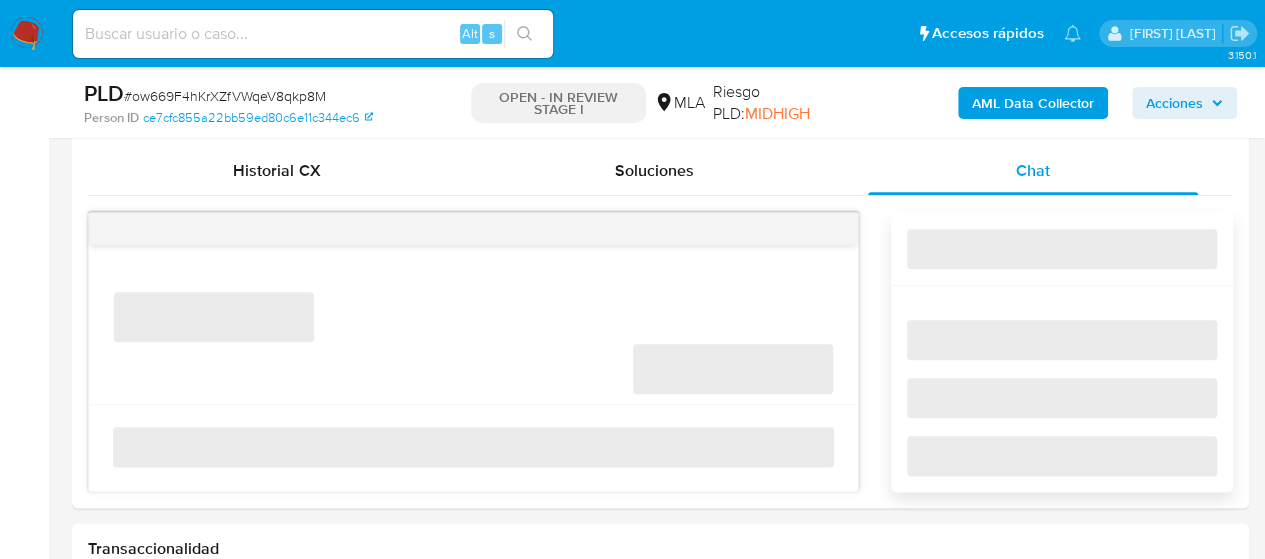 scroll, scrollTop: 1000, scrollLeft: 0, axis: vertical 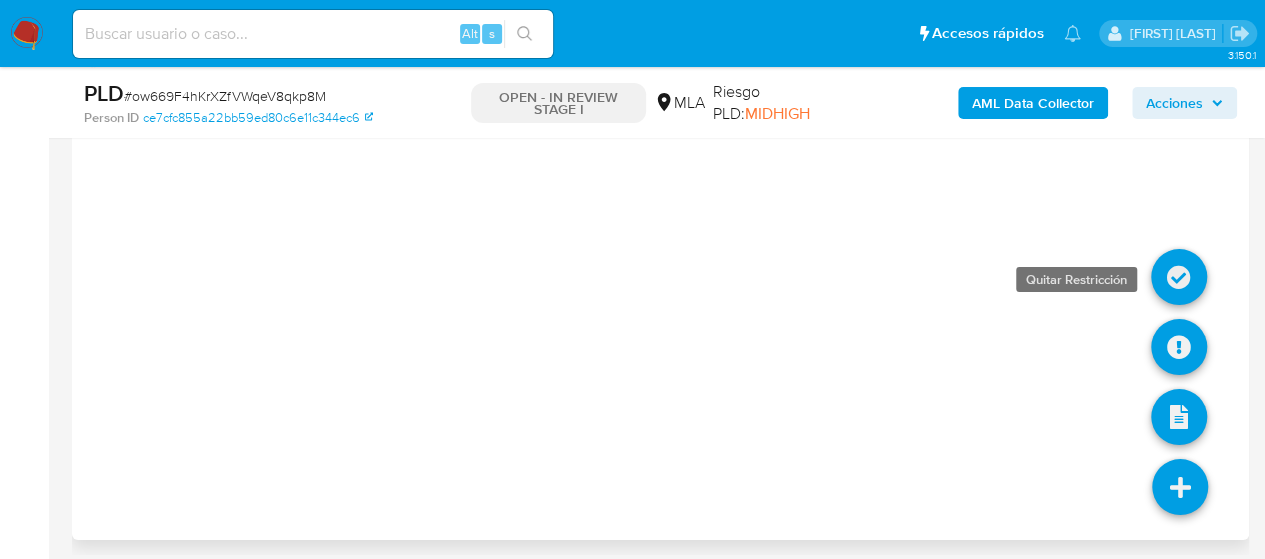 click at bounding box center (1179, 277) 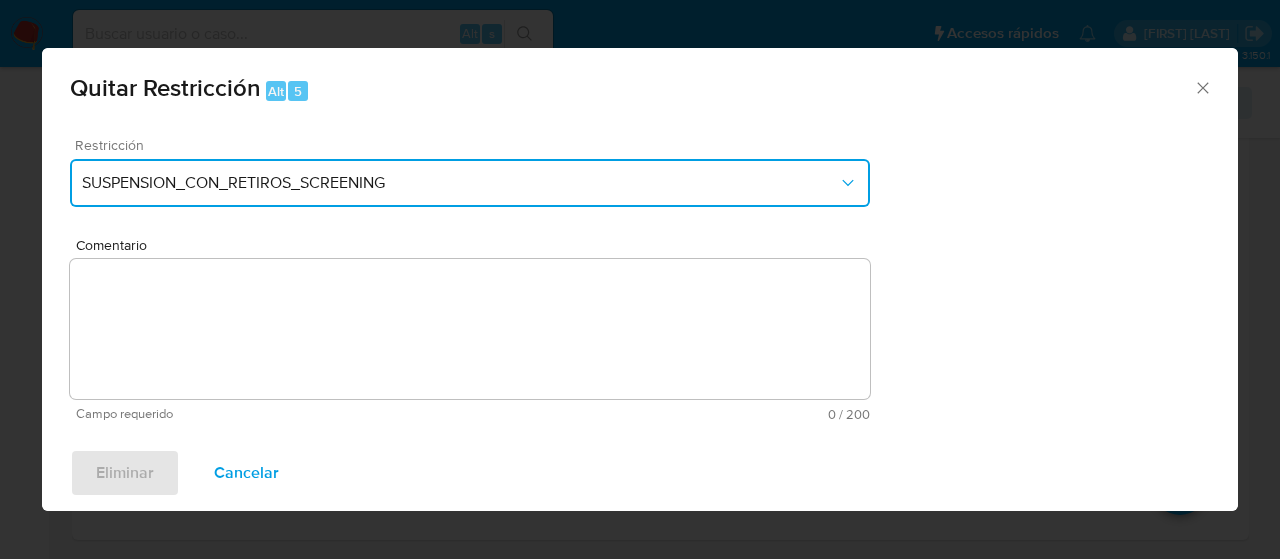 click on "SUSPENSION_CON_RETIROS_SCREENING" at bounding box center (460, 183) 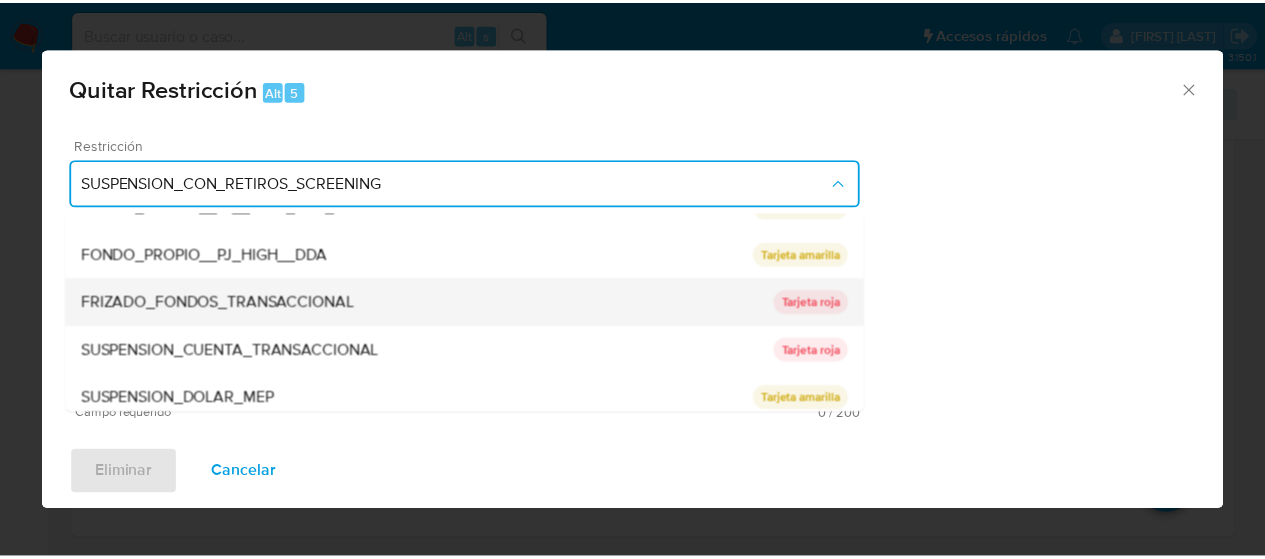 scroll, scrollTop: 328, scrollLeft: 0, axis: vertical 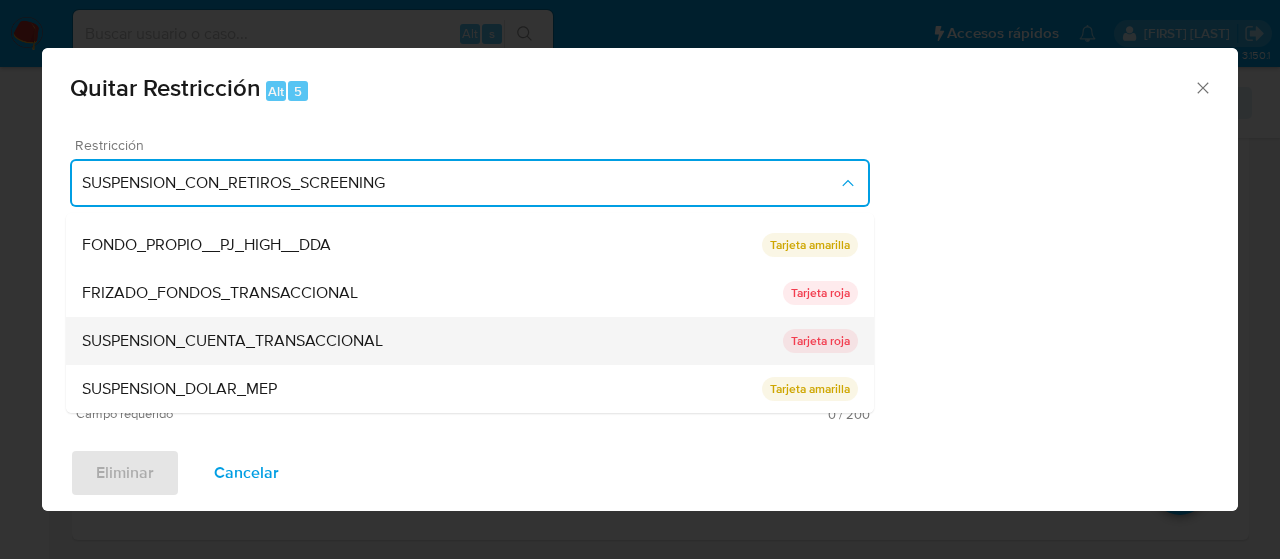 click on "SUSPENSION_CUENTA_TRANSACCIONAL" at bounding box center [232, 341] 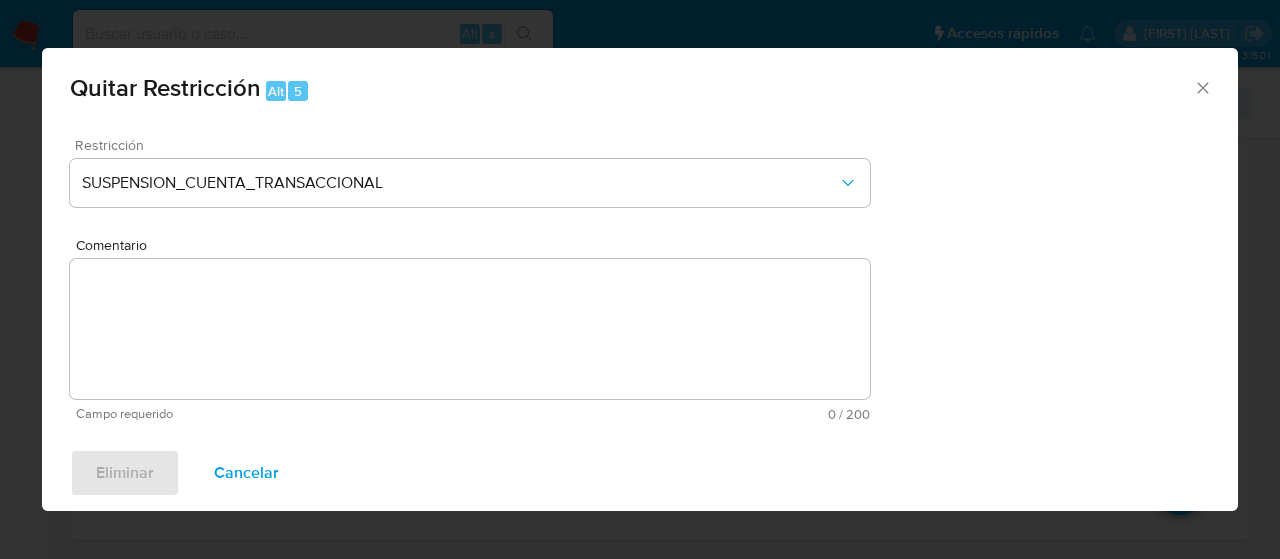 click on "Restricción SUSPENSION_CUENTA_TRANSACCIONAL Comentario Campo requerido 0 / 200 200 caracteres restantes" at bounding box center (470, 279) 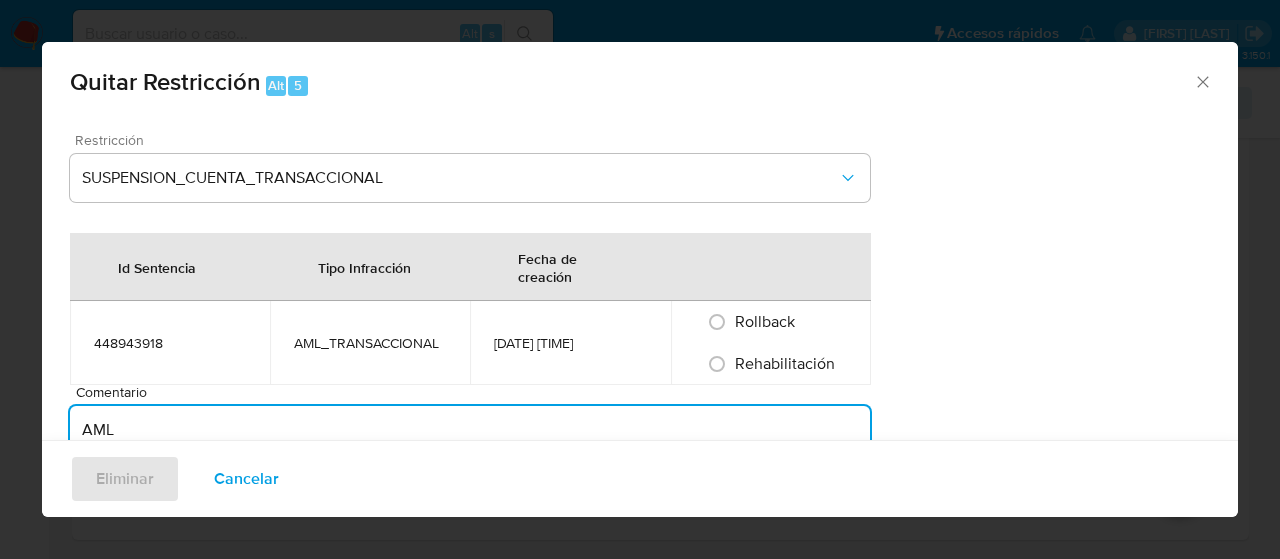 type on "AML" 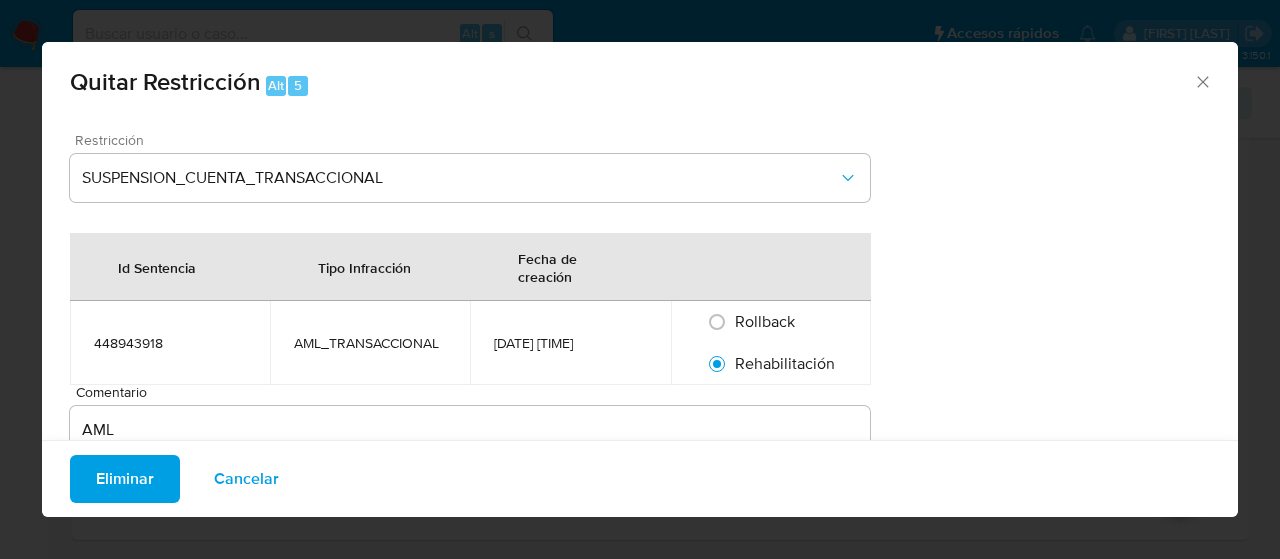 click on "Eliminar" at bounding box center [125, 479] 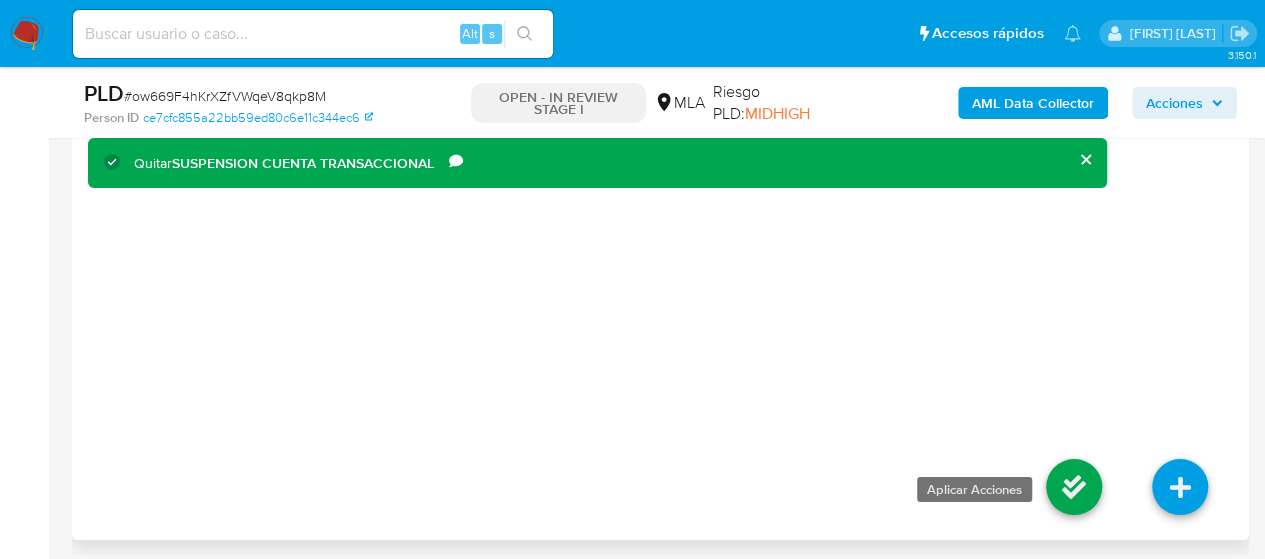 click at bounding box center [1074, 487] 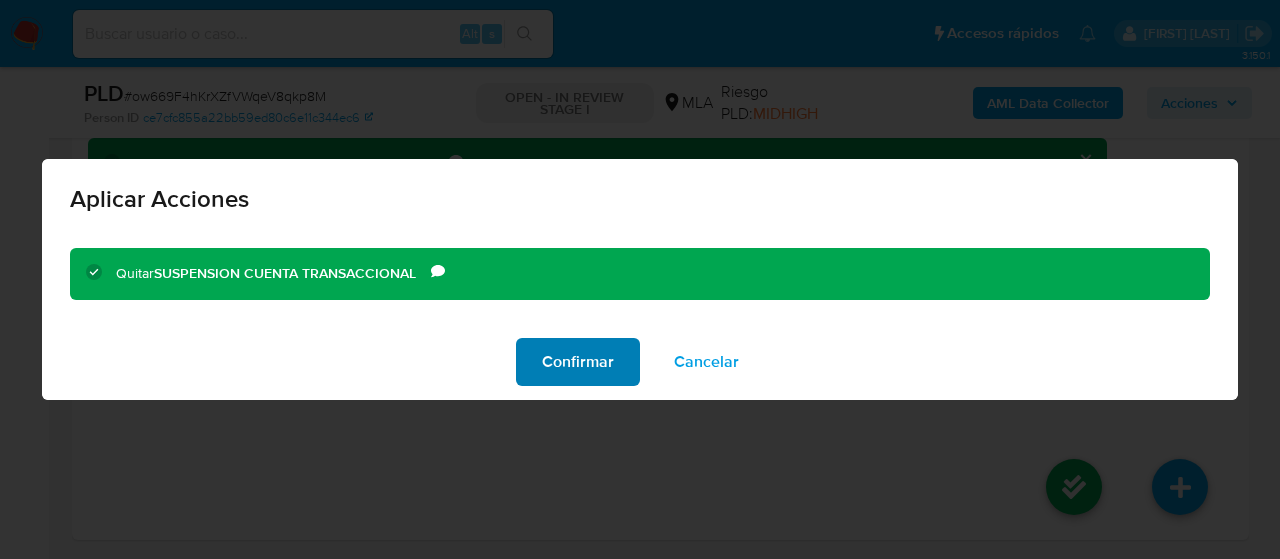 click on "Confirmar" at bounding box center (578, 362) 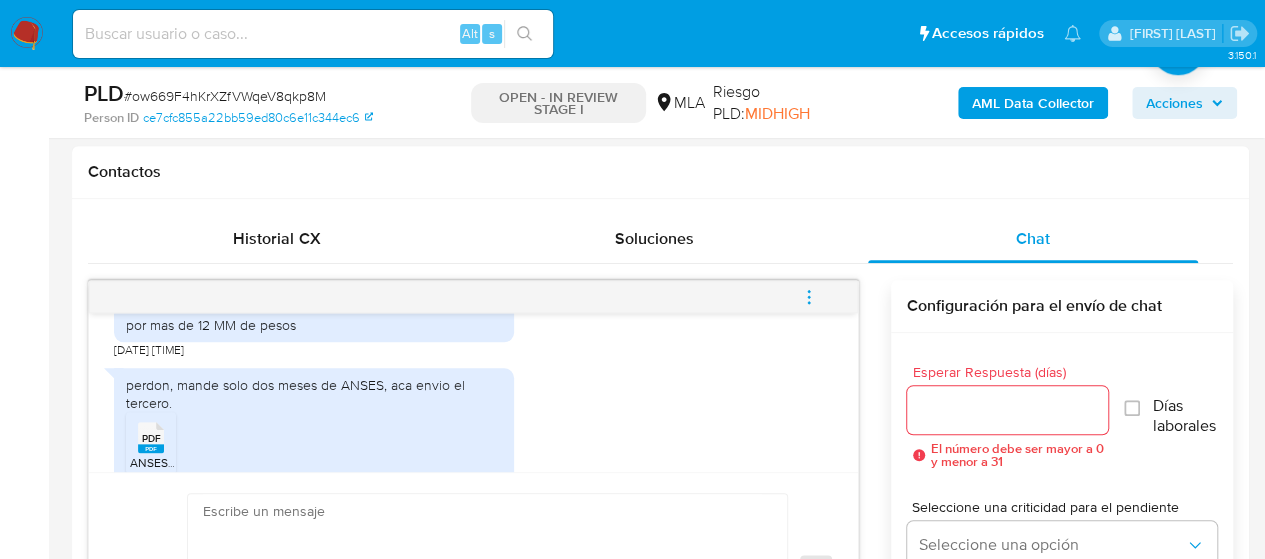 scroll, scrollTop: 1000, scrollLeft: 0, axis: vertical 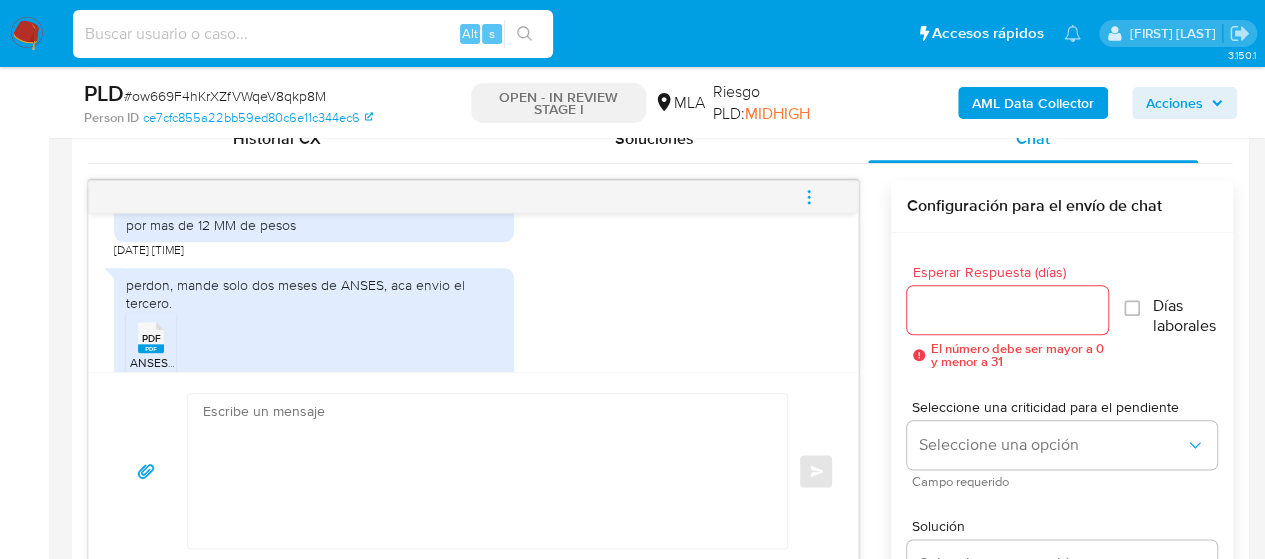 click at bounding box center [313, 34] 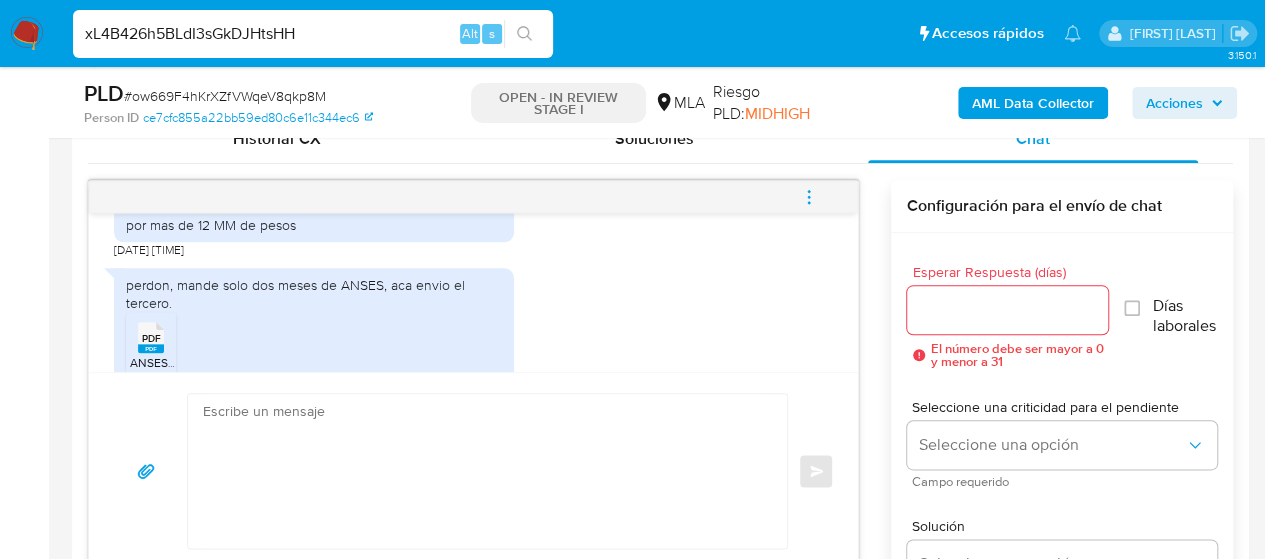 type on "xL4B426h5BLdI3sGkDJHtsHH" 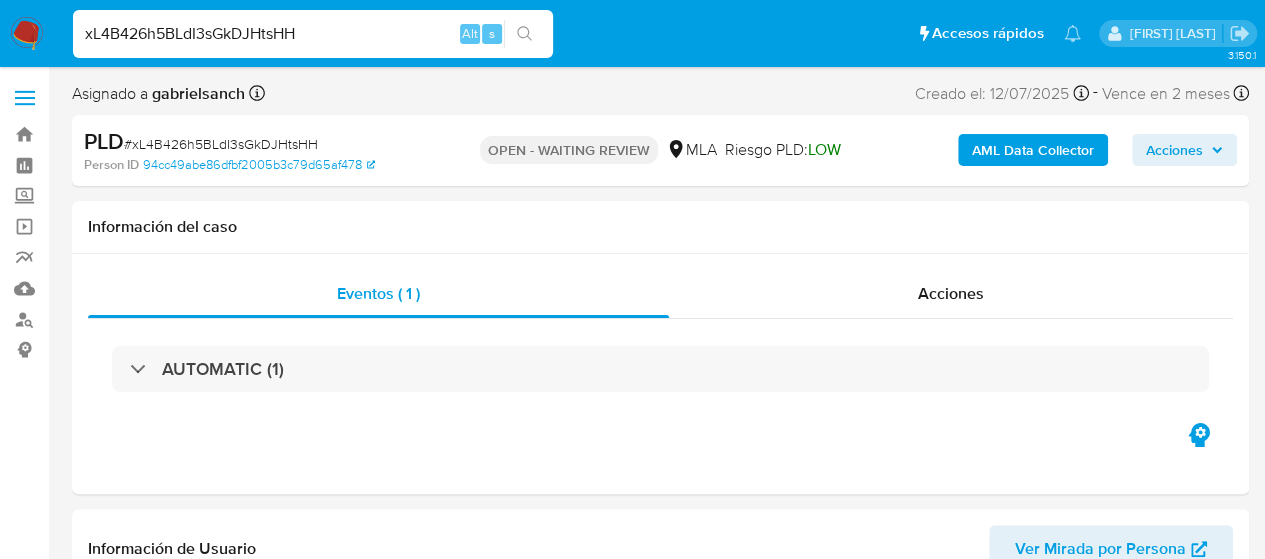 select on "10" 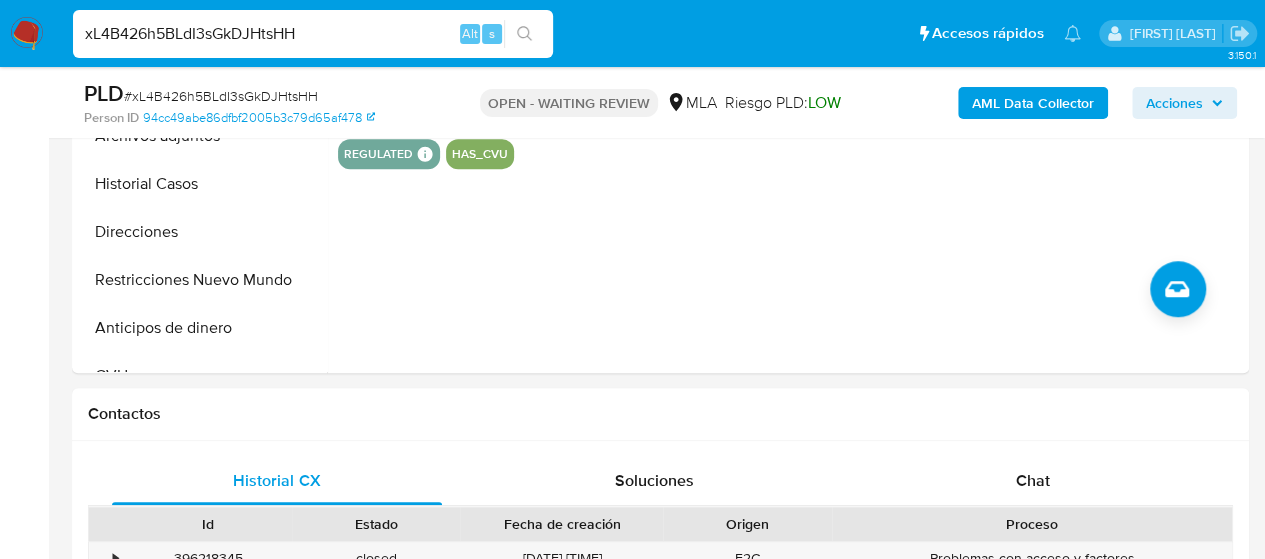 scroll, scrollTop: 700, scrollLeft: 0, axis: vertical 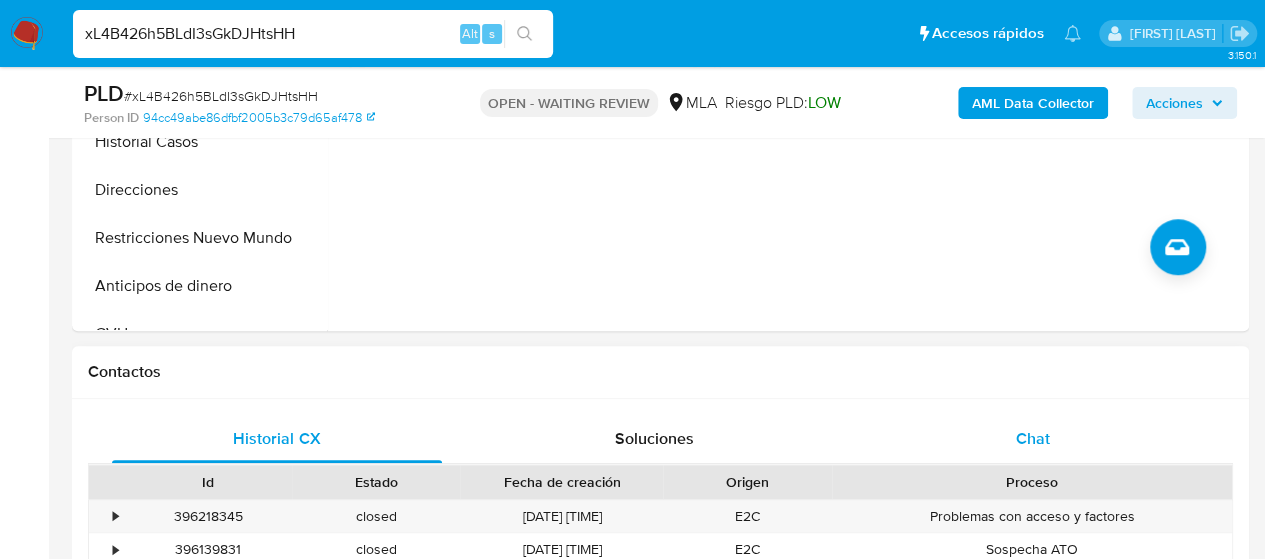 click on "Chat" at bounding box center (1033, 438) 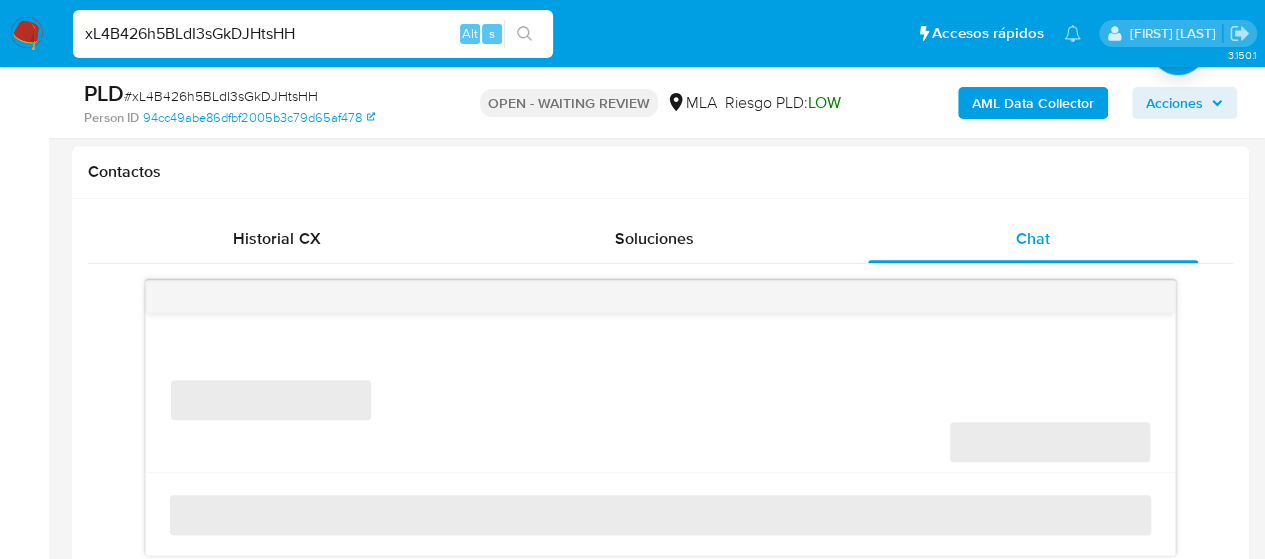 scroll, scrollTop: 1000, scrollLeft: 0, axis: vertical 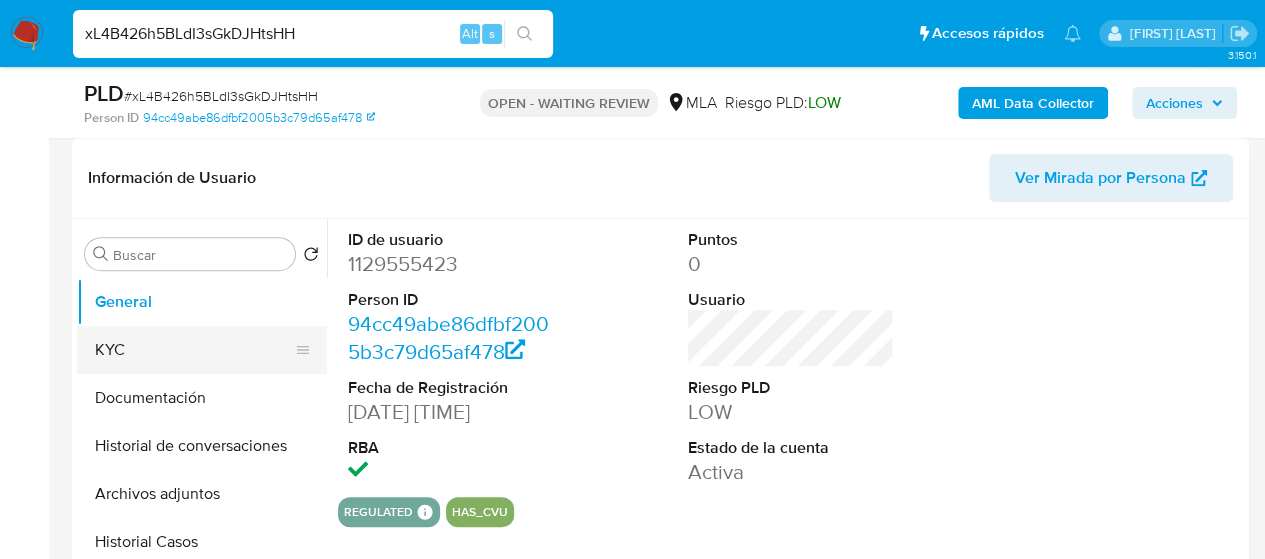 click on "KYC" at bounding box center [194, 350] 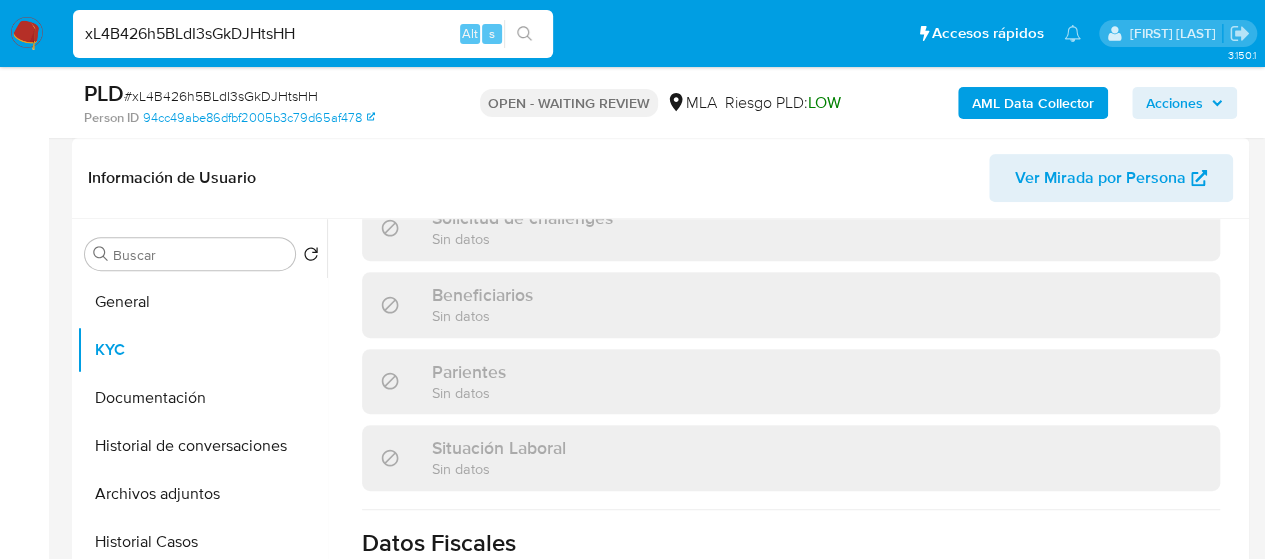 scroll, scrollTop: 1000, scrollLeft: 0, axis: vertical 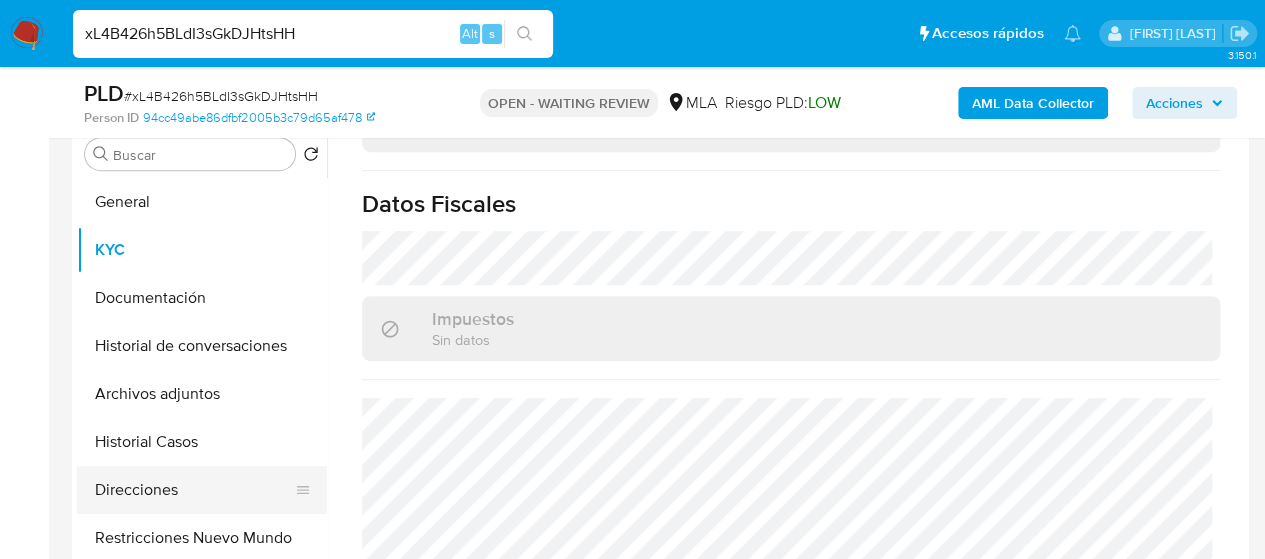 click on "Direcciones" at bounding box center (194, 490) 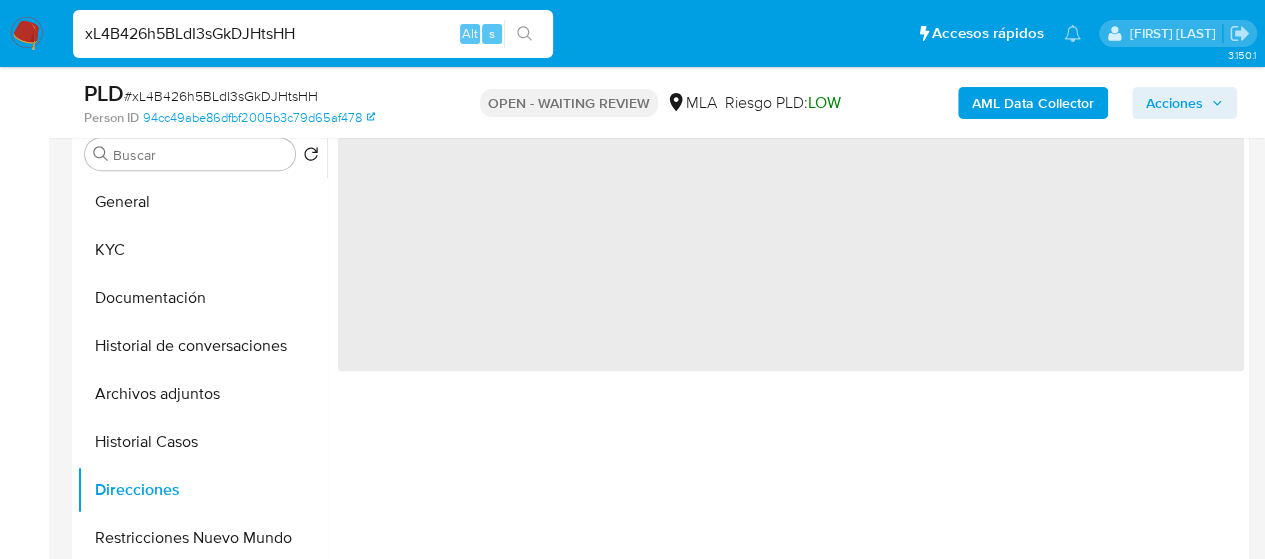 scroll, scrollTop: 0, scrollLeft: 0, axis: both 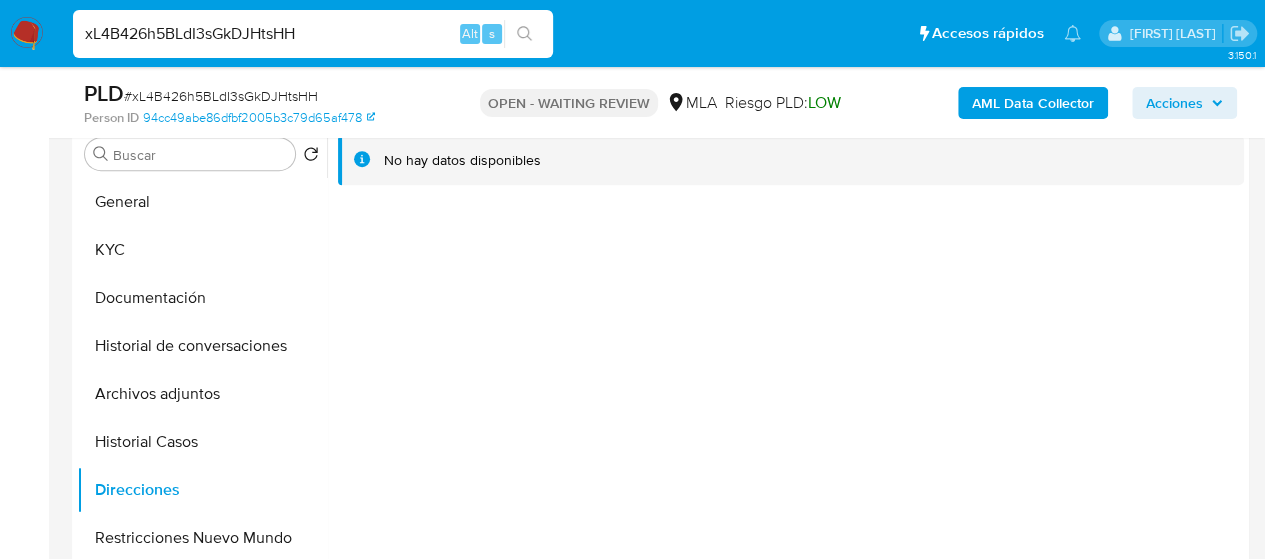click on "xL4B426h5BLdI3sGkDJHtsHH" at bounding box center [313, 34] 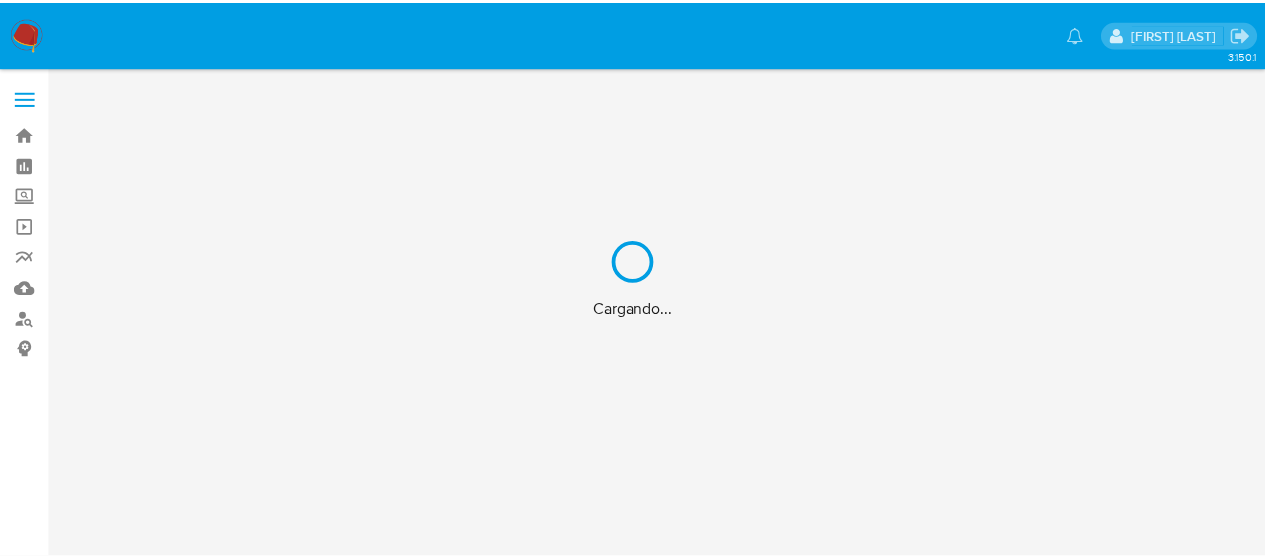 scroll, scrollTop: 0, scrollLeft: 0, axis: both 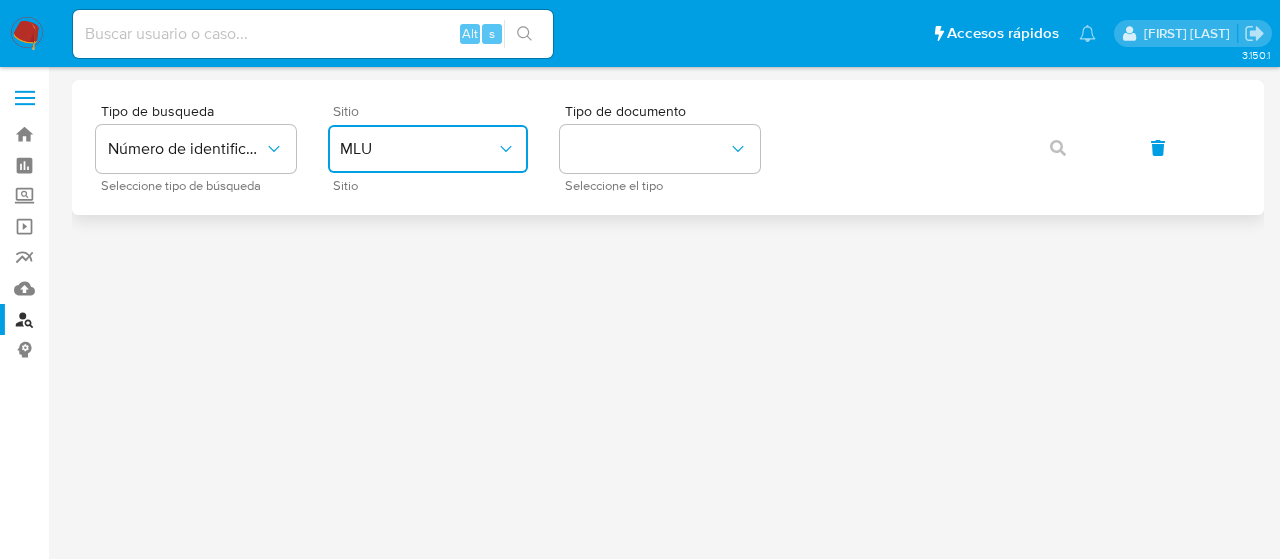 click on "MLU" at bounding box center (428, 149) 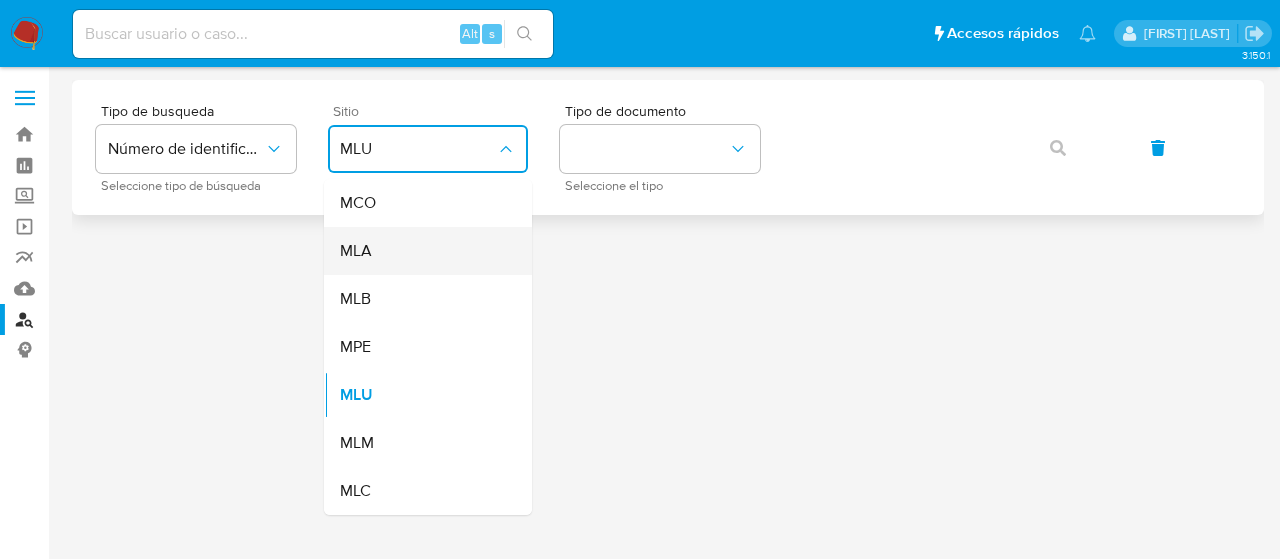 click on "MLA" at bounding box center (422, 251) 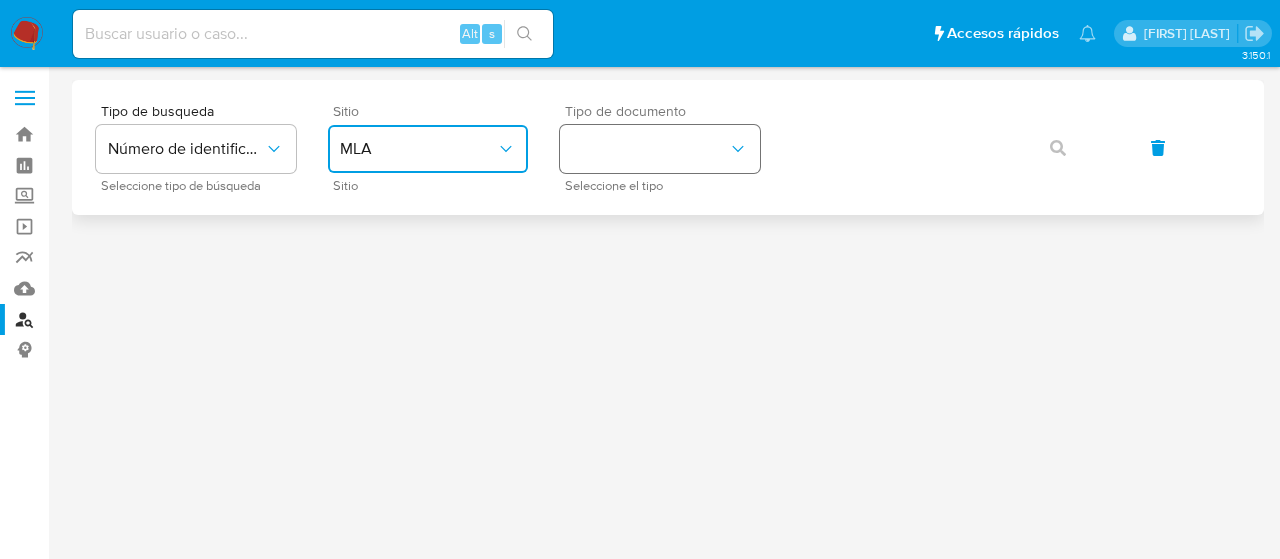 click at bounding box center (660, 149) 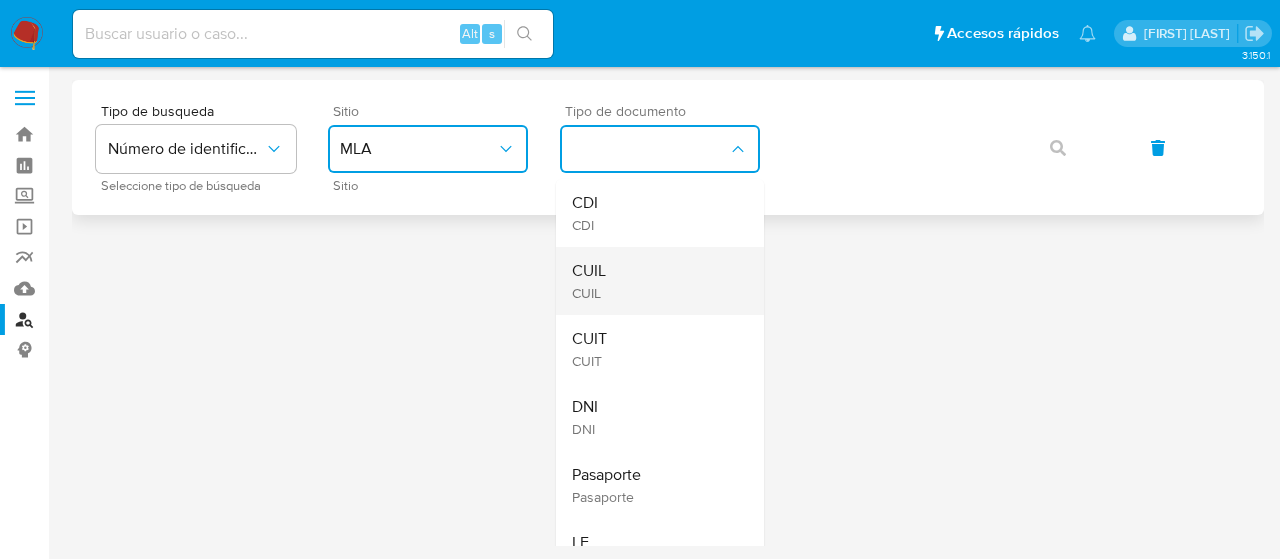 click on "CUIL CUIL" at bounding box center [654, 281] 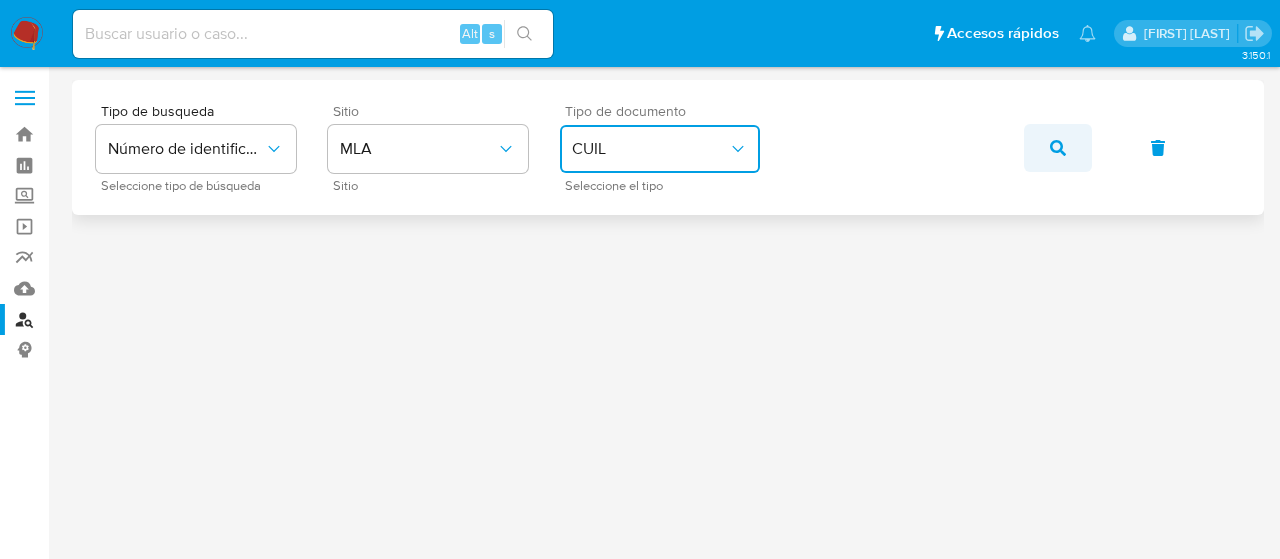 click at bounding box center [1058, 148] 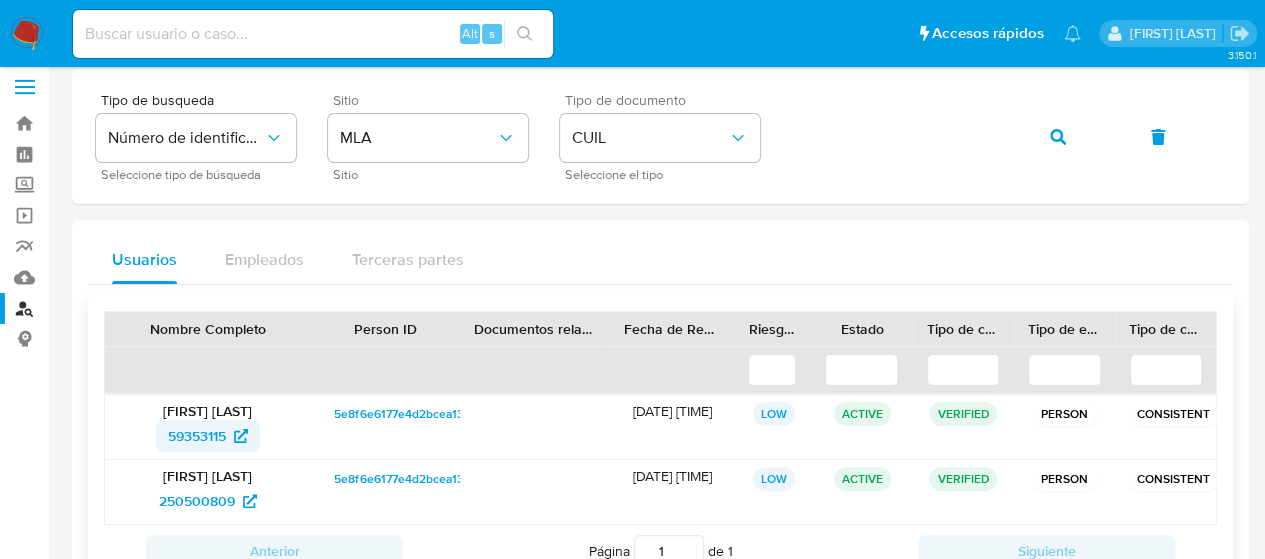 scroll, scrollTop: 86, scrollLeft: 0, axis: vertical 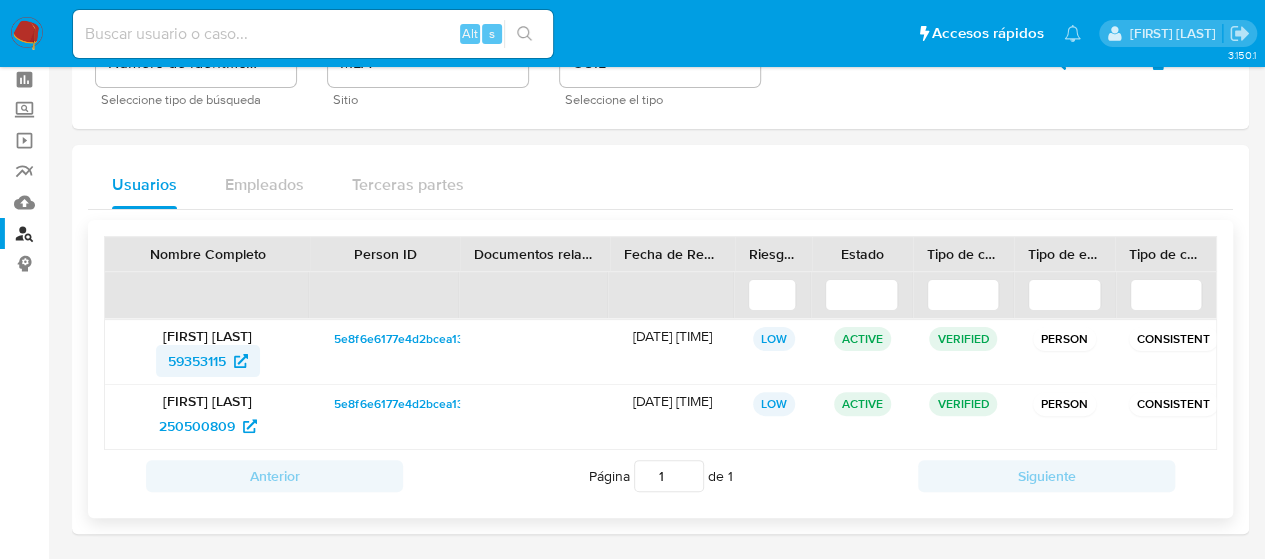click on "59353115" at bounding box center [197, 361] 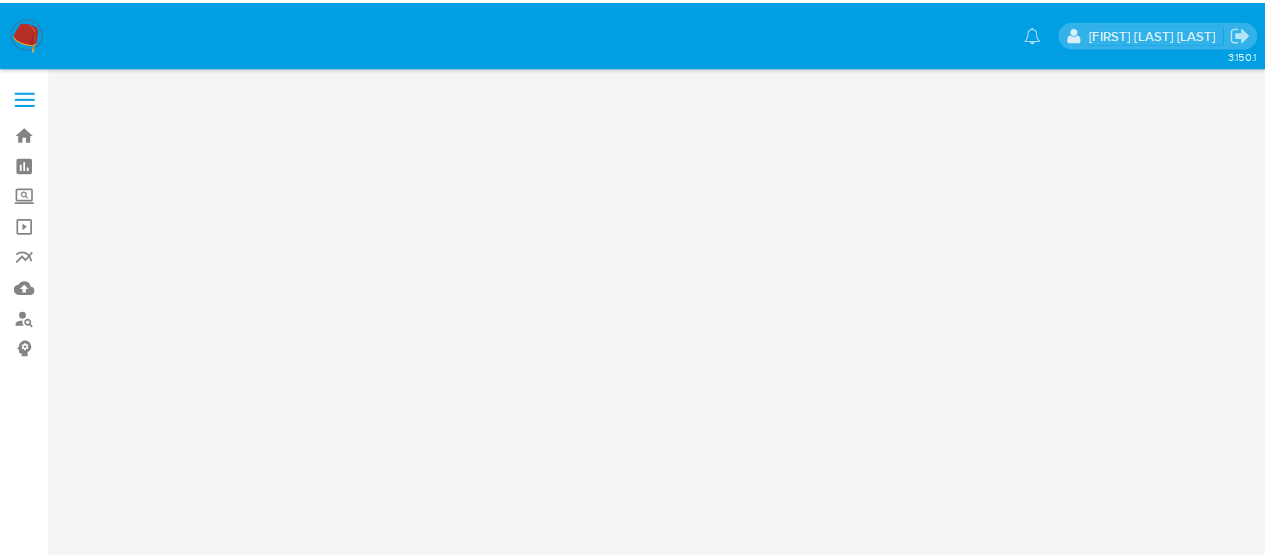 scroll, scrollTop: 0, scrollLeft: 0, axis: both 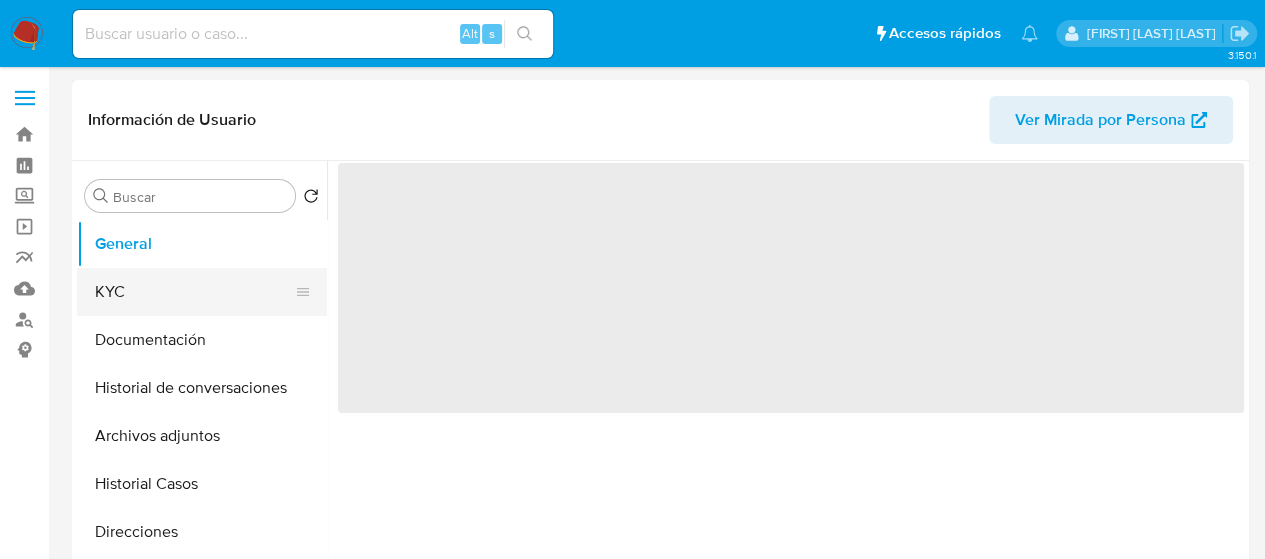 click on "KYC" at bounding box center [194, 292] 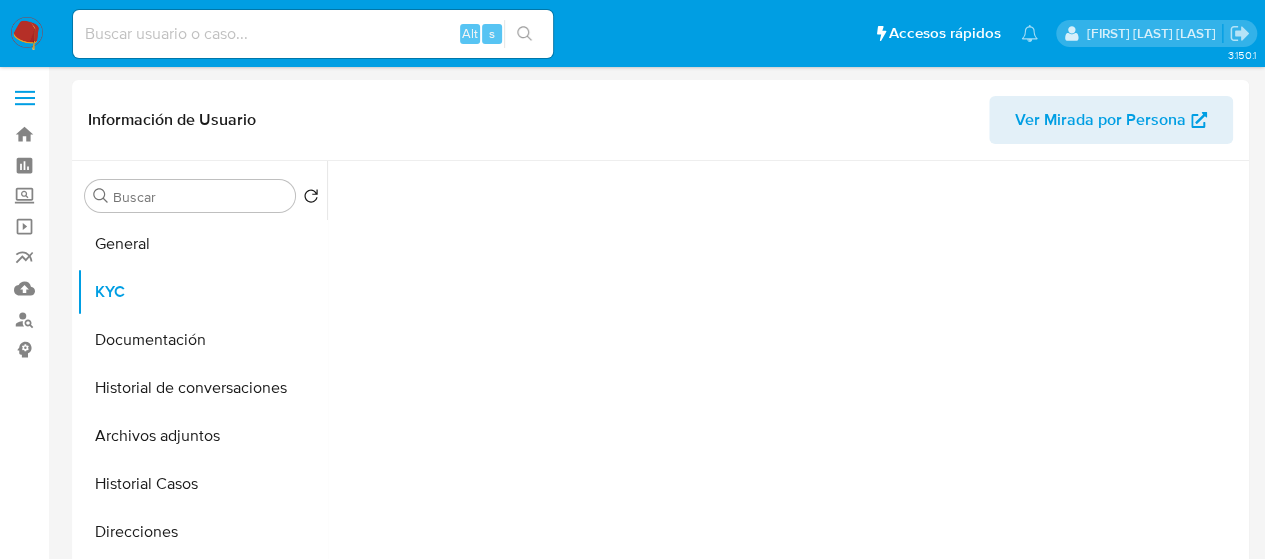 select on "10" 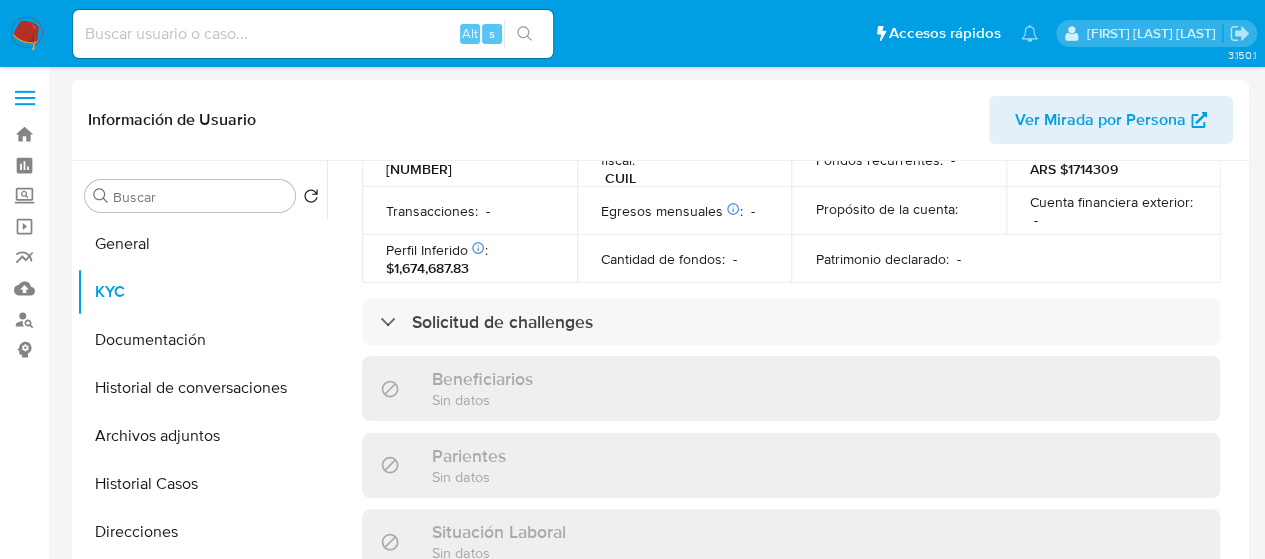 scroll, scrollTop: 1100, scrollLeft: 0, axis: vertical 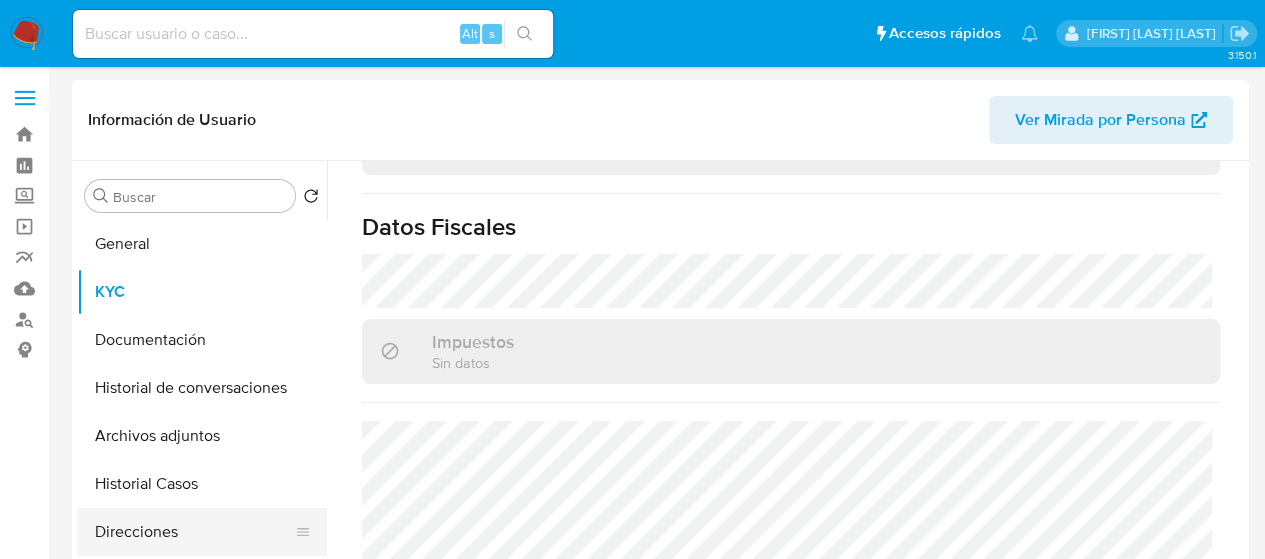 click on "Direcciones" at bounding box center (194, 532) 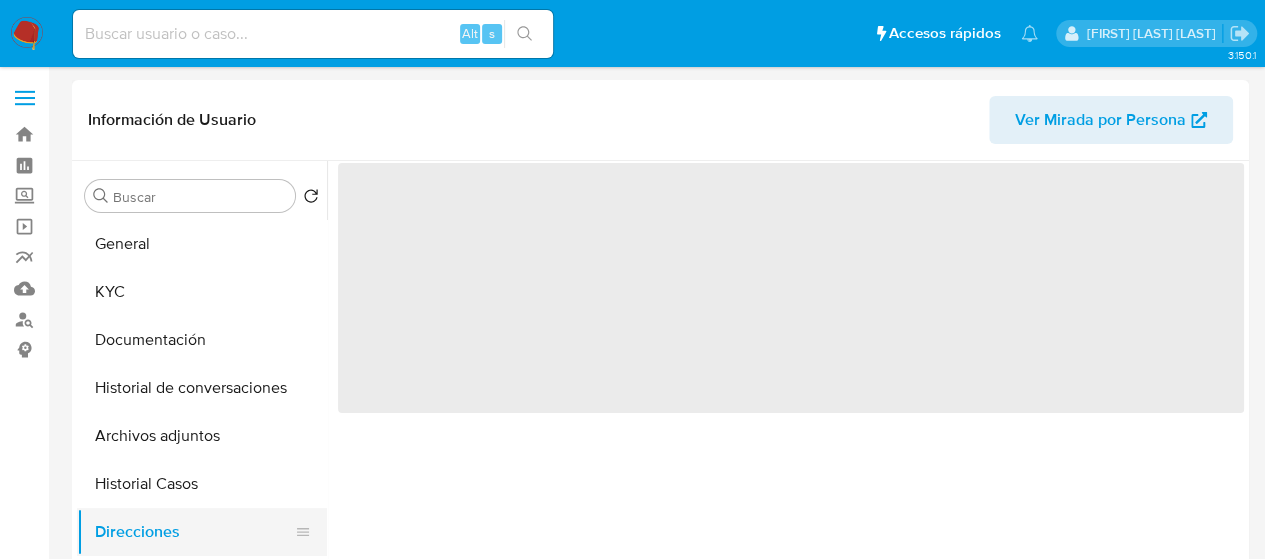 scroll, scrollTop: 0, scrollLeft: 0, axis: both 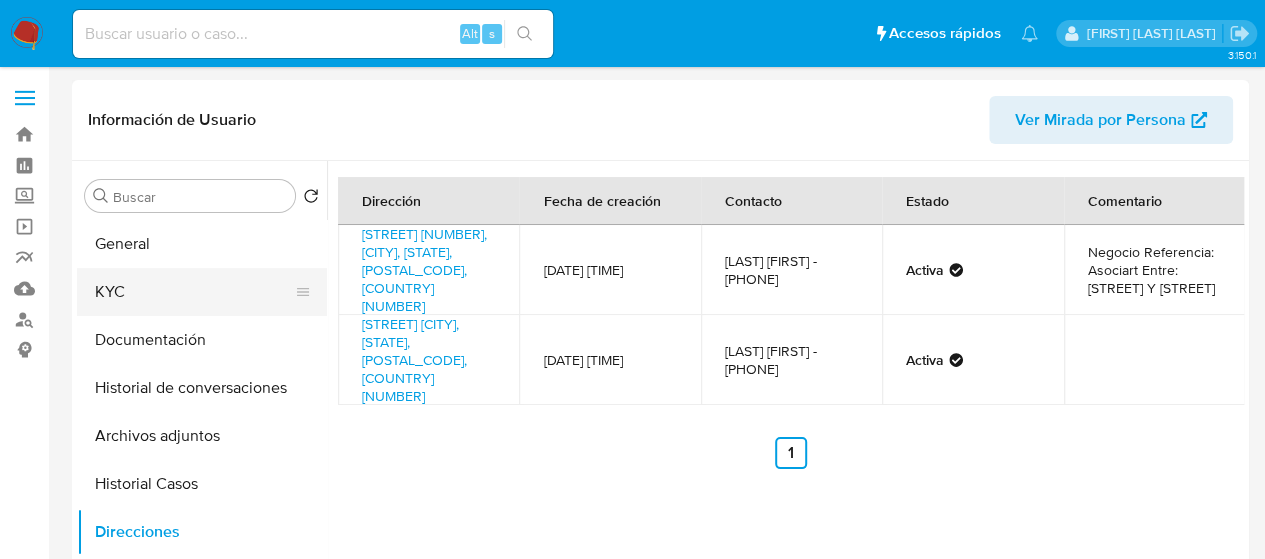 click on "KYC" at bounding box center [194, 292] 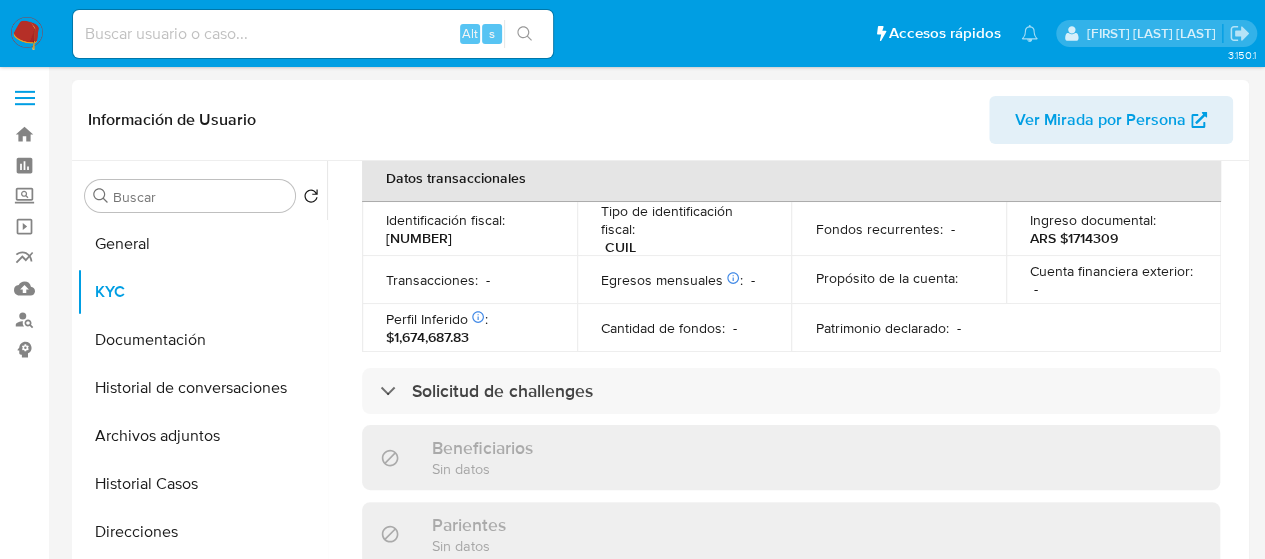 scroll, scrollTop: 1109, scrollLeft: 0, axis: vertical 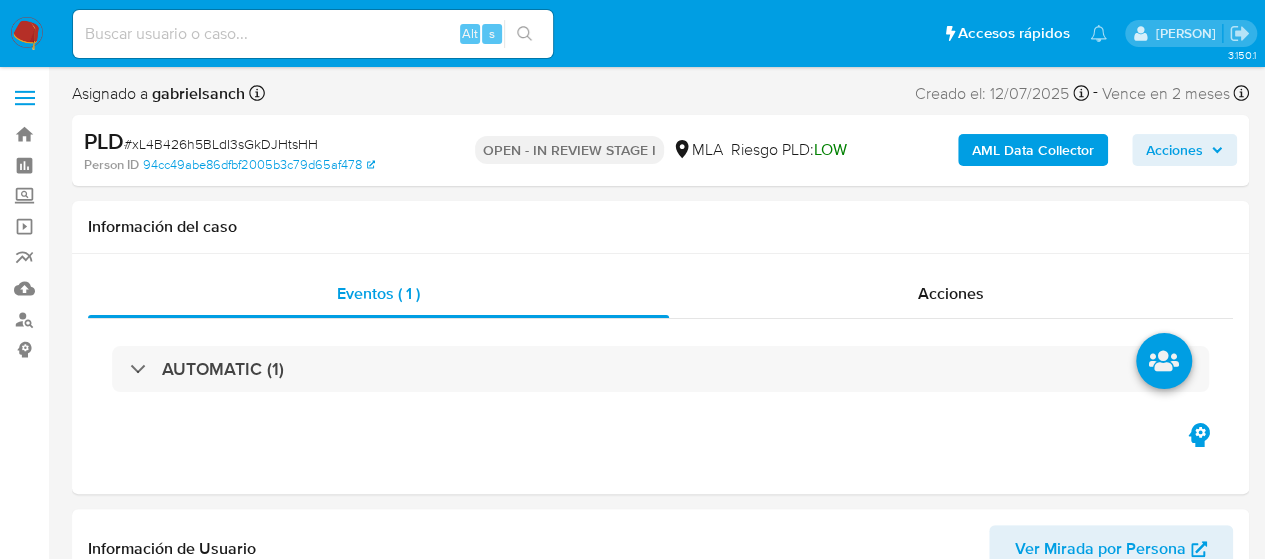 select on "10" 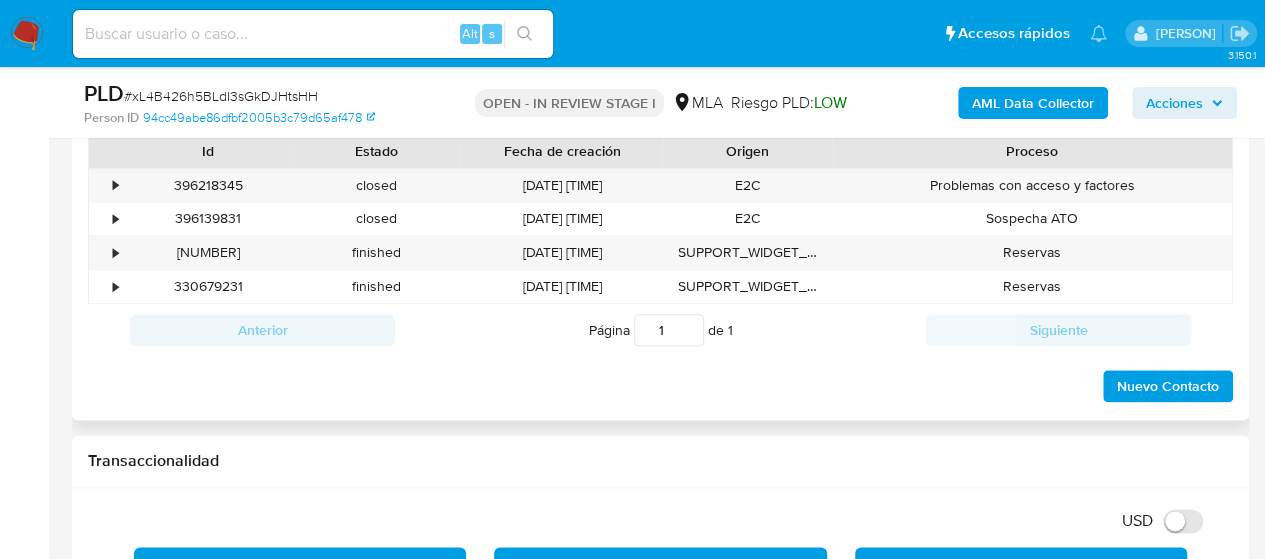 scroll, scrollTop: 1000, scrollLeft: 0, axis: vertical 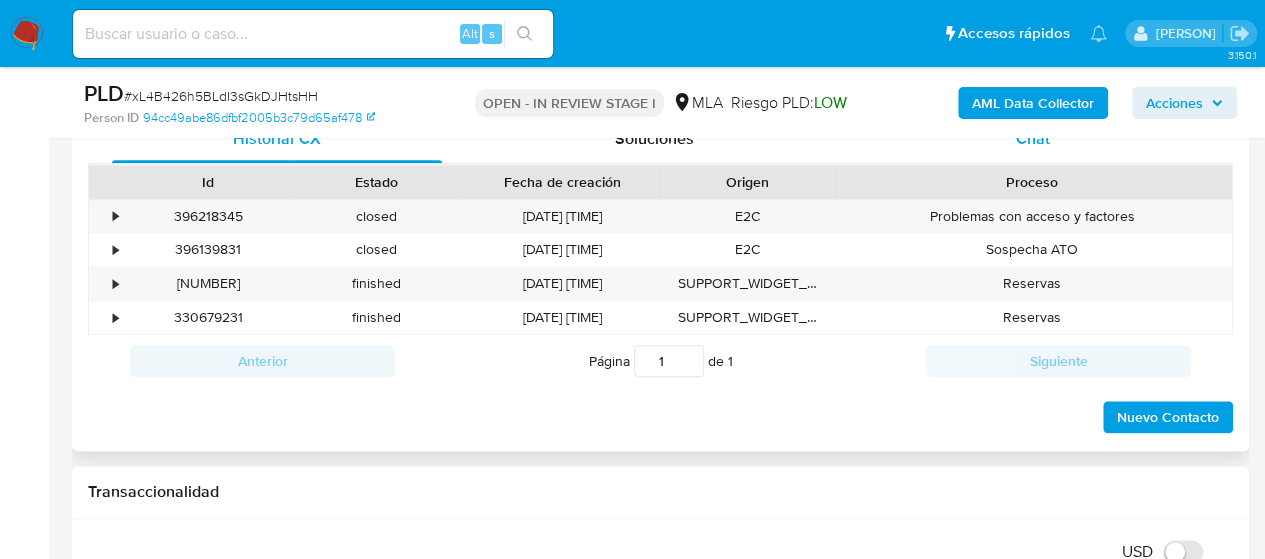 click on "Chat" at bounding box center (1033, 139) 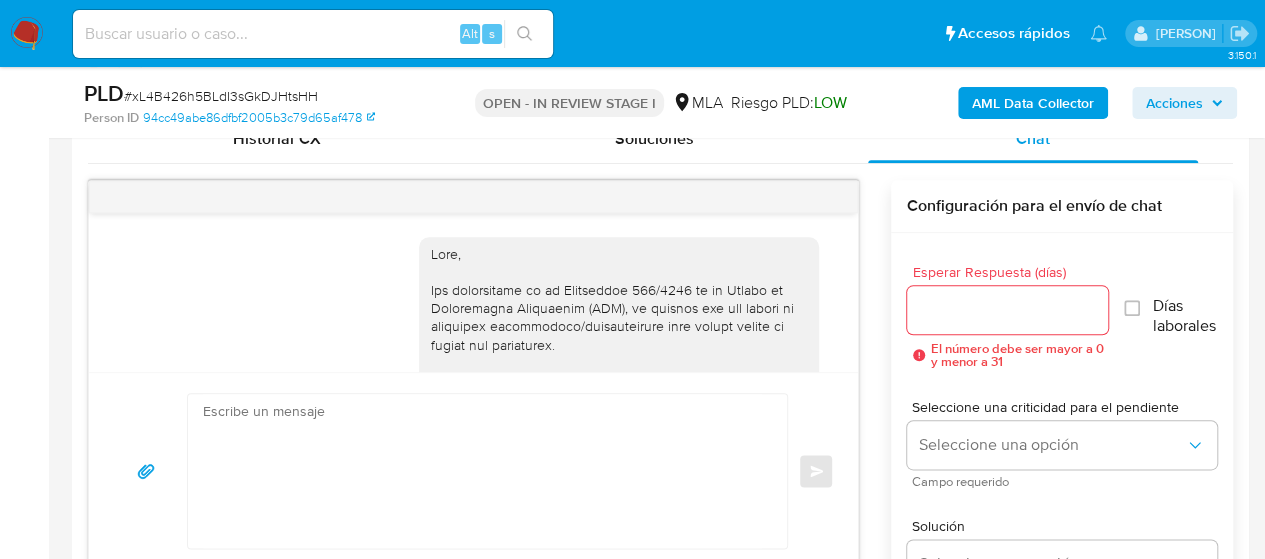 scroll, scrollTop: 1454, scrollLeft: 0, axis: vertical 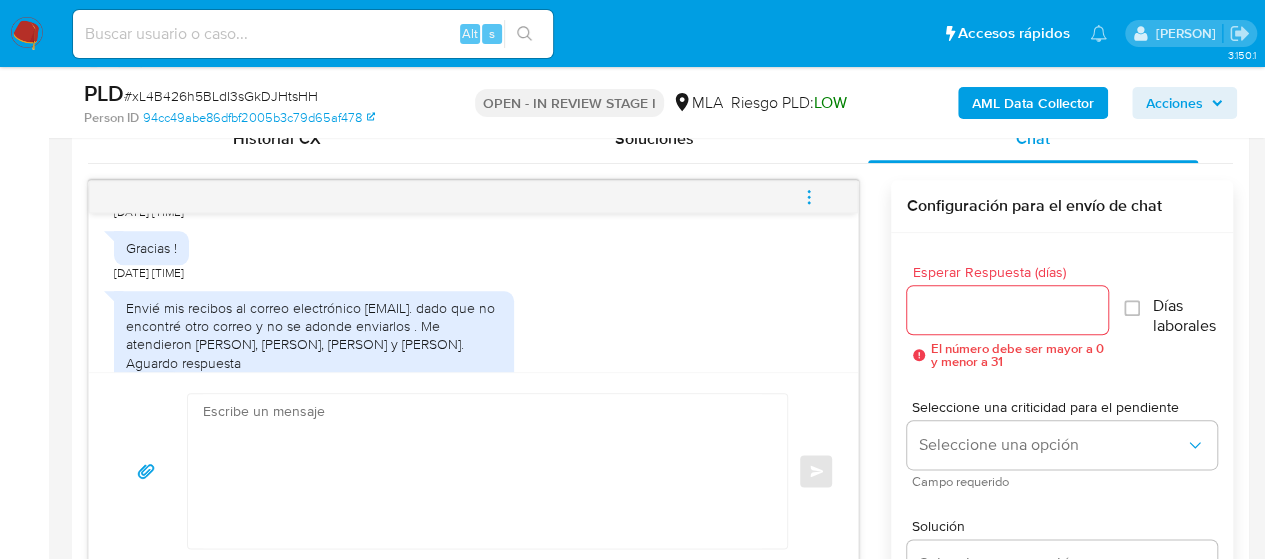 click at bounding box center [482, 471] 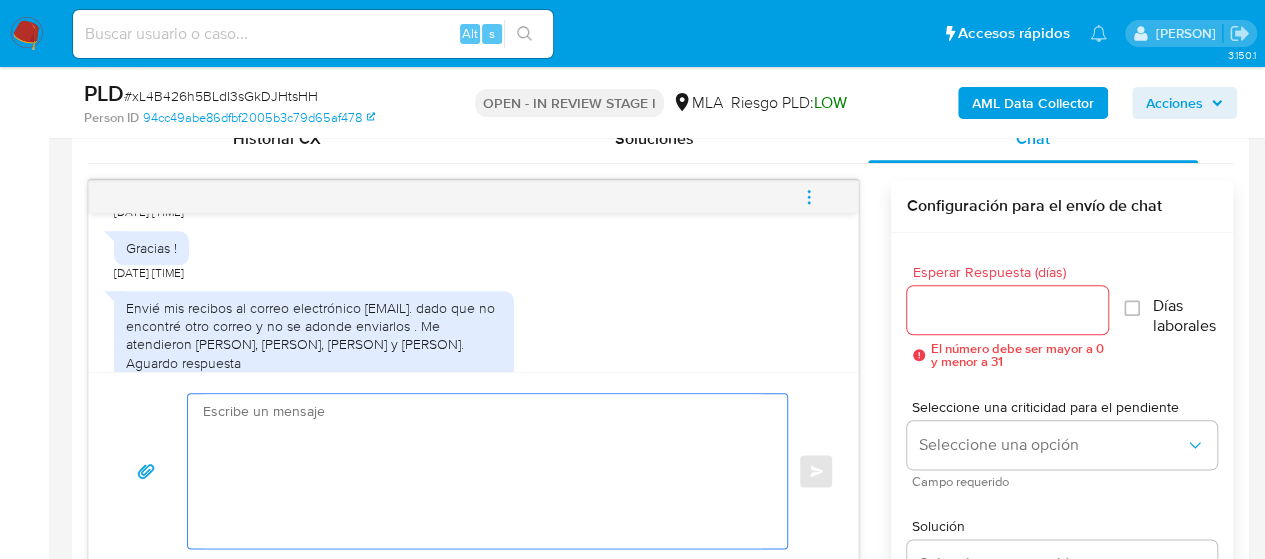 paste on "Hola, muchas gracias por tu respuesta.
En este caso, necesitamos que nos brindes la siguiente información y/o documentación (en caso de no poder enviarlo por este medio, podrás hacerlo a través de documentacion@mercadopago.com.ar, en caso de hacerlo por allí te pedimos que nos respondas este chat indicando desde que mail):
1. Descripción de la actividad:
- Detalla la actividad que realizas a través de tu cuenta. De corresponder a una actividad comercial, indicar el nombre, domicilio y/o sitio web del comercio.
2. De acuerdo a la actividad que realices en tu cuenta, adjunta la siguiente documentación. A modo de ejemplo, puedes enviar uno de estos comprobantes:
- Últimos 3 recibos de sueldo/jubilación.
- Últimas 6 Declaraciones Juradas de Ingresos Brutos (donde se visualice la base imponible).
- Resumen de Comprobantes Electrónicos emitidos de los períodos 2024 y 2025 Si tienes dudas, consulta el instructivo para descargar el Resumen de Comprobantes Electrónicos aquí.
- Certificación contable de ingres..." 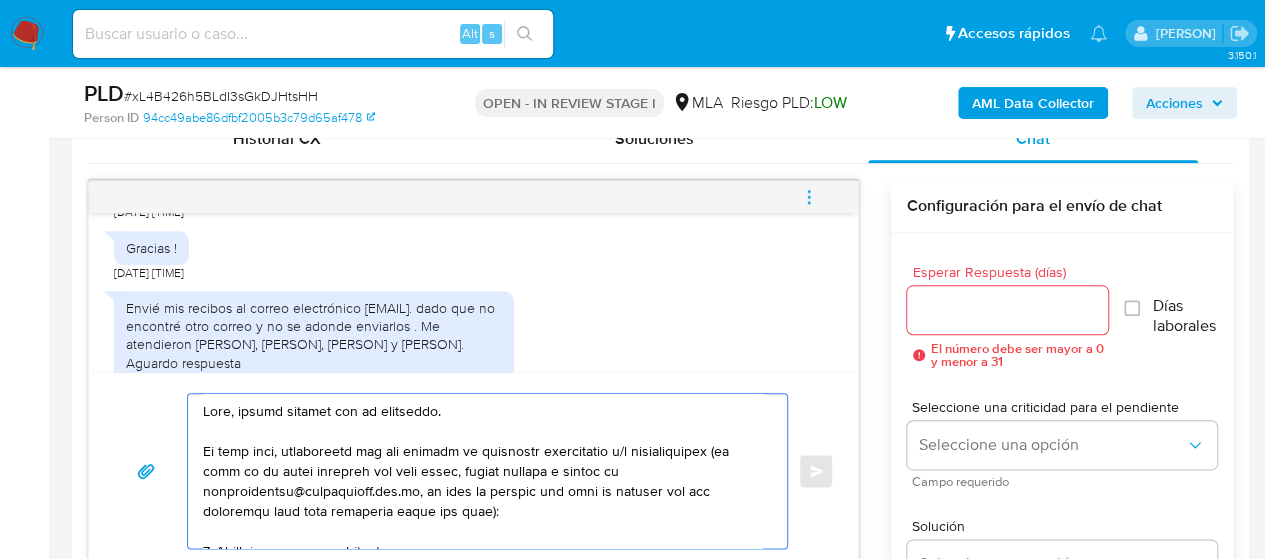scroll, scrollTop: 647, scrollLeft: 0, axis: vertical 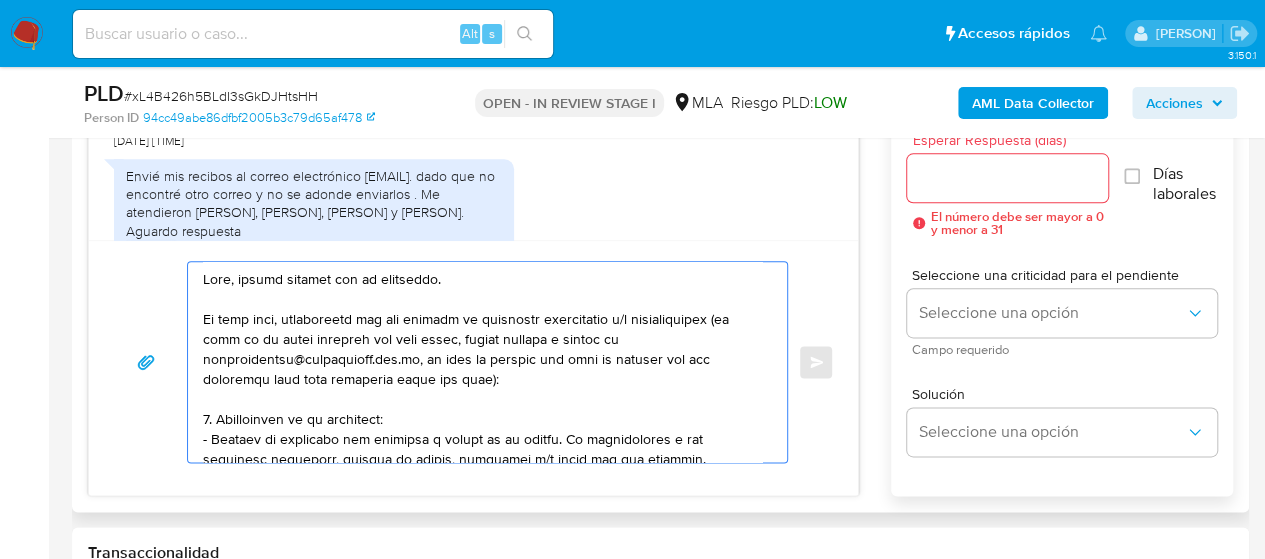 type on "Hola, muchas gracias por tu respuesta.
En este caso, necesitamos que nos brindes la siguiente información y/o documentación (en caso de no poder enviarlo por este medio, podrás hacerlo a través de documentacion@mercadopago.com.ar, en caso de hacerlo por allí te pedimos que nos respondas este chat indicando desde que mail):
1. Descripción de la actividad:
- Detalla la actividad que realizas a través de tu cuenta. De corresponder a una actividad comercial, indicar el nombre, domicilio y/o sitio web del comercio.
2. De acuerdo a la actividad que realices en tu cuenta, adjunta la siguiente documentación. A modo de ejemplo, puedes enviar uno de estos comprobantes:
- Últimos 3 recibos de sueldo/jubilación.
- Últimas 6 Declaraciones Juradas de Ingresos Brutos (donde se visualice la base imponible).
- Resumen de Comprobantes Electrónicos emitidos de los períodos 2024 y 2025 Si tienes dudas, consulta el instructivo para descargar el Resumen de Comprobantes Electrónicos aquí.
- Certificación contable de ingres..." 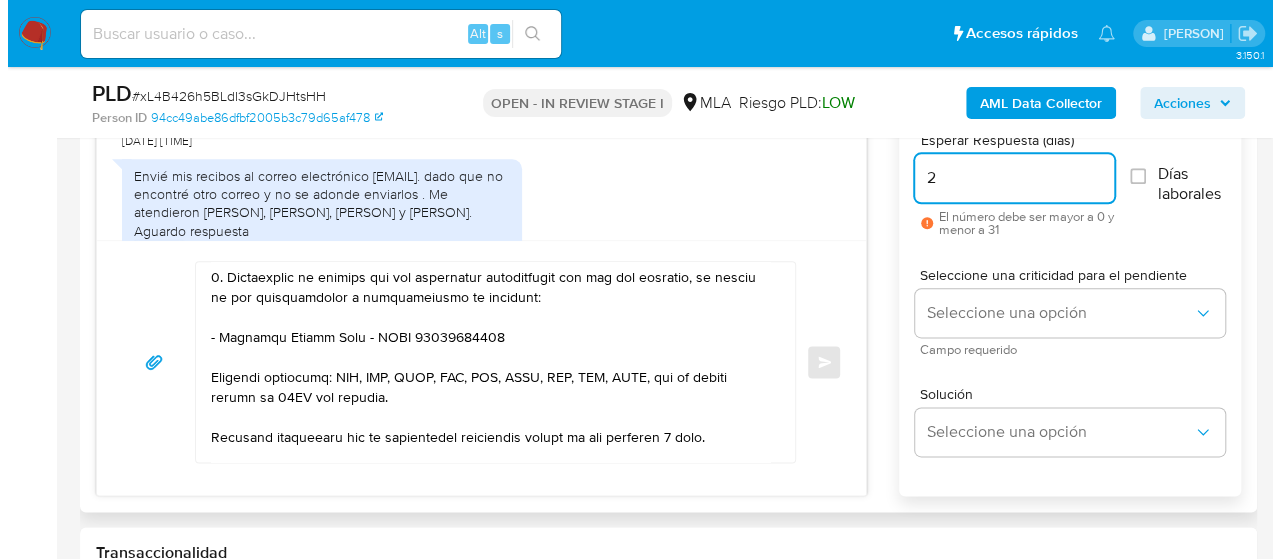 scroll, scrollTop: 600, scrollLeft: 0, axis: vertical 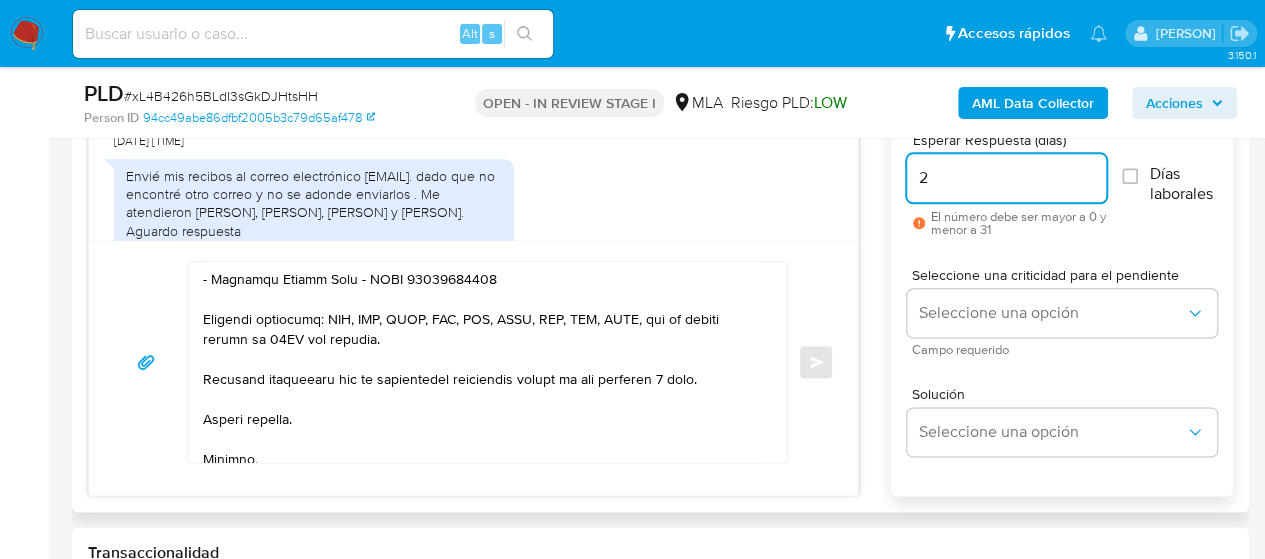 type on "2" 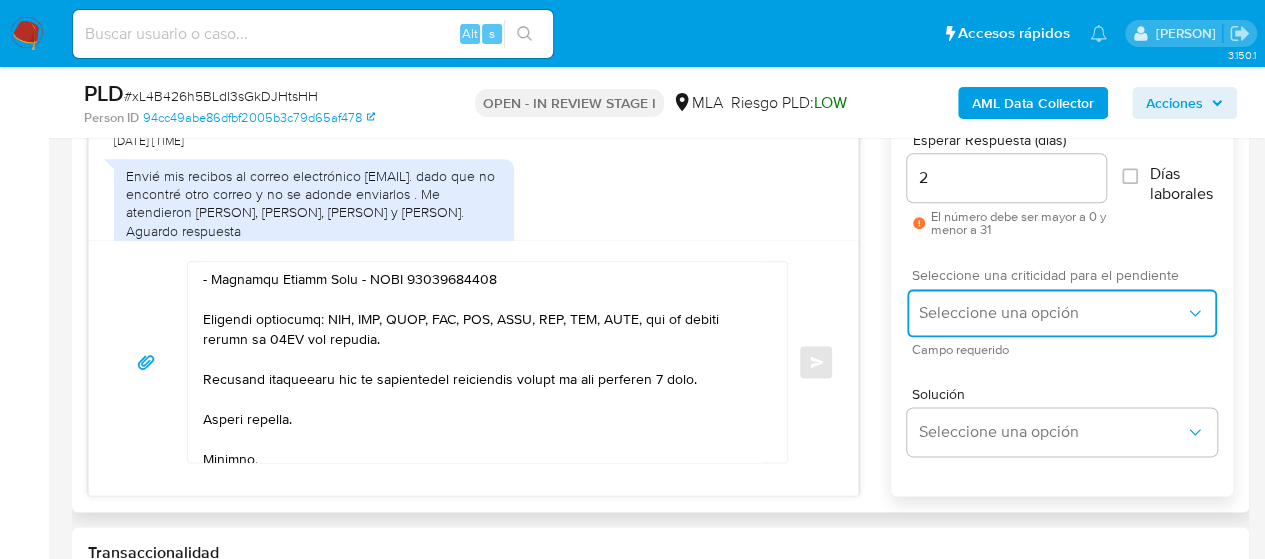 click on "Seleccione una opción" at bounding box center [1062, 313] 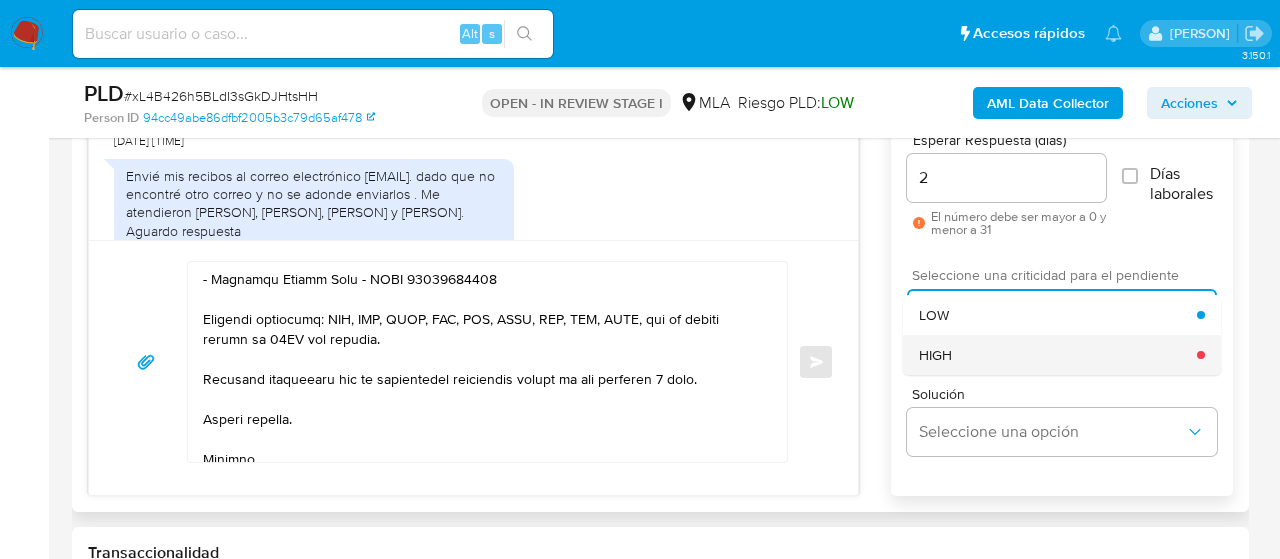 click on "HIGH" at bounding box center [1058, 355] 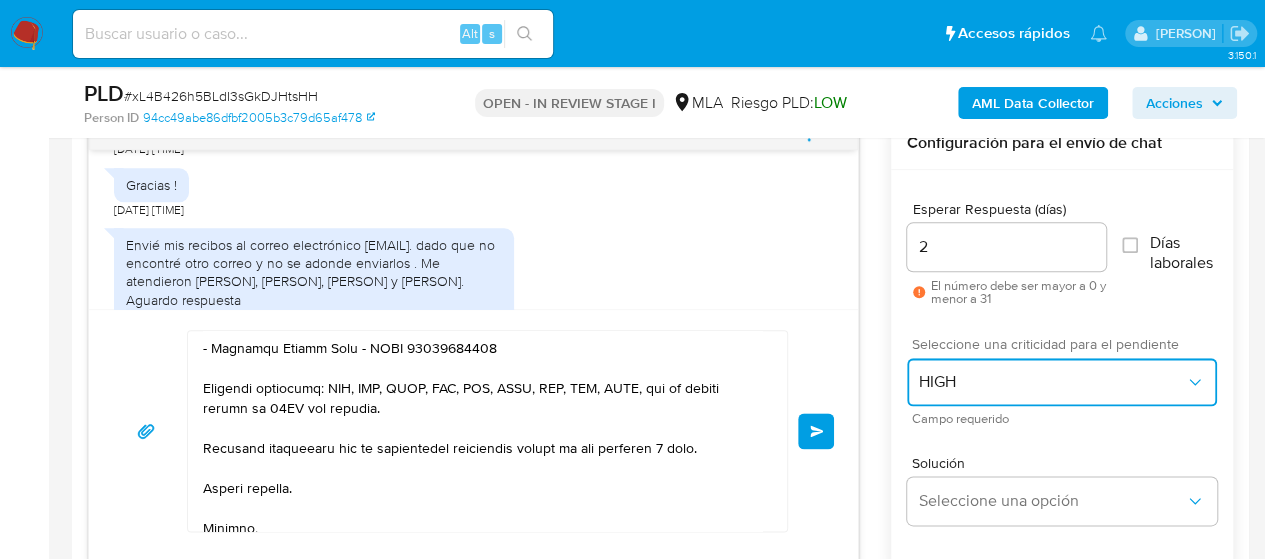 scroll, scrollTop: 1032, scrollLeft: 0, axis: vertical 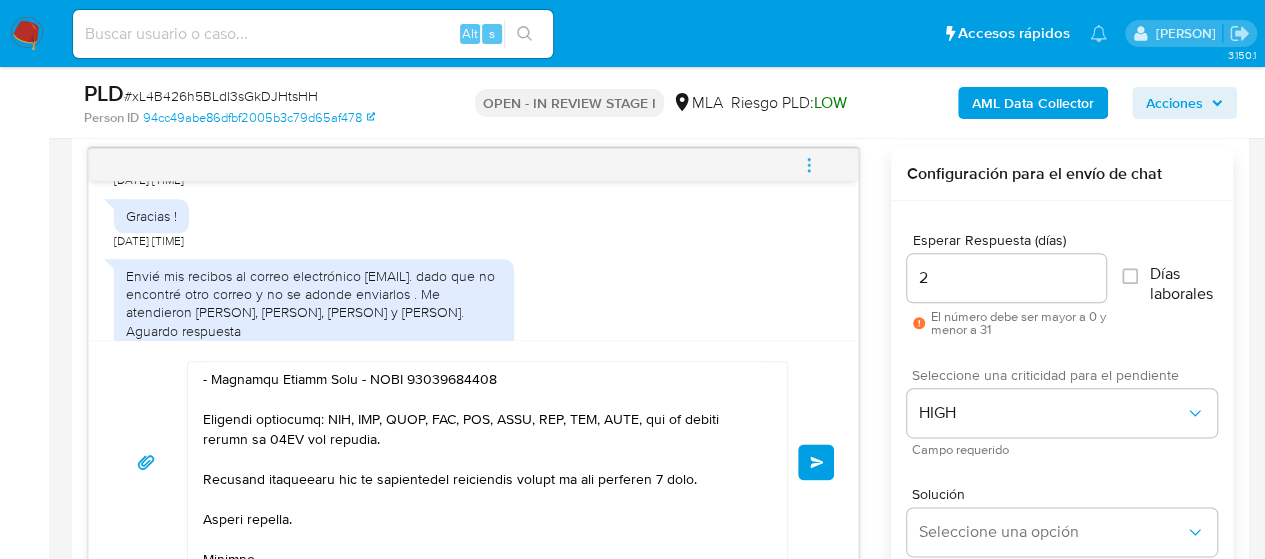 click on "Enviar" at bounding box center (817, 462) 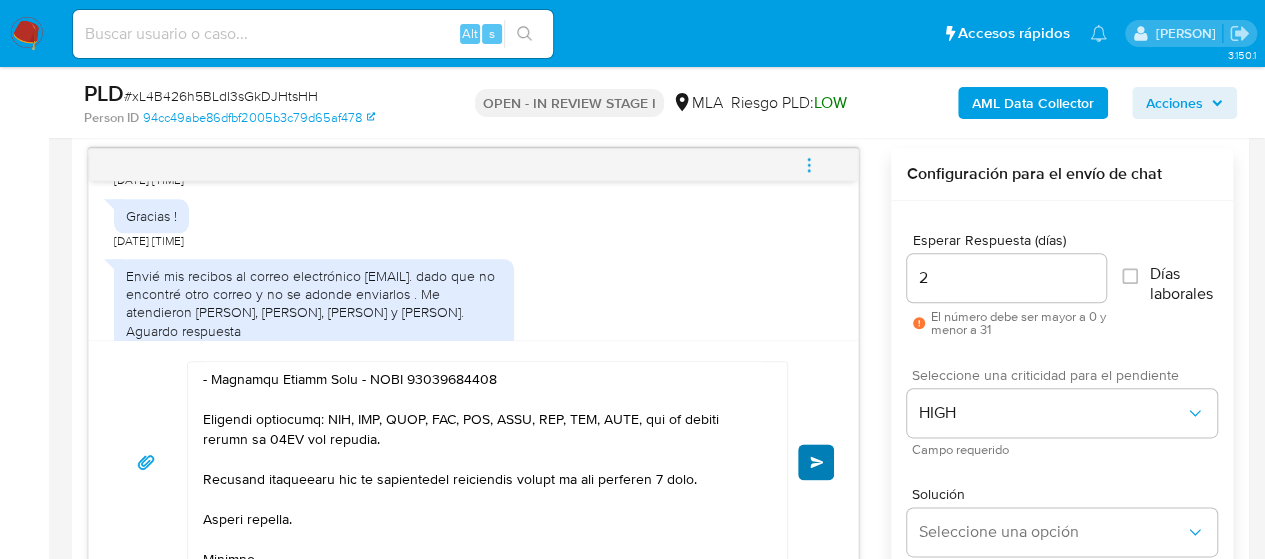 type 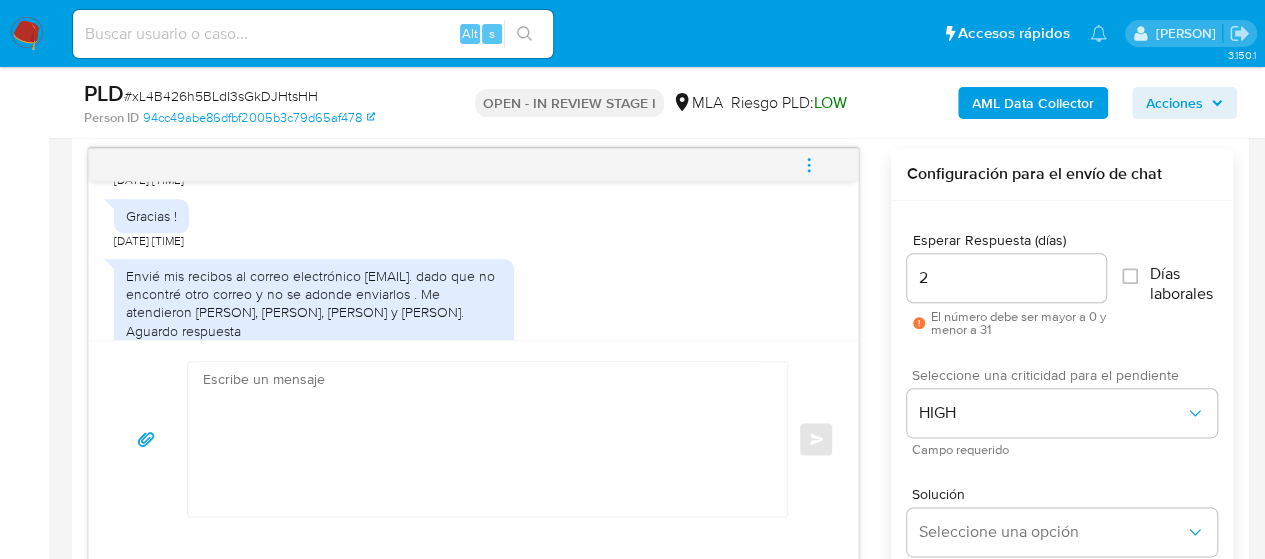 scroll, scrollTop: 0, scrollLeft: 0, axis: both 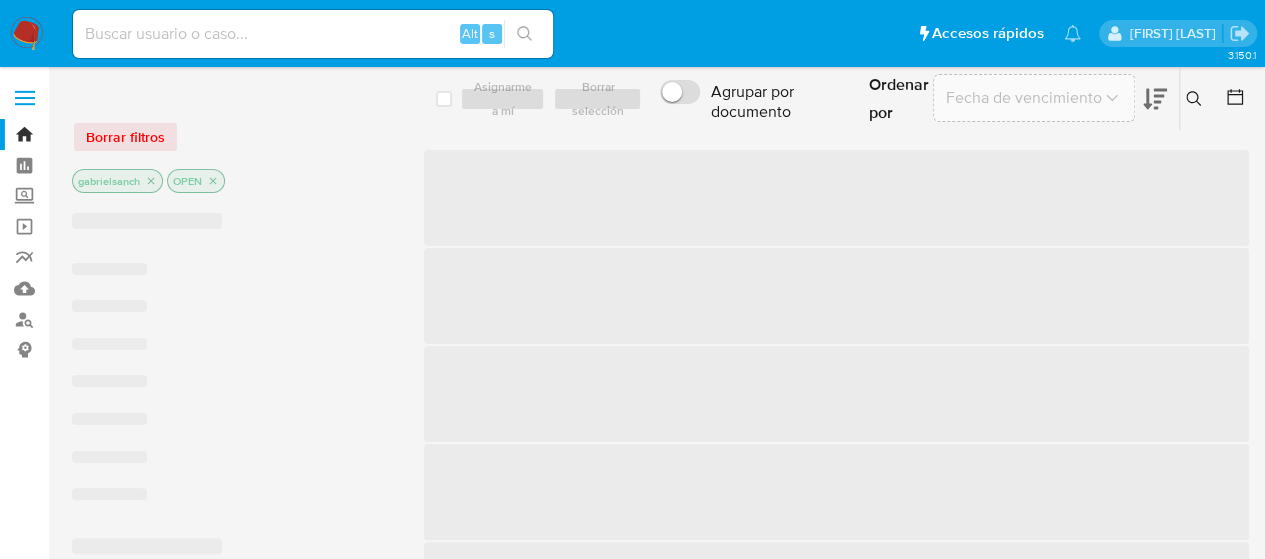 click at bounding box center [313, 34] 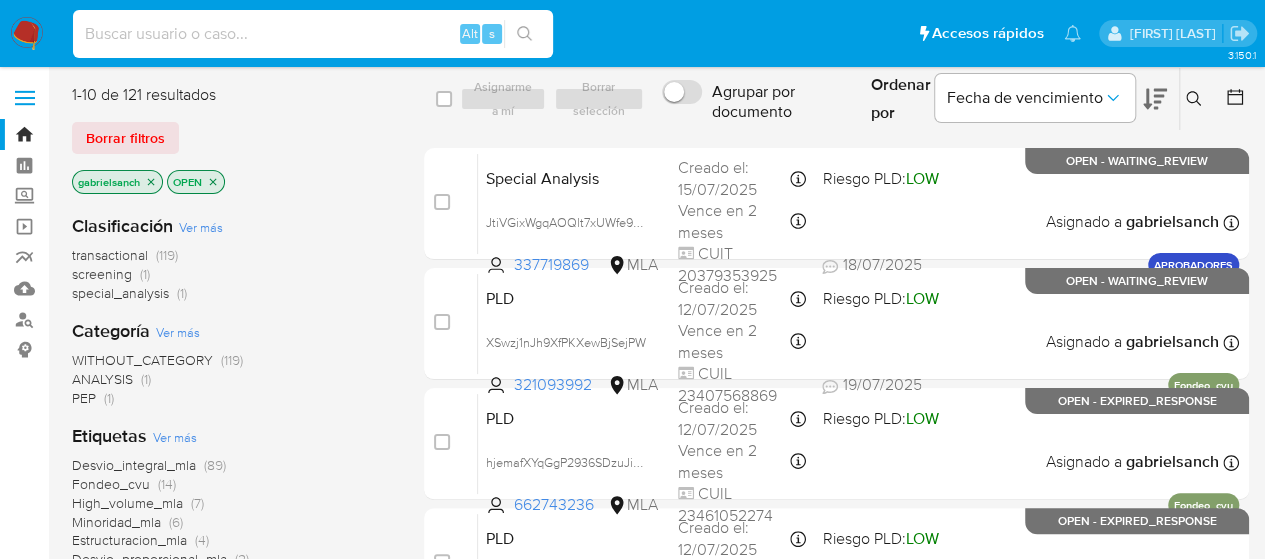 paste on "IM9ceABVGmaPh1uUW3SPZ4Vl" 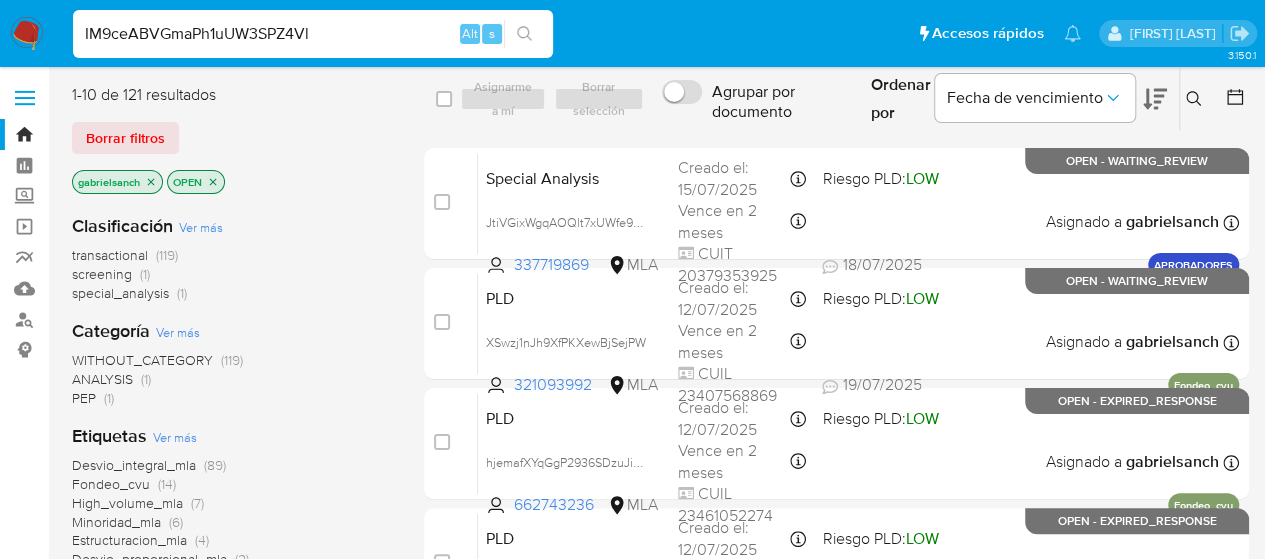 type on "IM9ceABVGmaPh1uUW3SPZ4Vl" 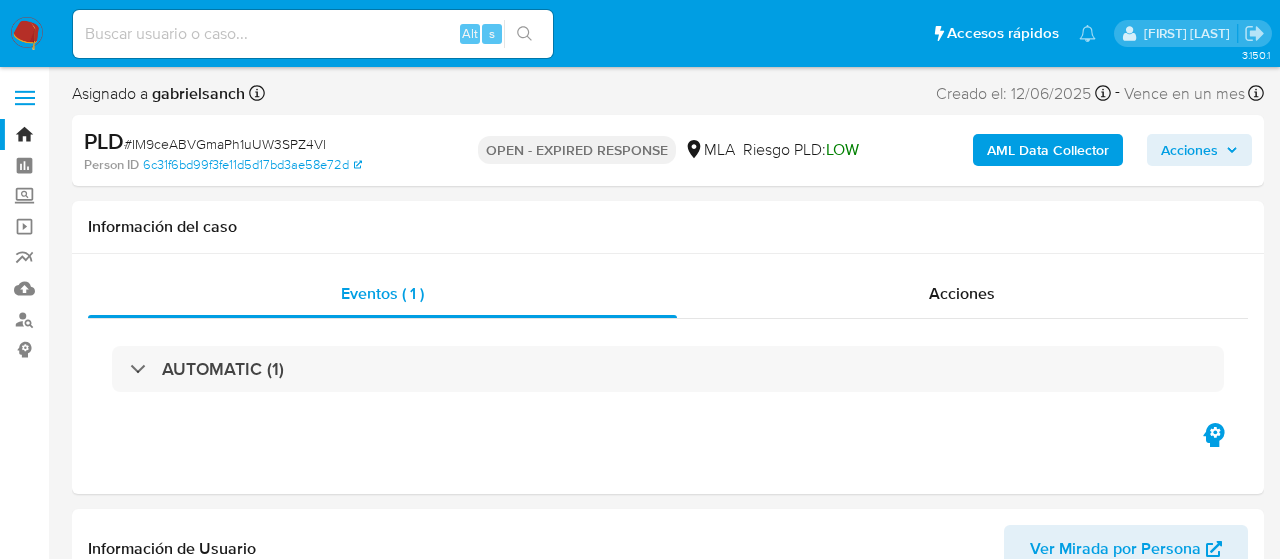 select on "10" 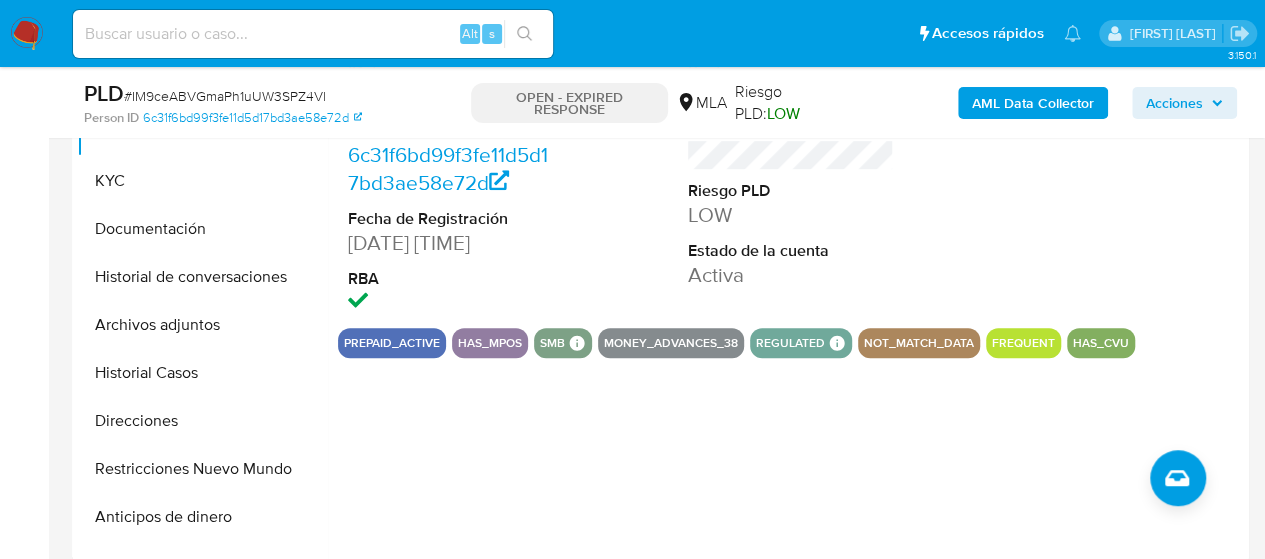 scroll, scrollTop: 700, scrollLeft: 0, axis: vertical 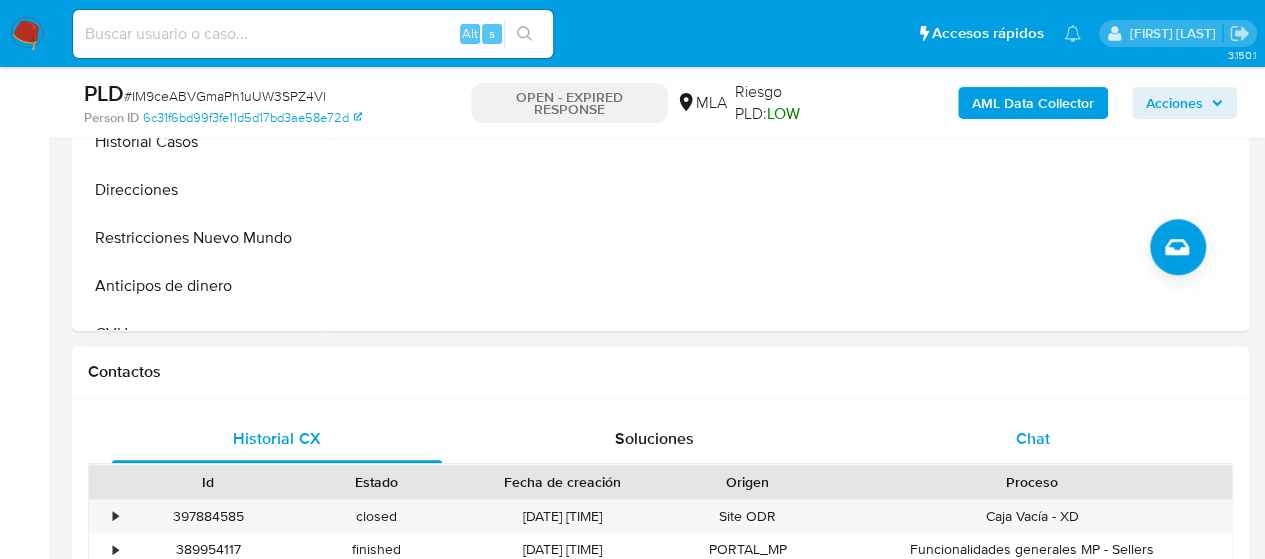 click on "Chat" at bounding box center [1033, 439] 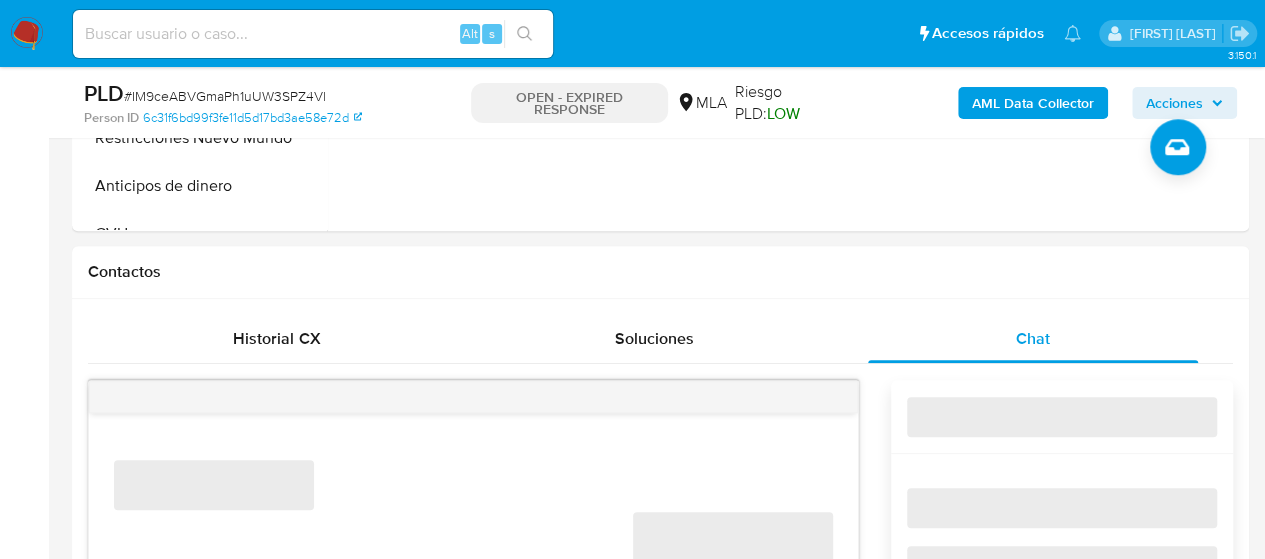 scroll, scrollTop: 900, scrollLeft: 0, axis: vertical 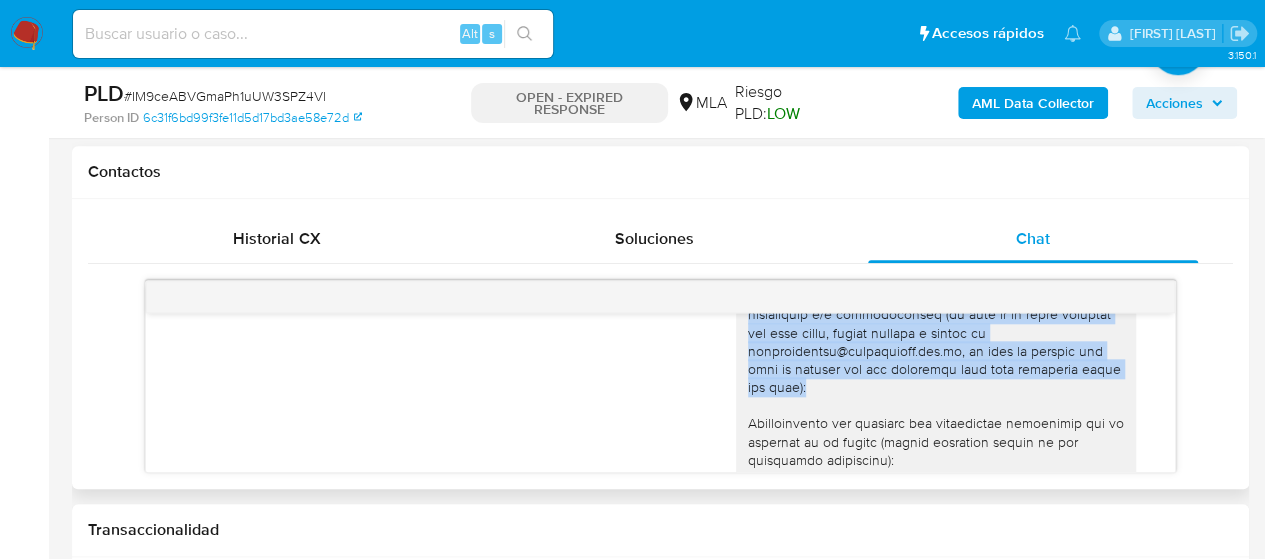 drag, startPoint x: 765, startPoint y: 387, endPoint x: 860, endPoint y: 428, distance: 103.4698 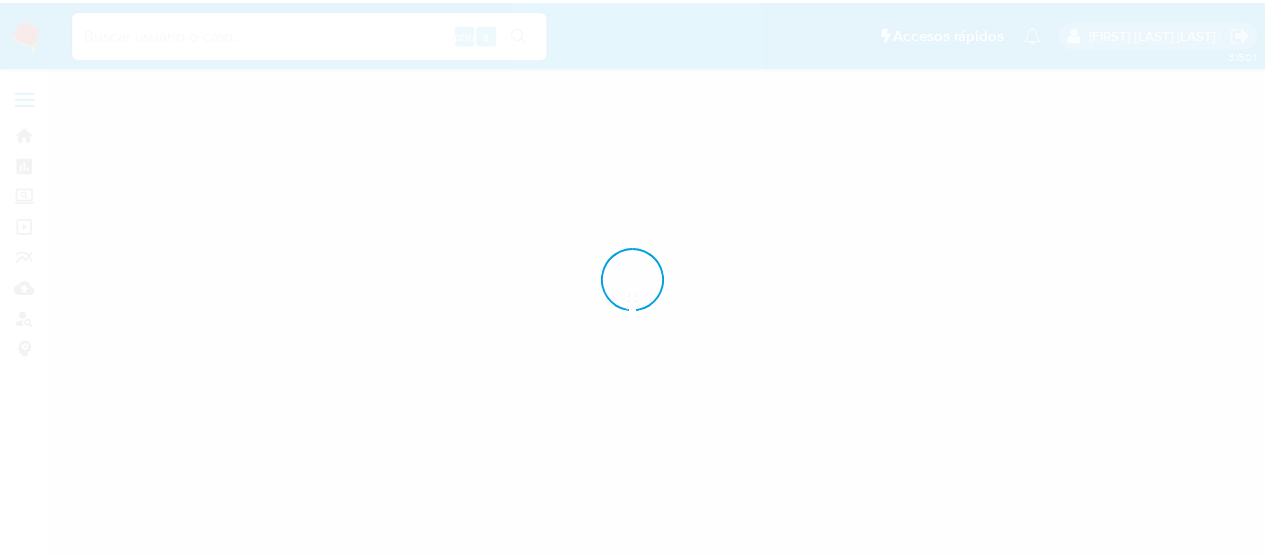 scroll, scrollTop: 0, scrollLeft: 0, axis: both 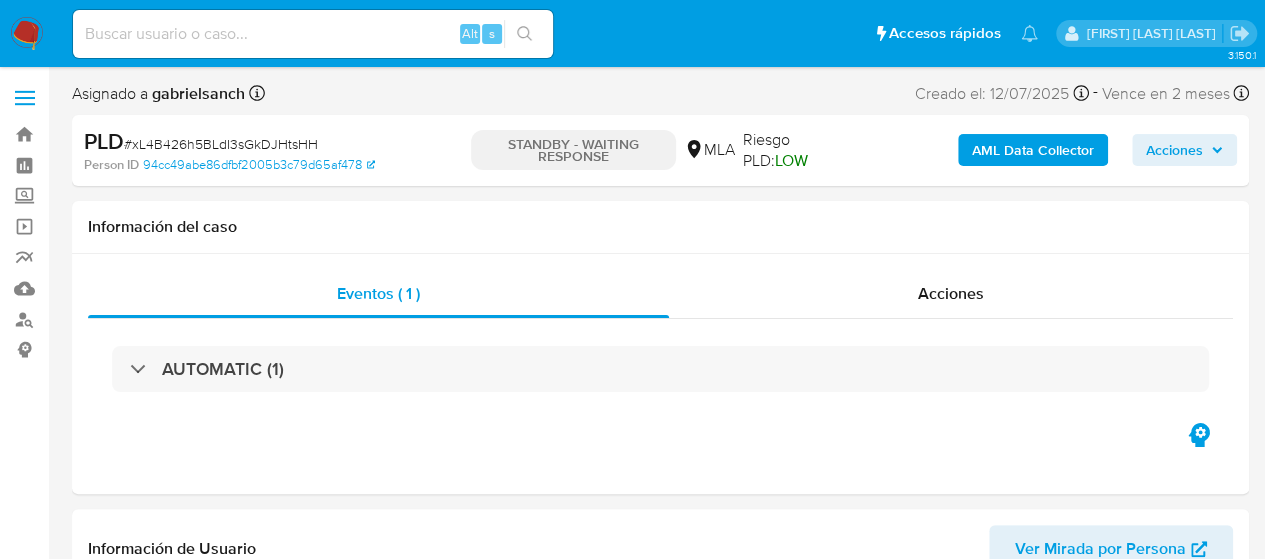 select on "10" 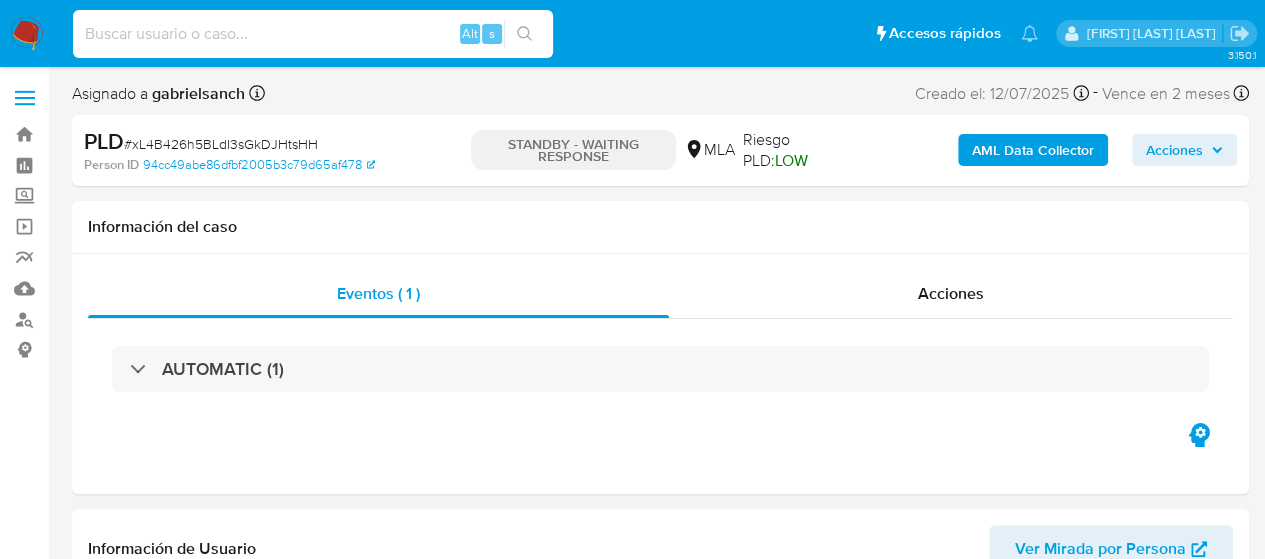 paste on "[ALPHANUMERIC]" 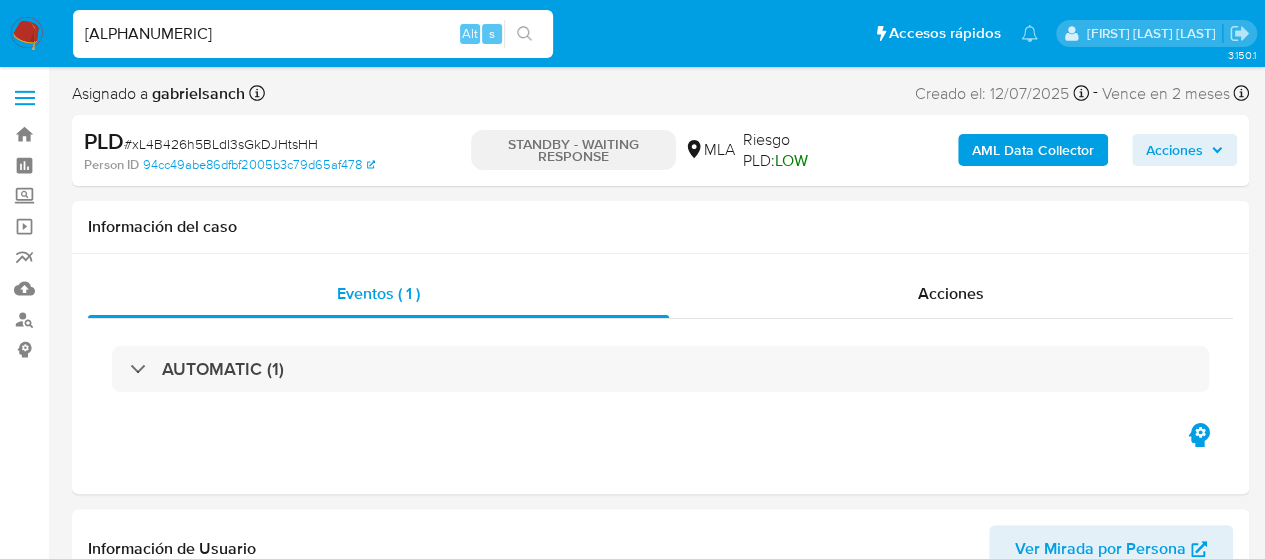 type on "[ALPHANUMERIC]" 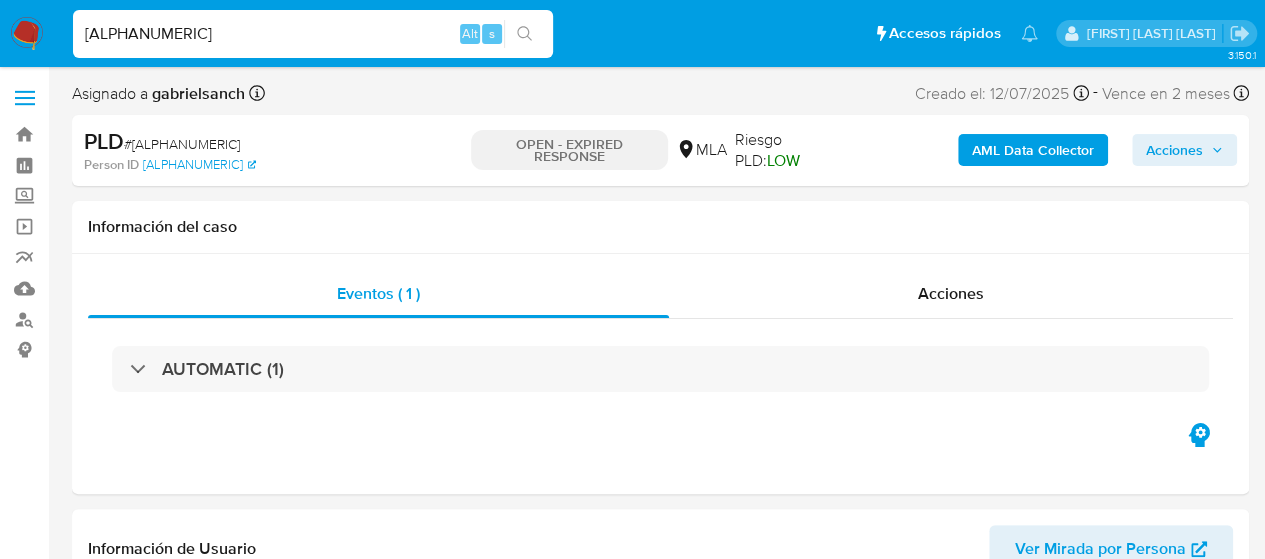 select on "10" 